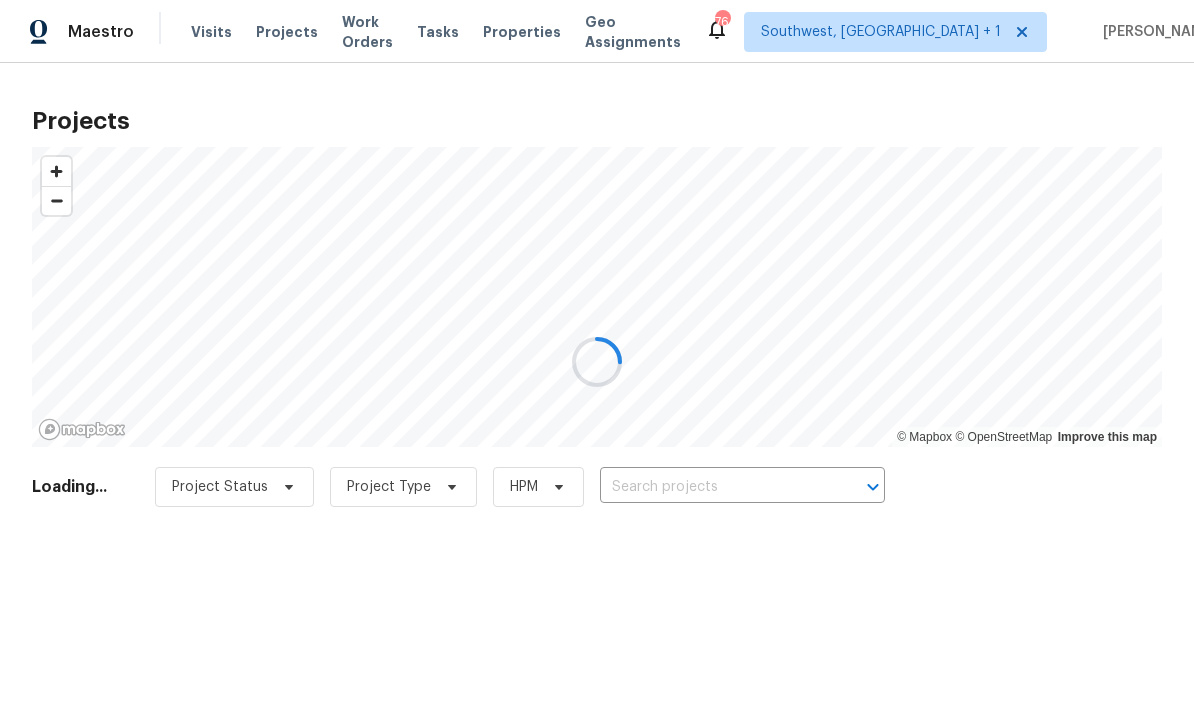scroll, scrollTop: 0, scrollLeft: 0, axis: both 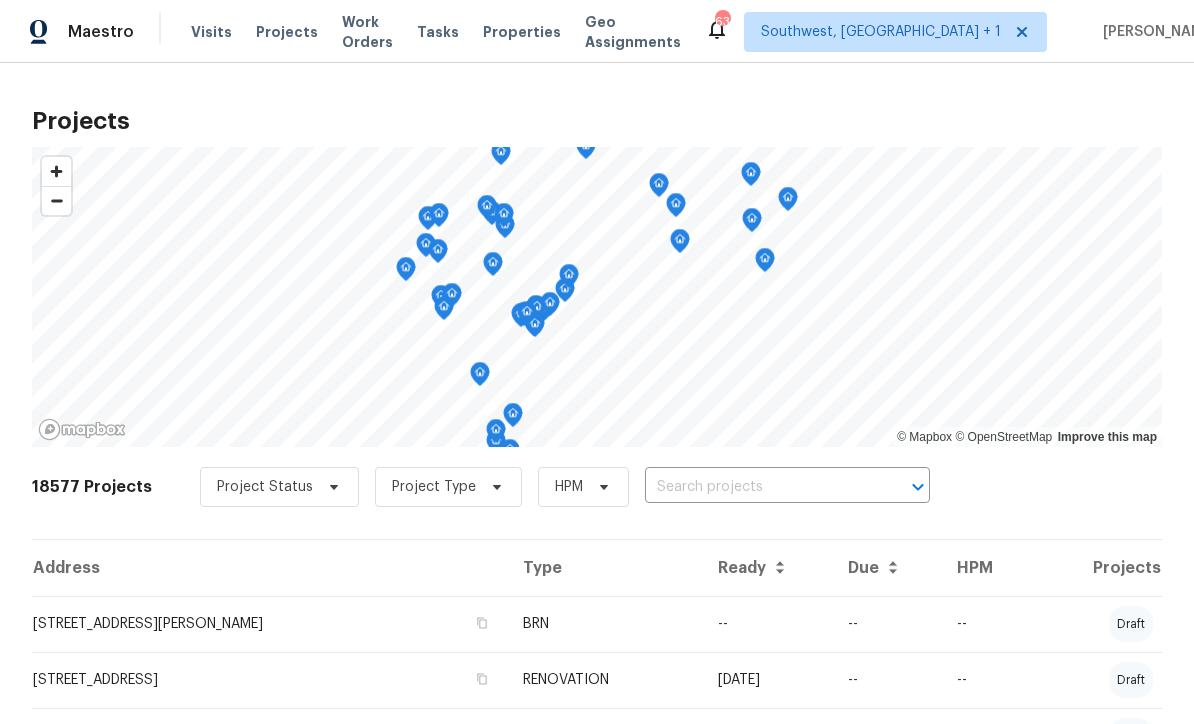 click on "18577 Projects Project Status Project Type HPM ​" at bounding box center (597, 499) 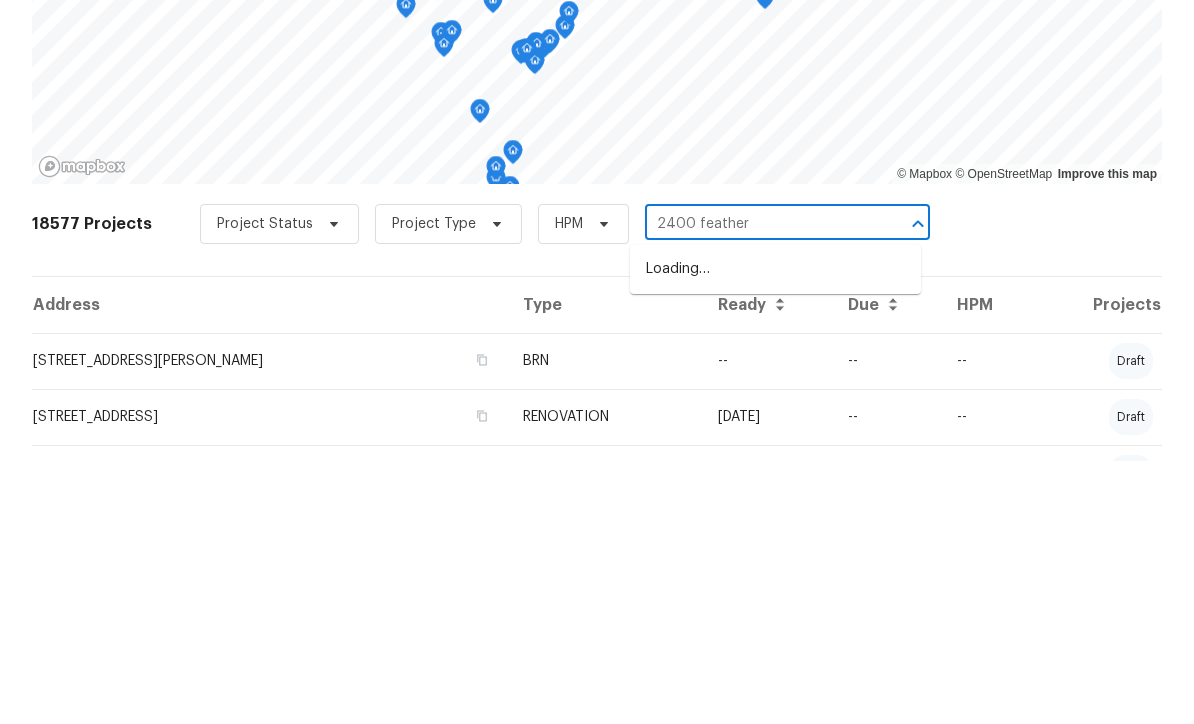 type on "2400 feather" 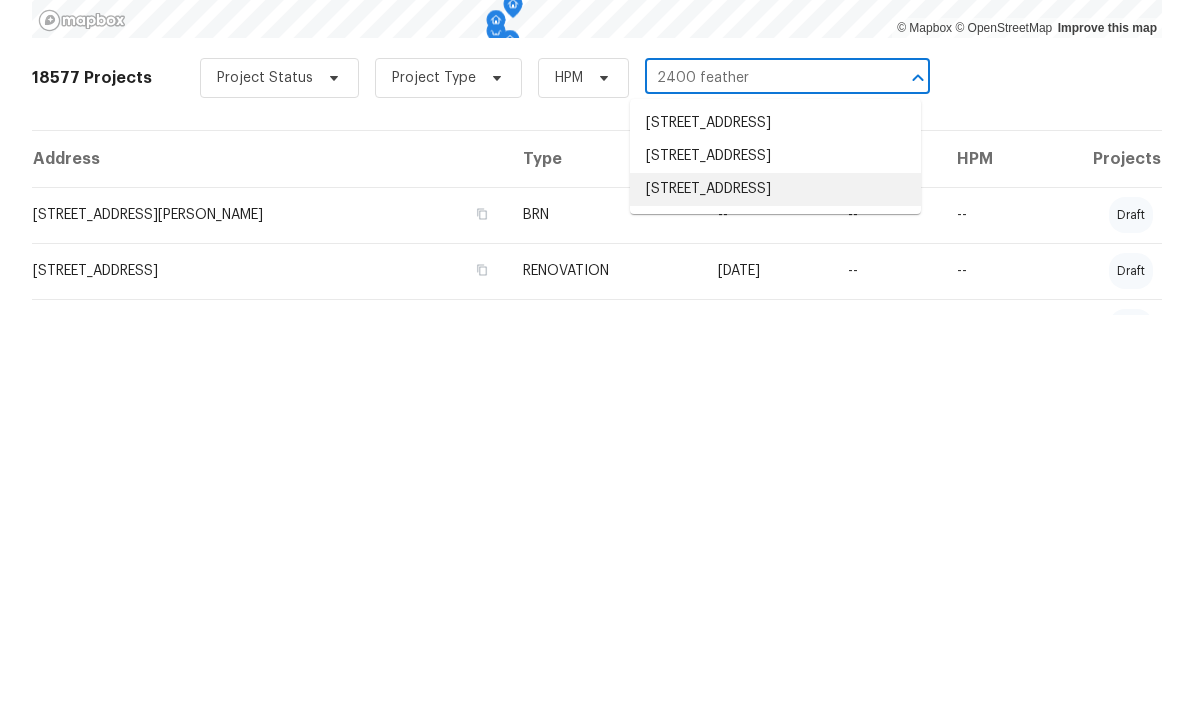 click on "2400 Feather Sound Dr Apt 211, Clearwater, FL 33762" at bounding box center [775, 598] 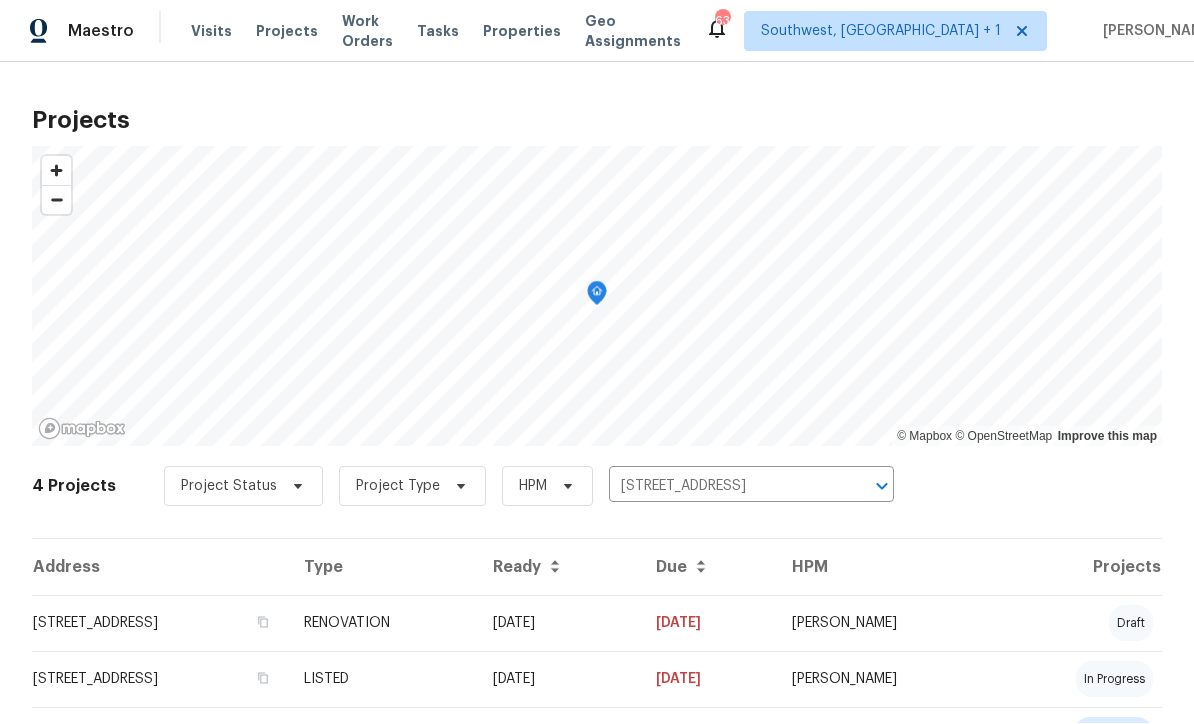 scroll, scrollTop: 1, scrollLeft: 0, axis: vertical 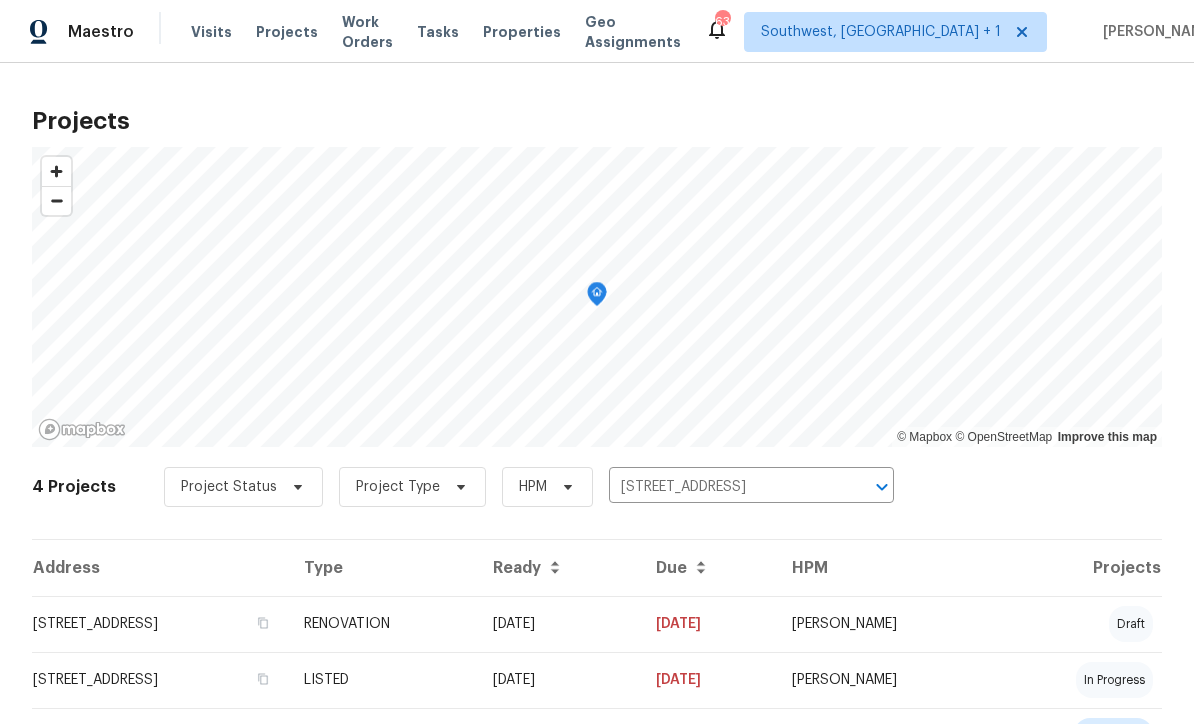 click on "RENOVATION" at bounding box center (382, 624) 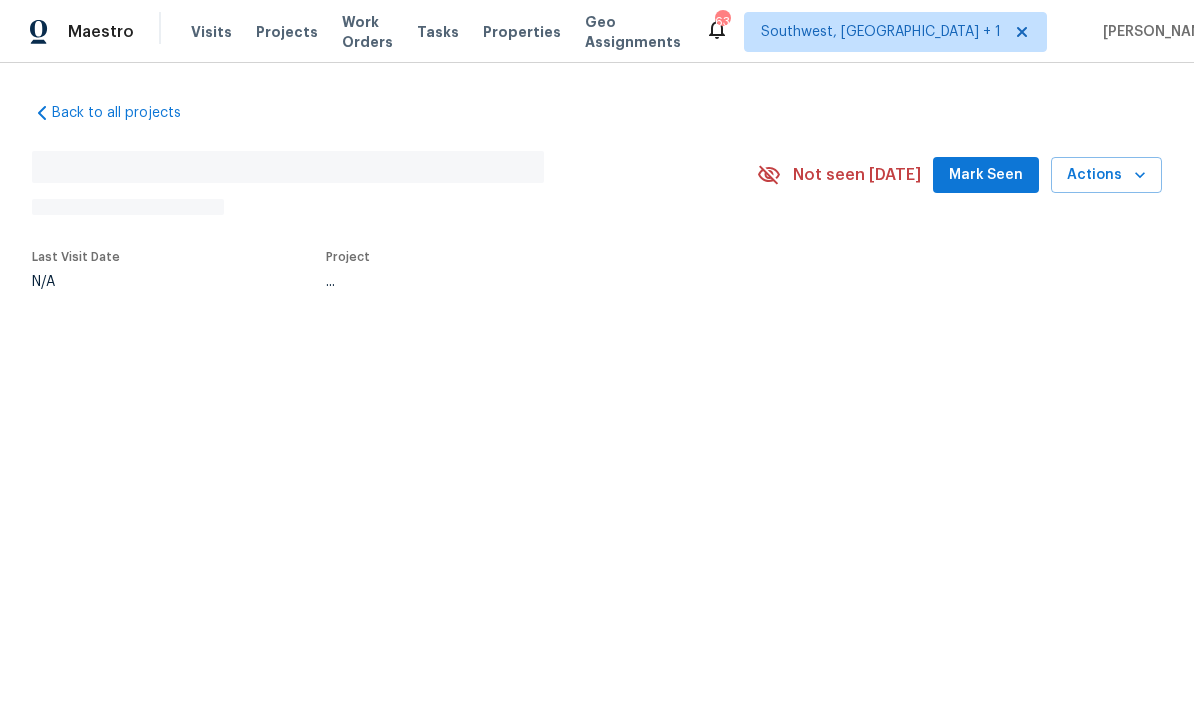 scroll, scrollTop: 0, scrollLeft: 0, axis: both 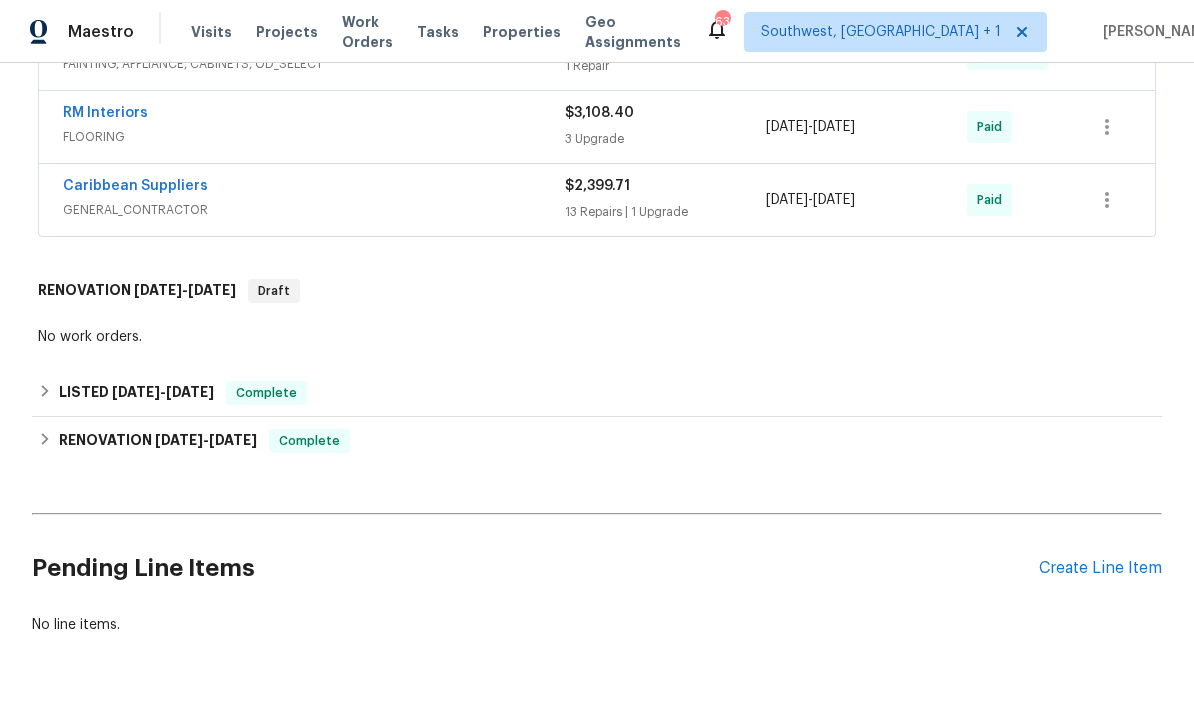 click on "Create Line Item" at bounding box center (1100, 568) 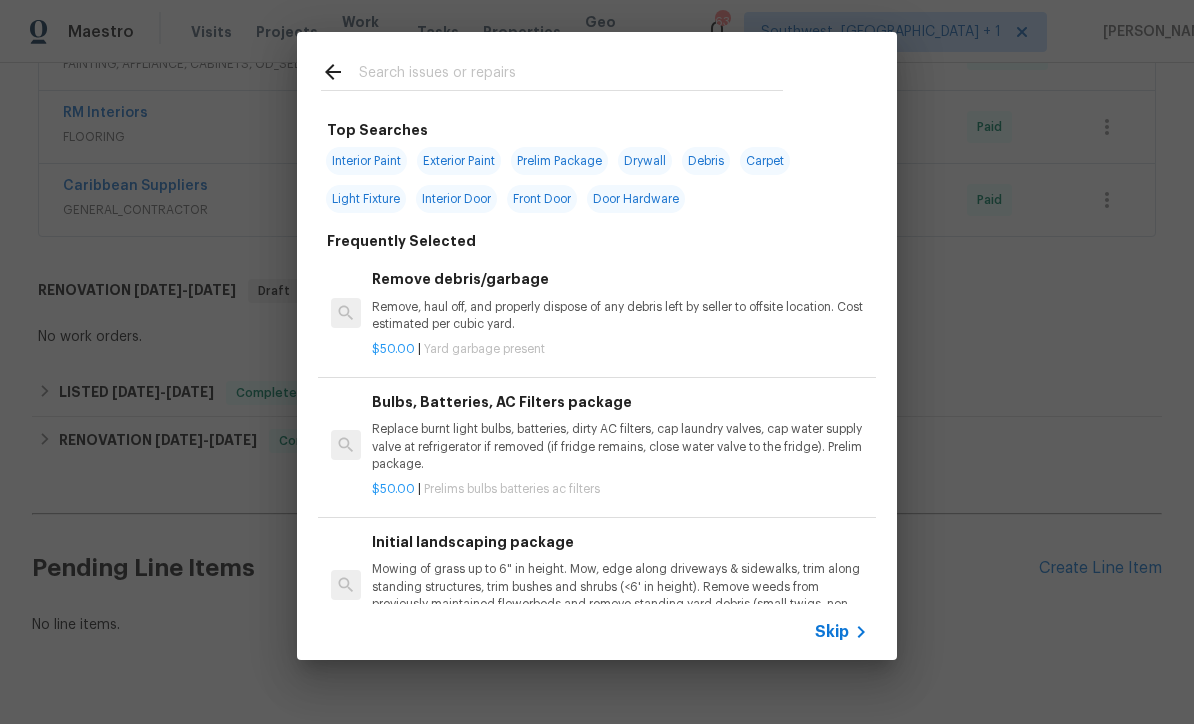 click on "Skip" at bounding box center (597, 632) 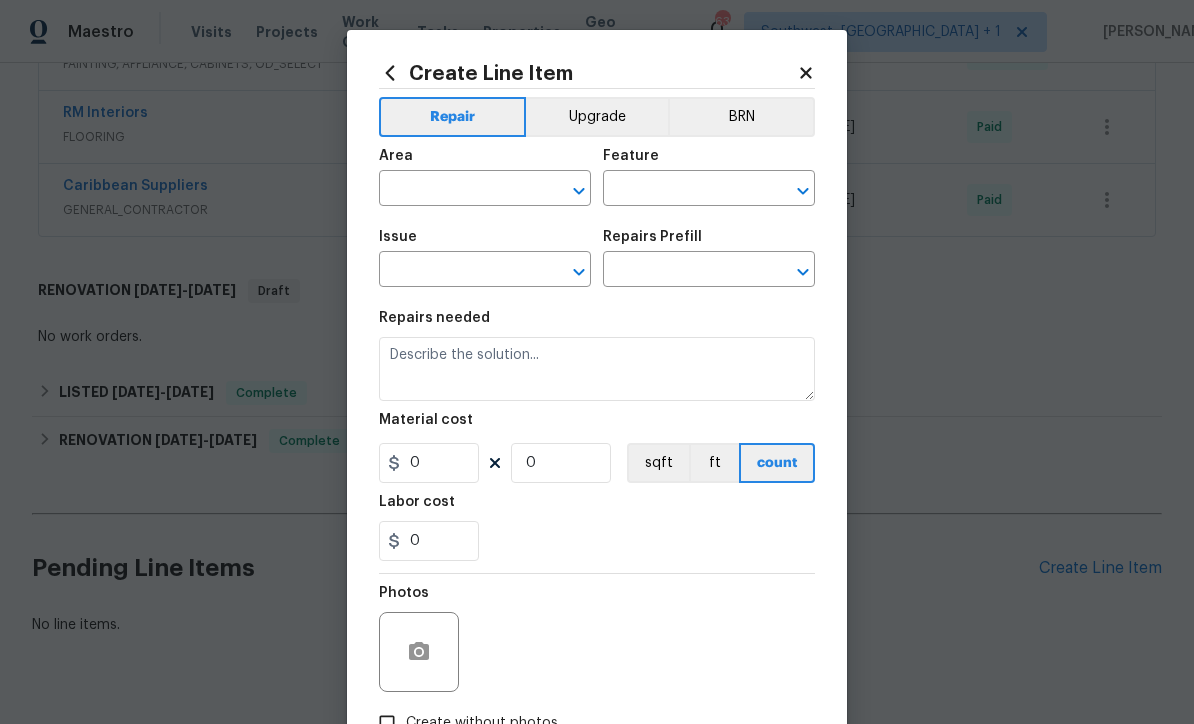 click on "Area ​" at bounding box center (485, 177) 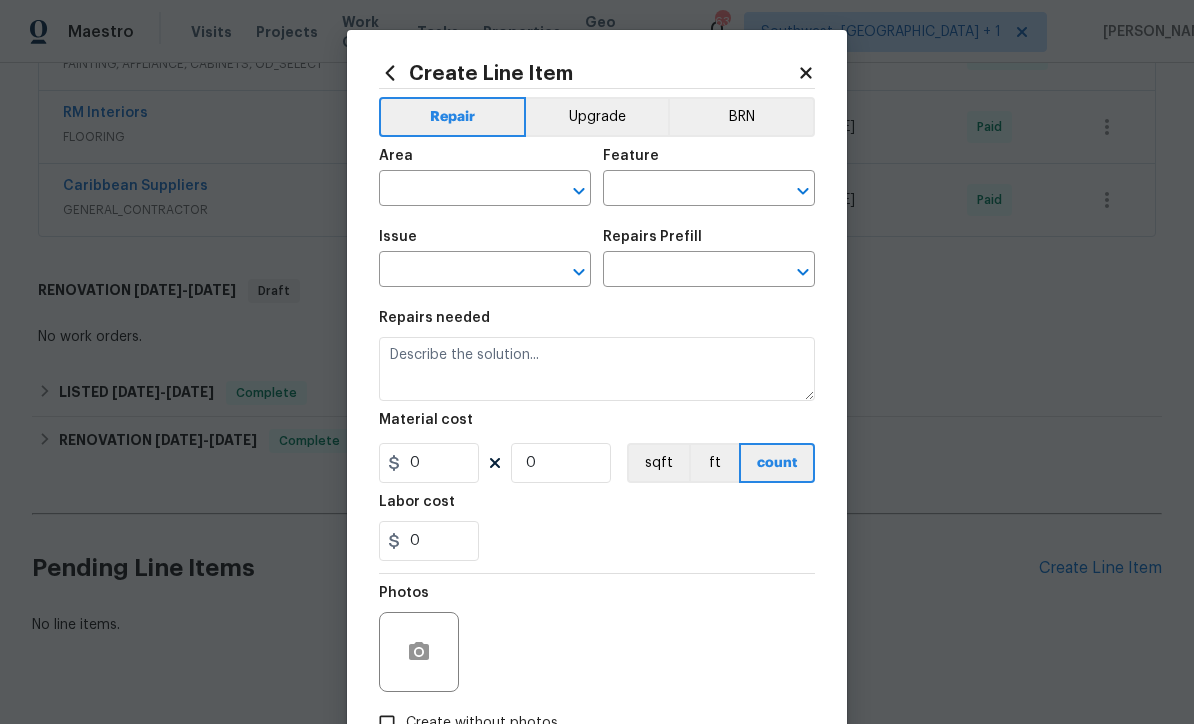click at bounding box center (457, 190) 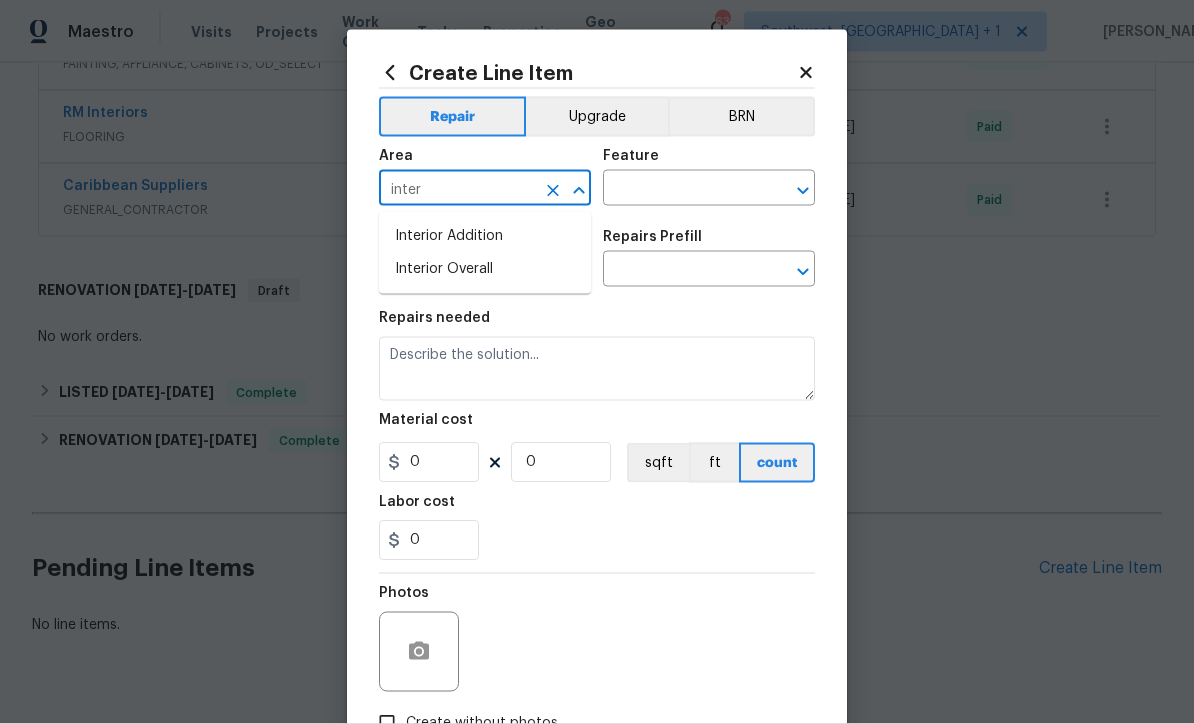 click on "Interior Overall" at bounding box center [485, 269] 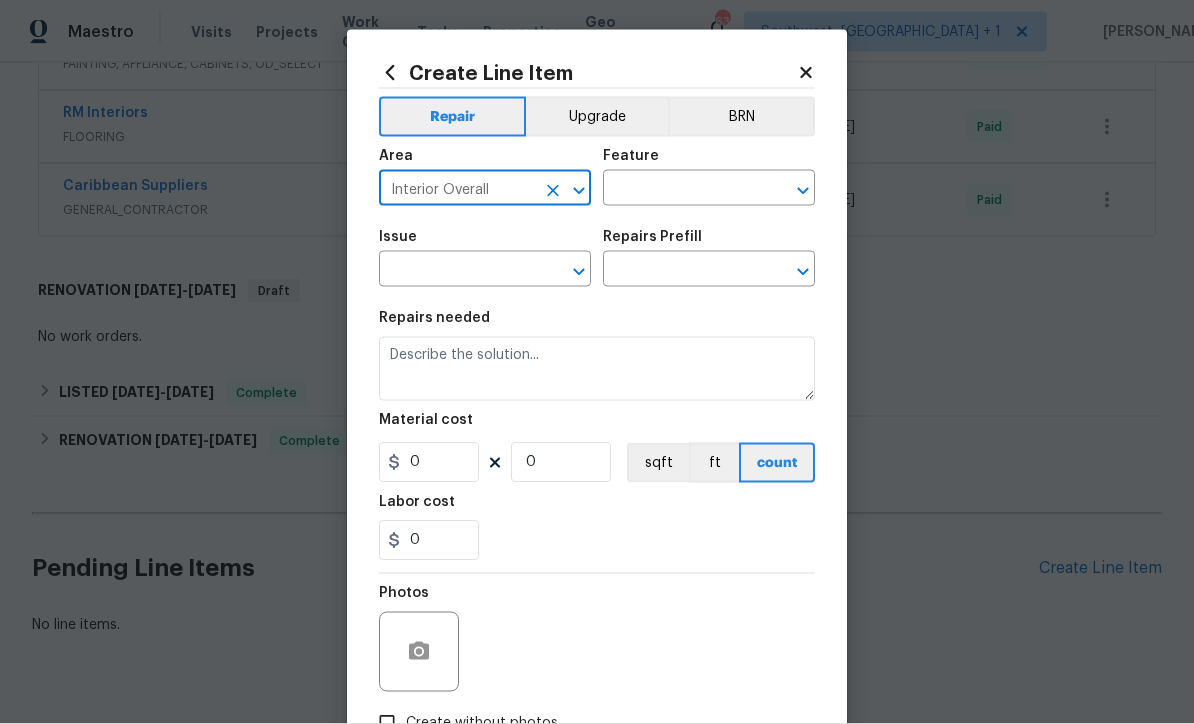 click at bounding box center (681, 190) 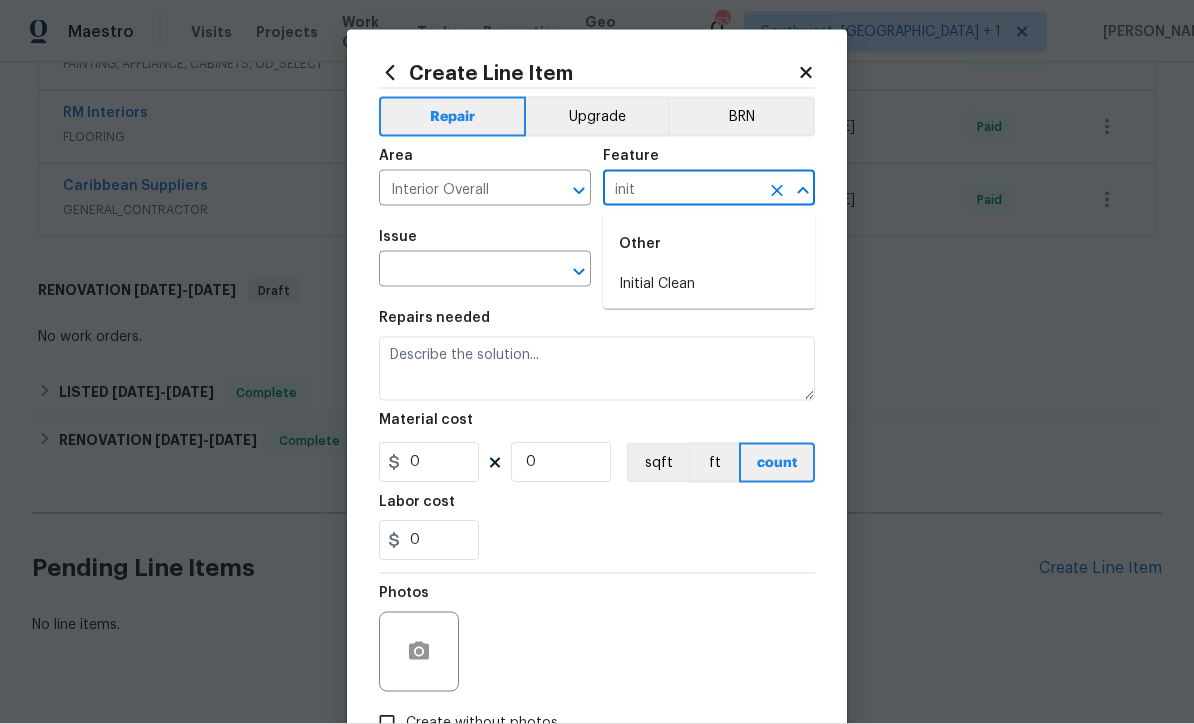 click on "Initial Clean" at bounding box center [709, 284] 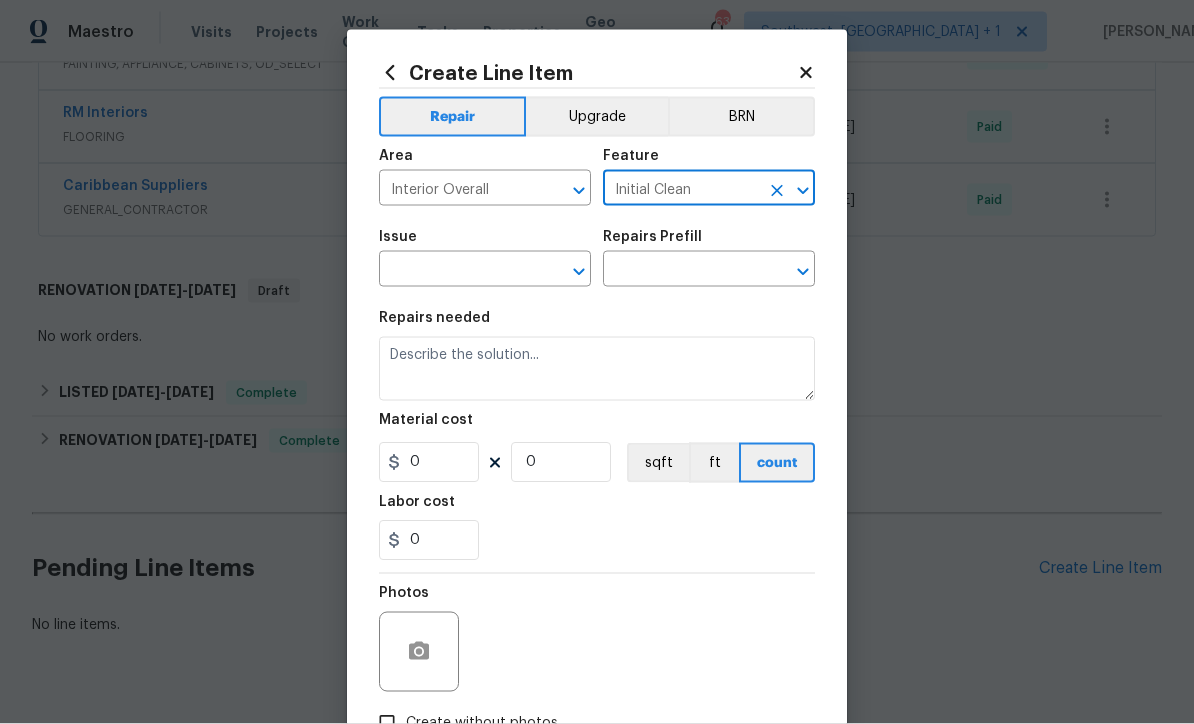 click on "Issue ​" at bounding box center [485, 258] 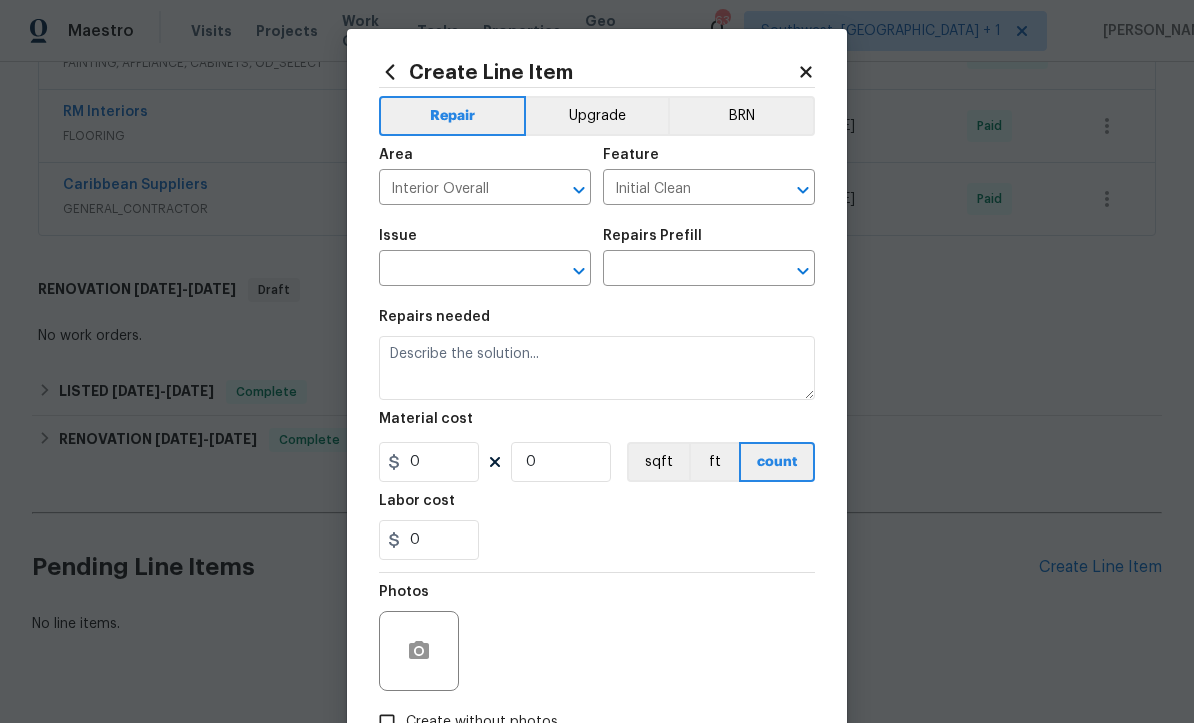 click at bounding box center (457, 271) 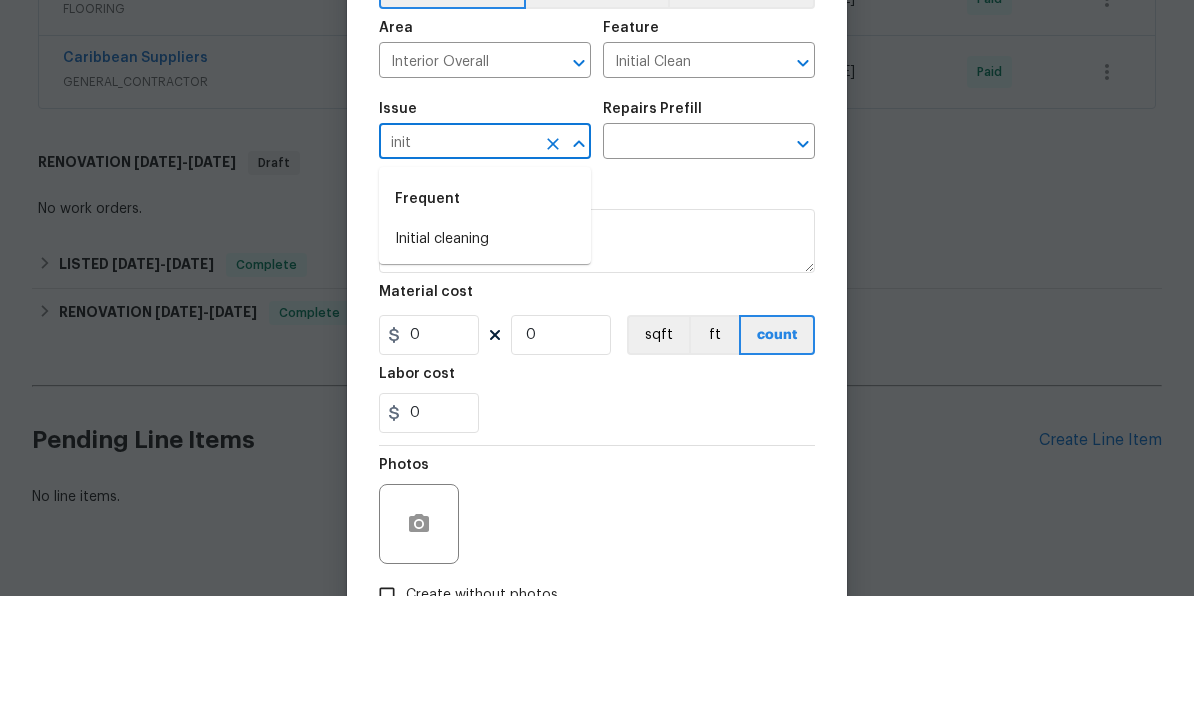 click on "Initial cleaning" at bounding box center [485, 367] 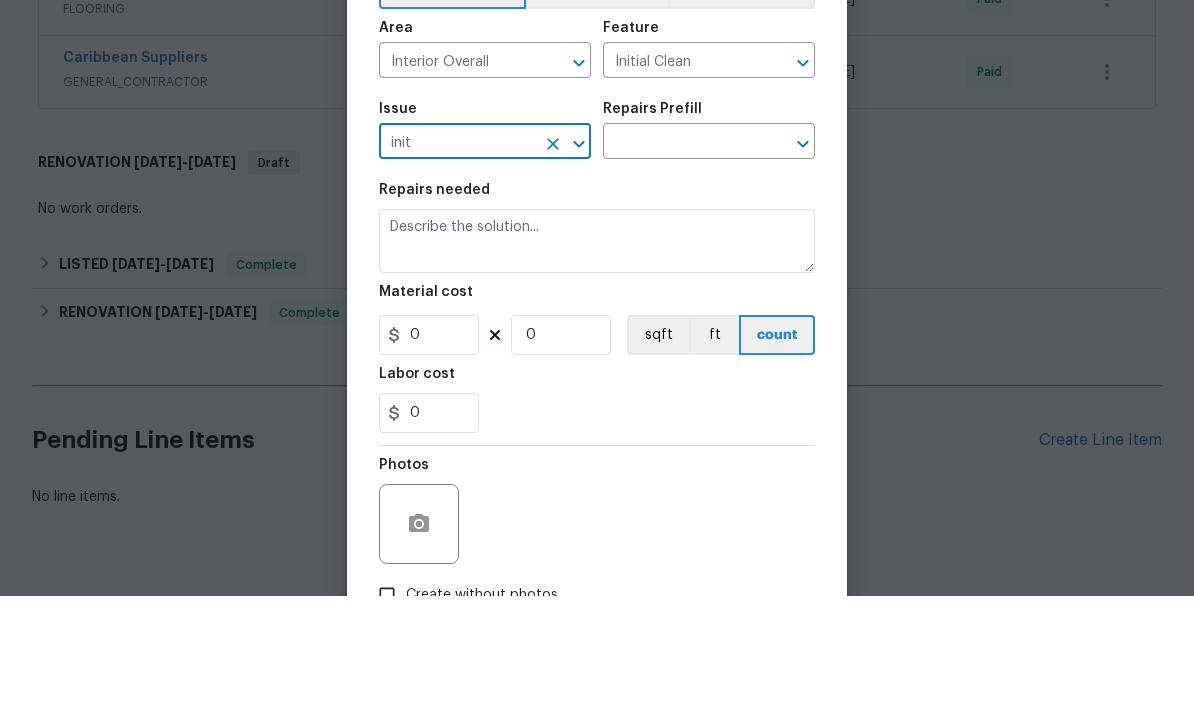 type on "Initial cleaning" 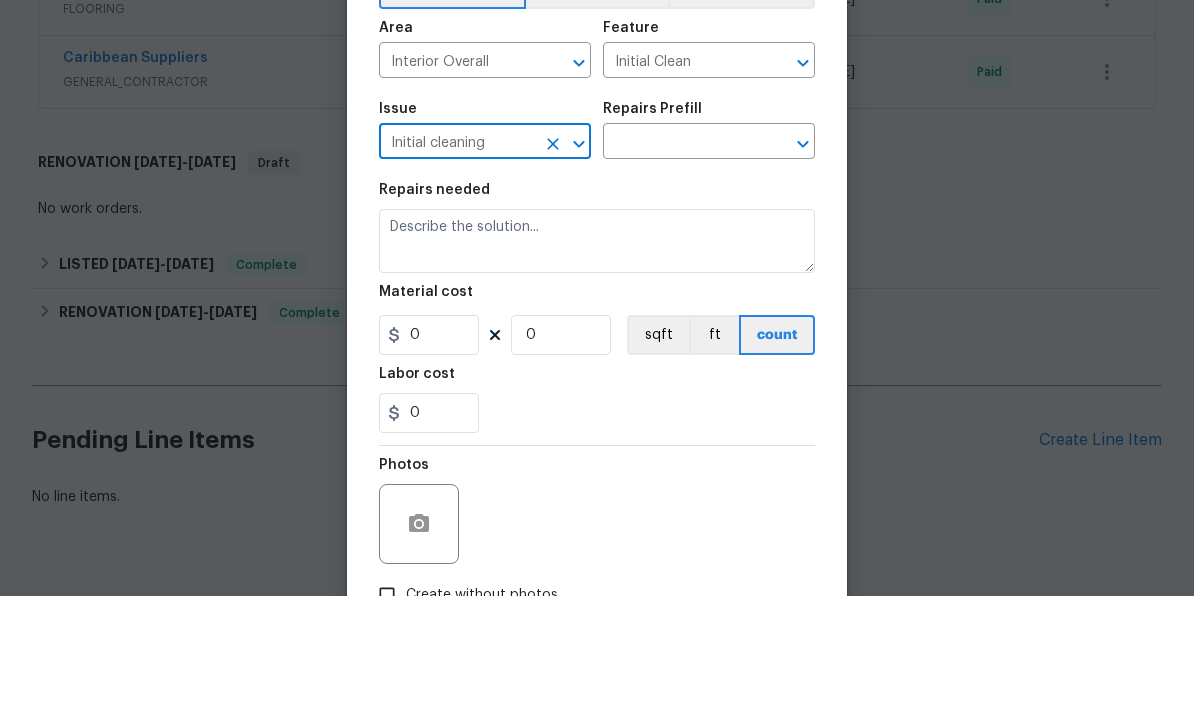 click at bounding box center [777, 272] 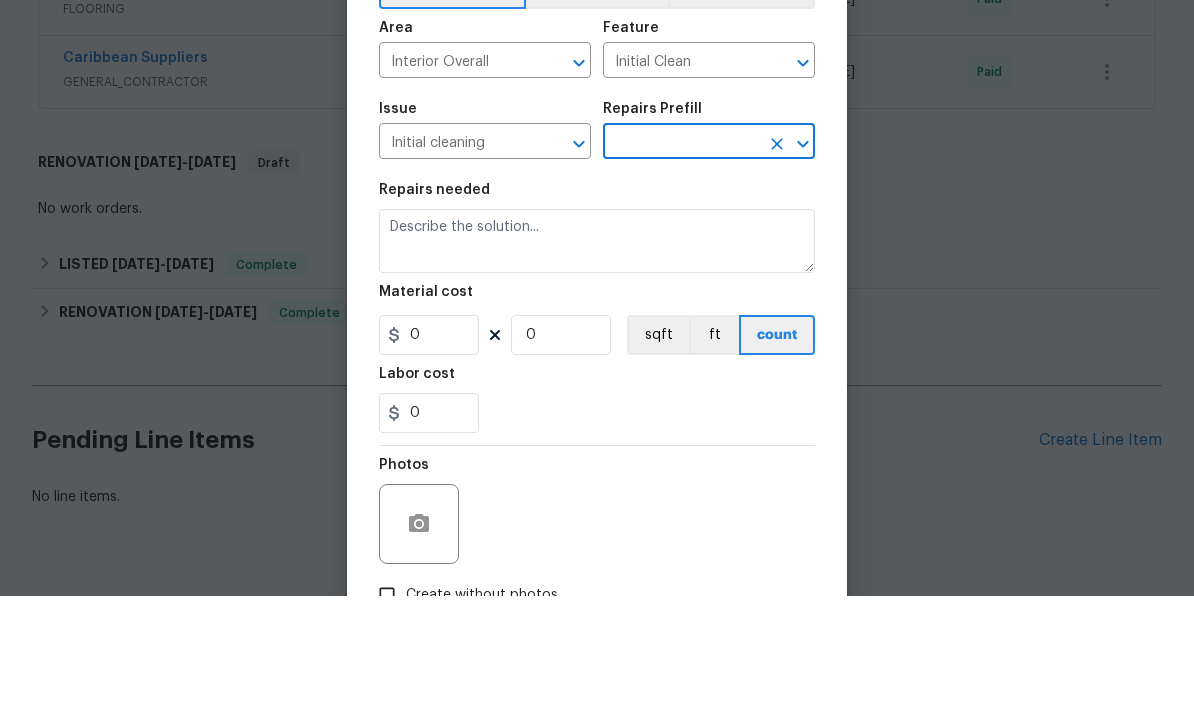 click at bounding box center [681, 271] 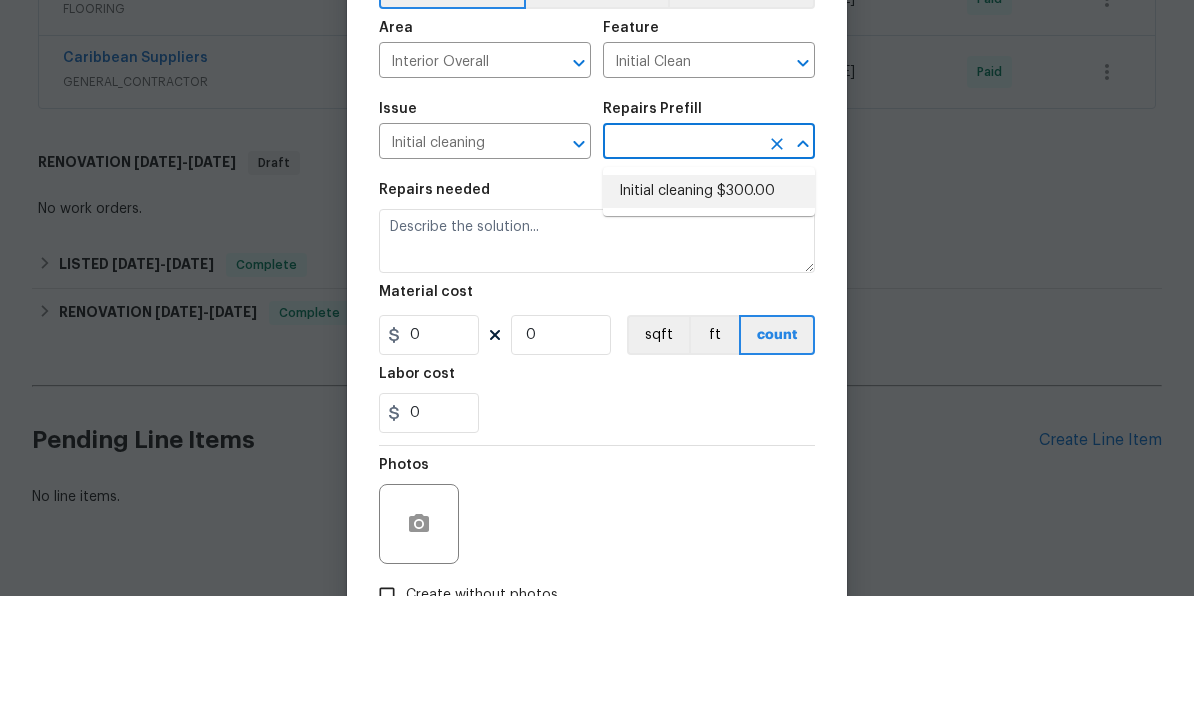 click on "Initial cleaning $300.00" at bounding box center (709, 319) 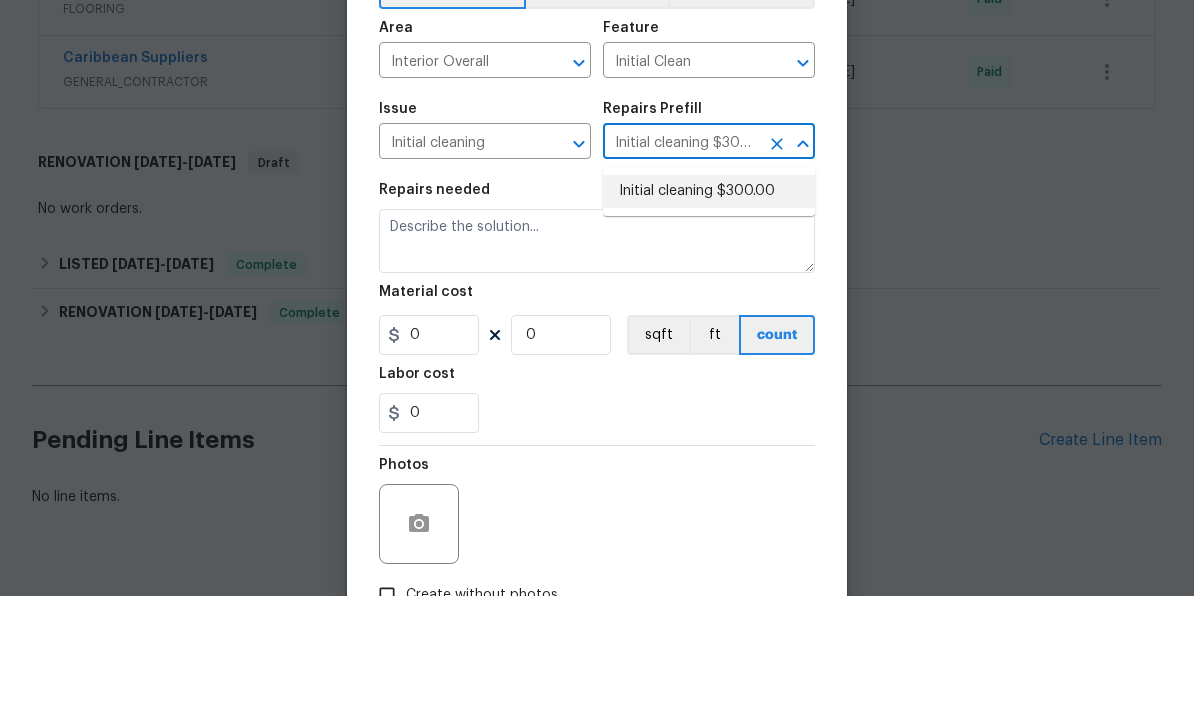 type on "Home Readiness Packages" 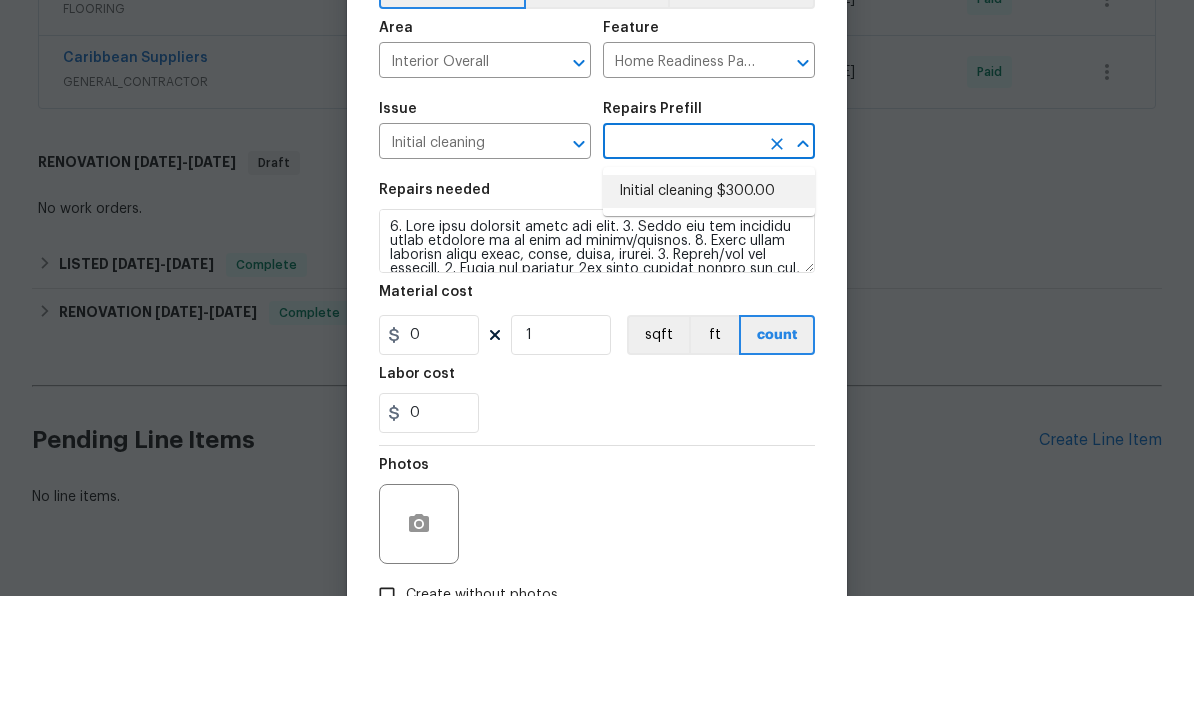 type on "Initial cleaning $300.00" 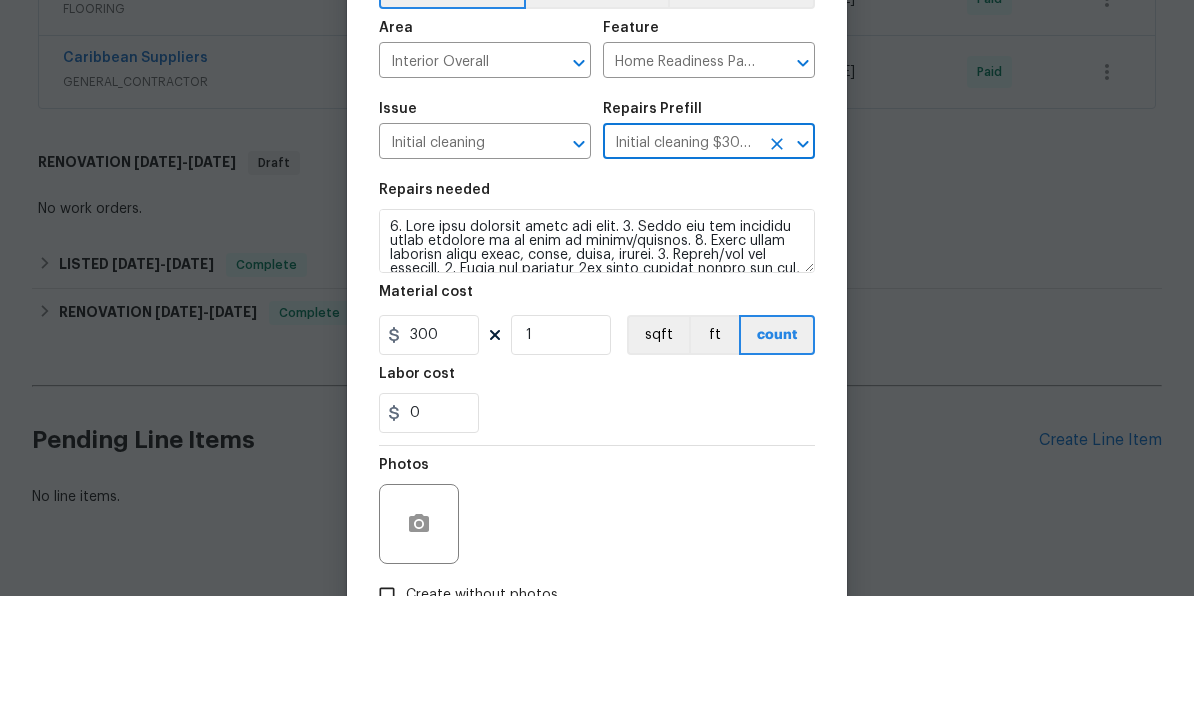 scroll, scrollTop: 66, scrollLeft: 0, axis: vertical 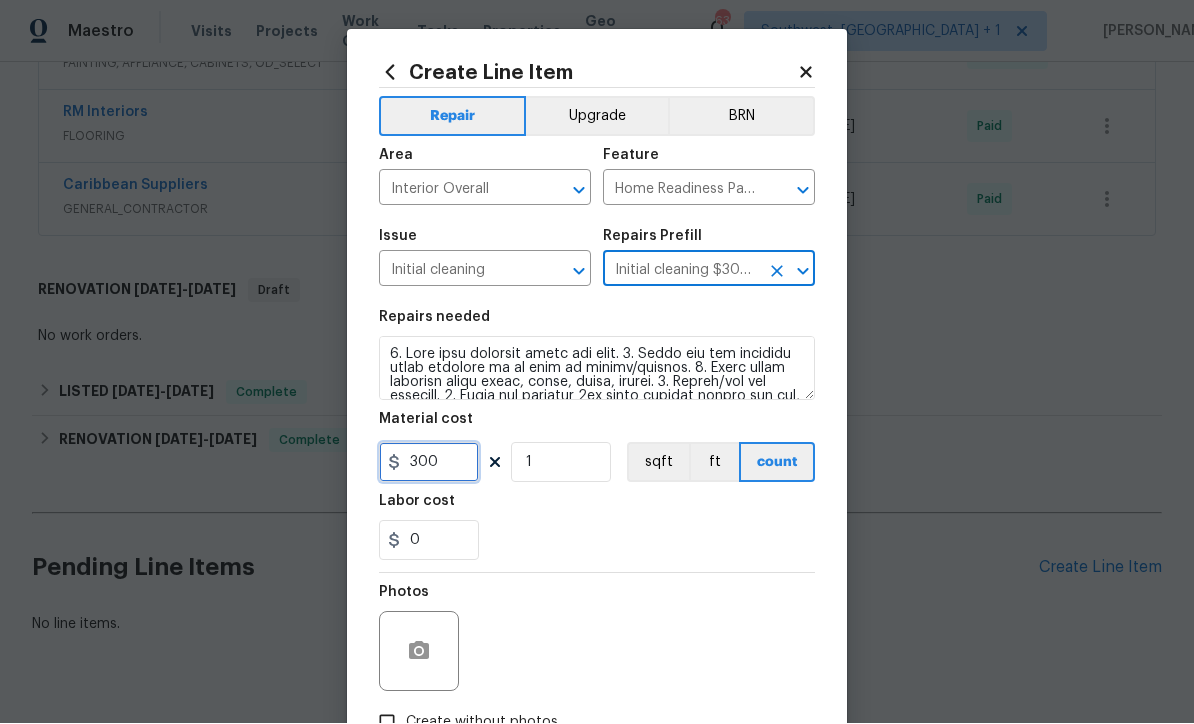 click on "300" at bounding box center [429, 463] 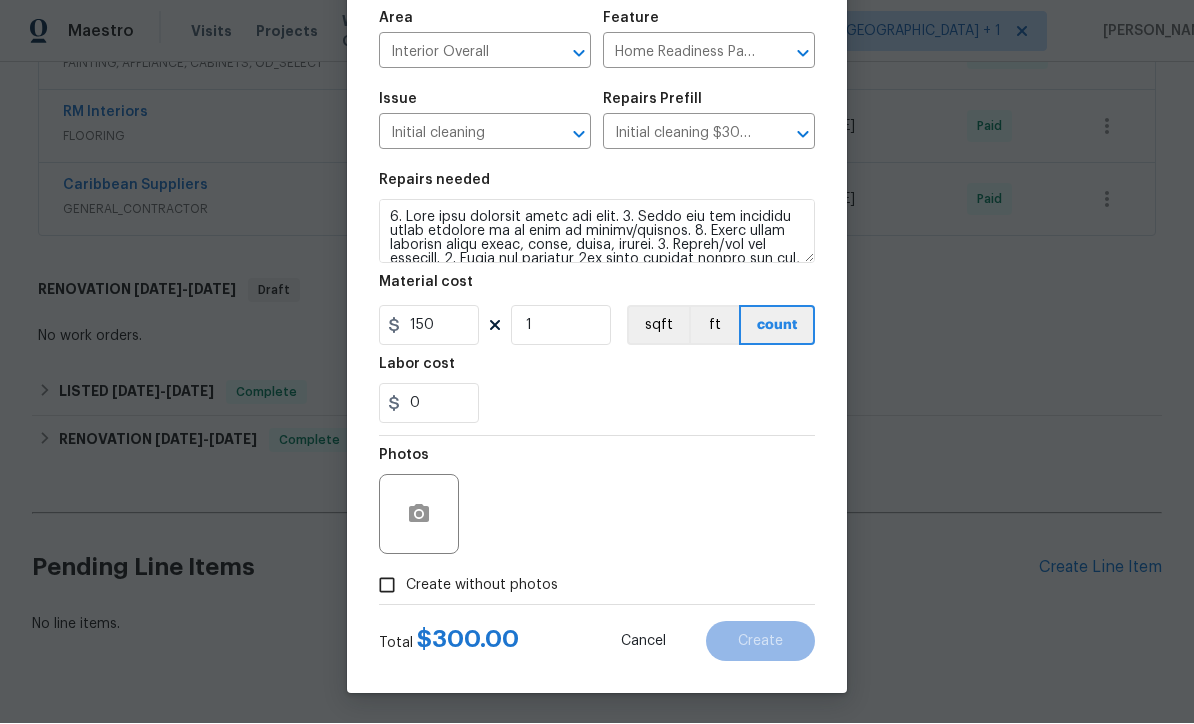 scroll, scrollTop: 141, scrollLeft: 0, axis: vertical 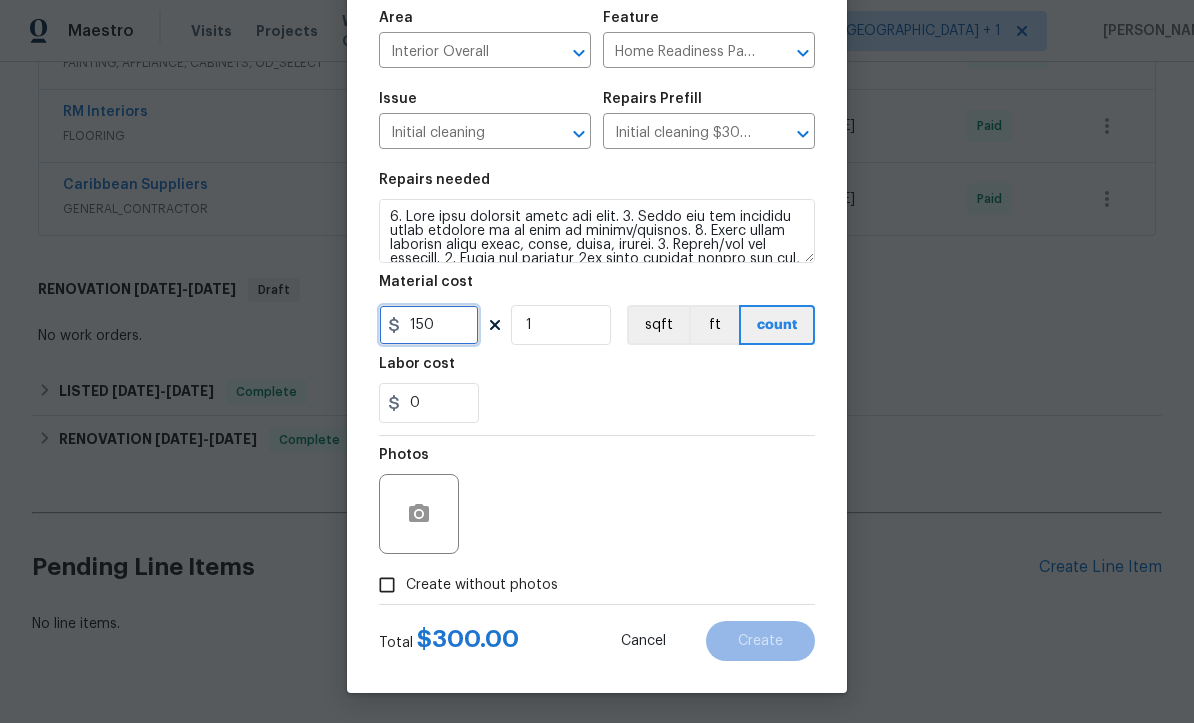 type on "150" 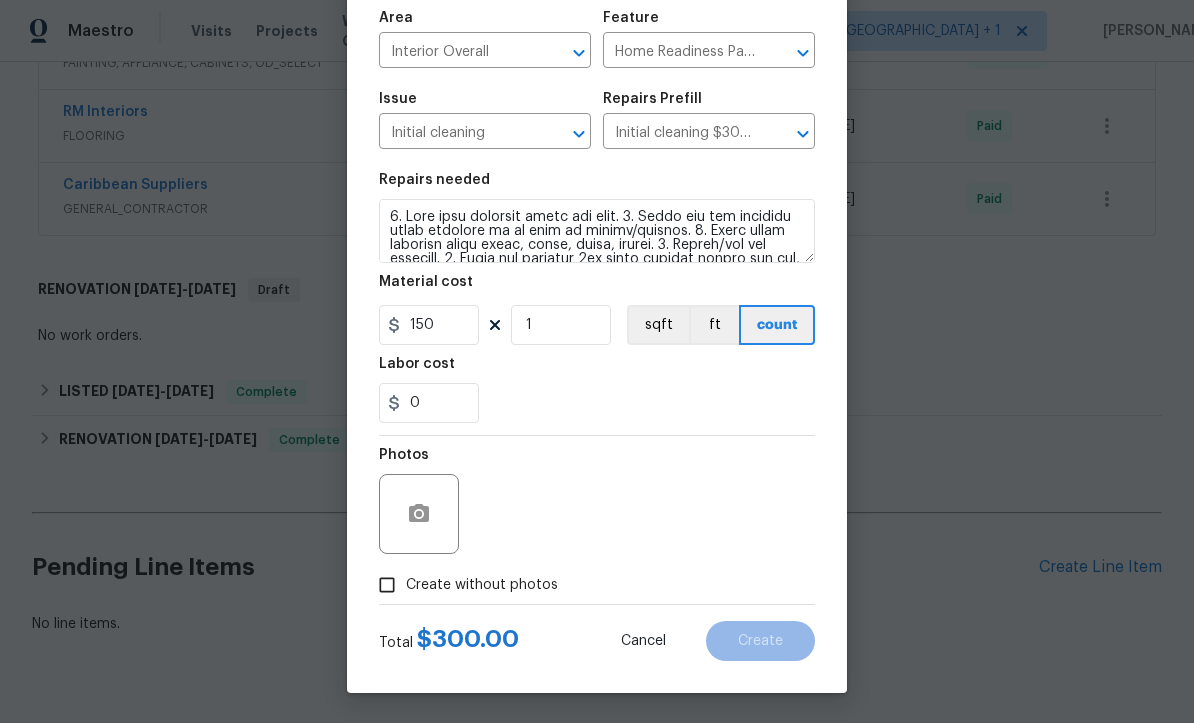 click on "Create without photos" at bounding box center [387, 586] 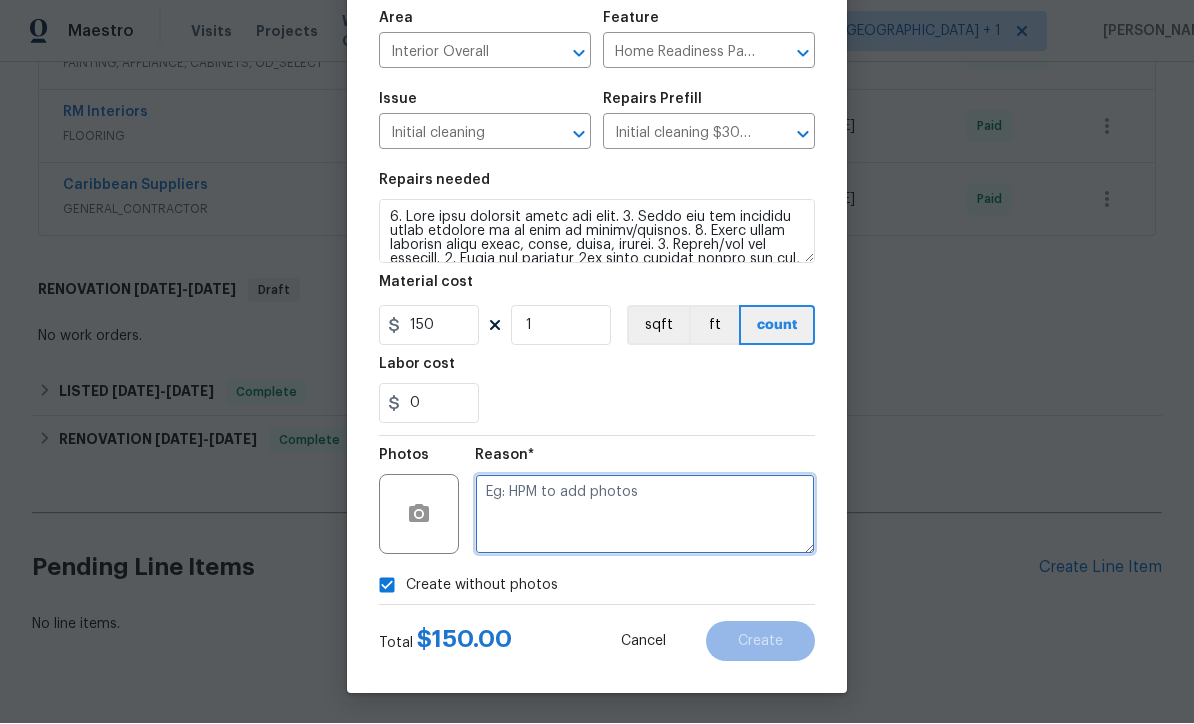 click at bounding box center (645, 515) 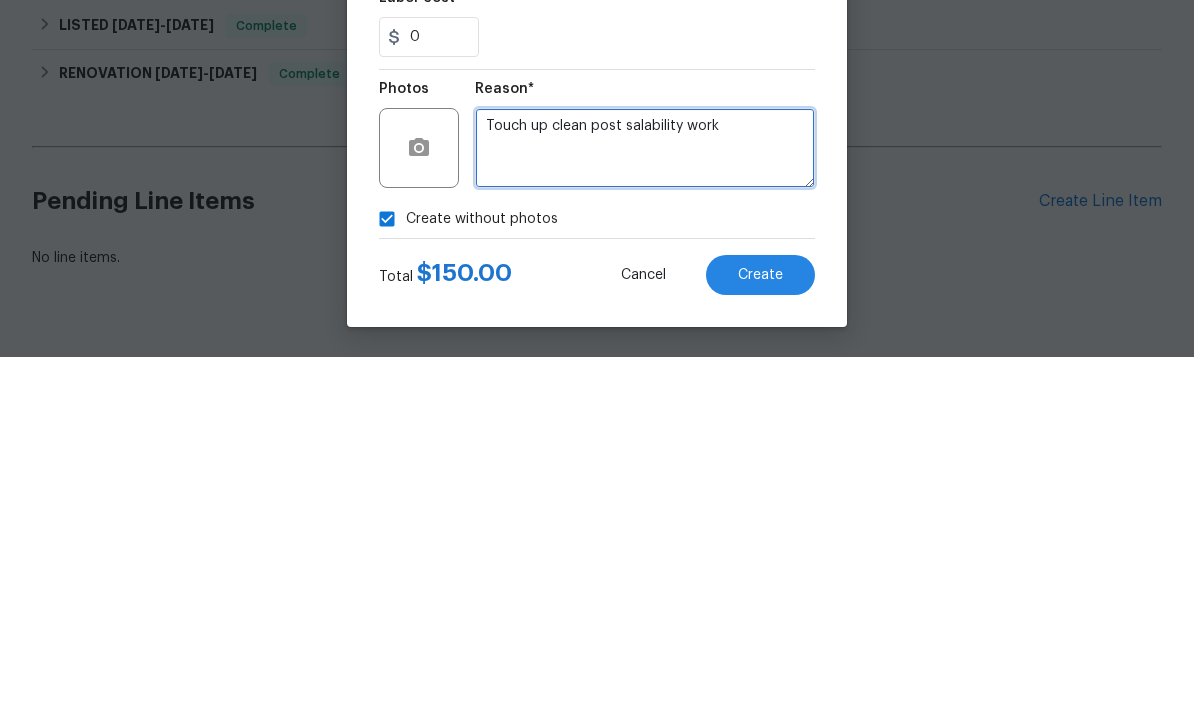 type on "Touch up clean post salability work" 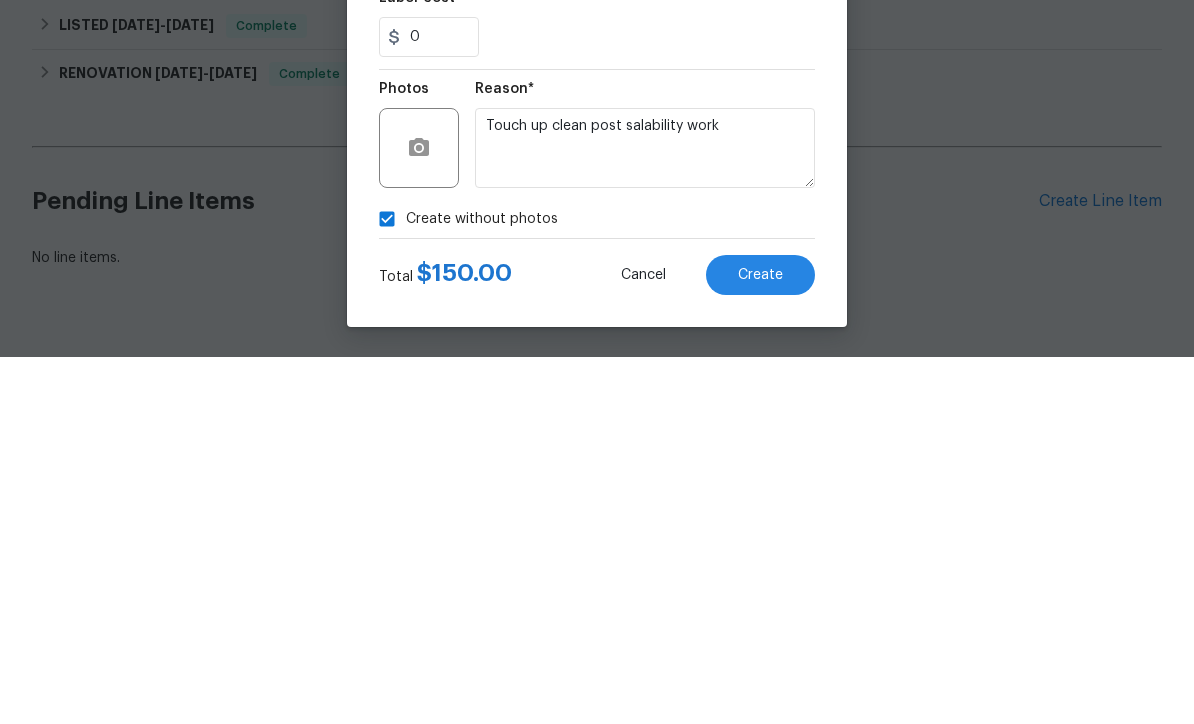 click on "Create" at bounding box center [760, 642] 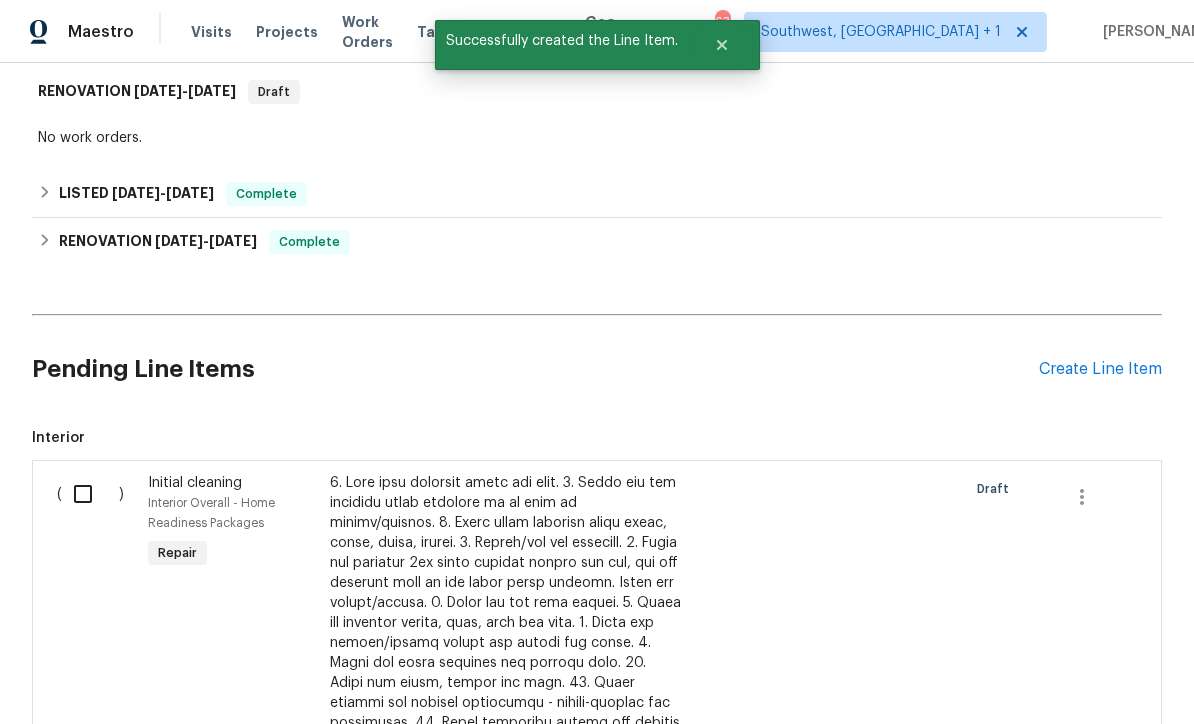 scroll, scrollTop: 856, scrollLeft: 0, axis: vertical 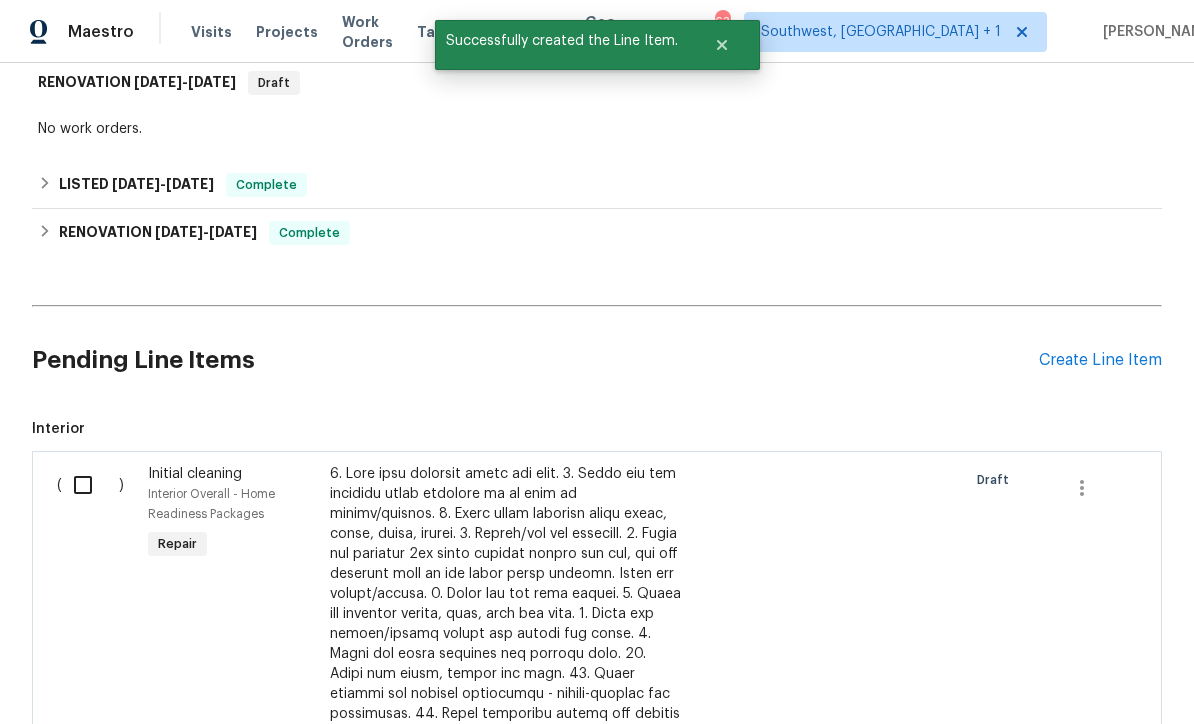 click at bounding box center (90, 485) 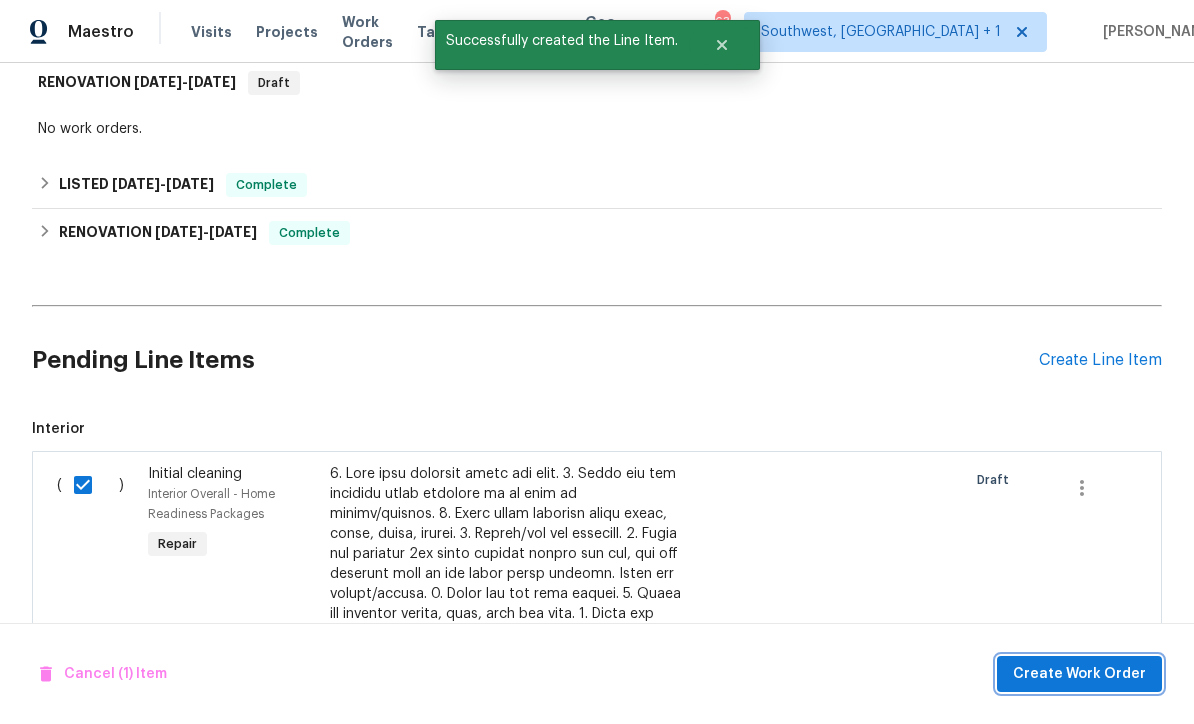 click on "Create Work Order" at bounding box center (1079, 674) 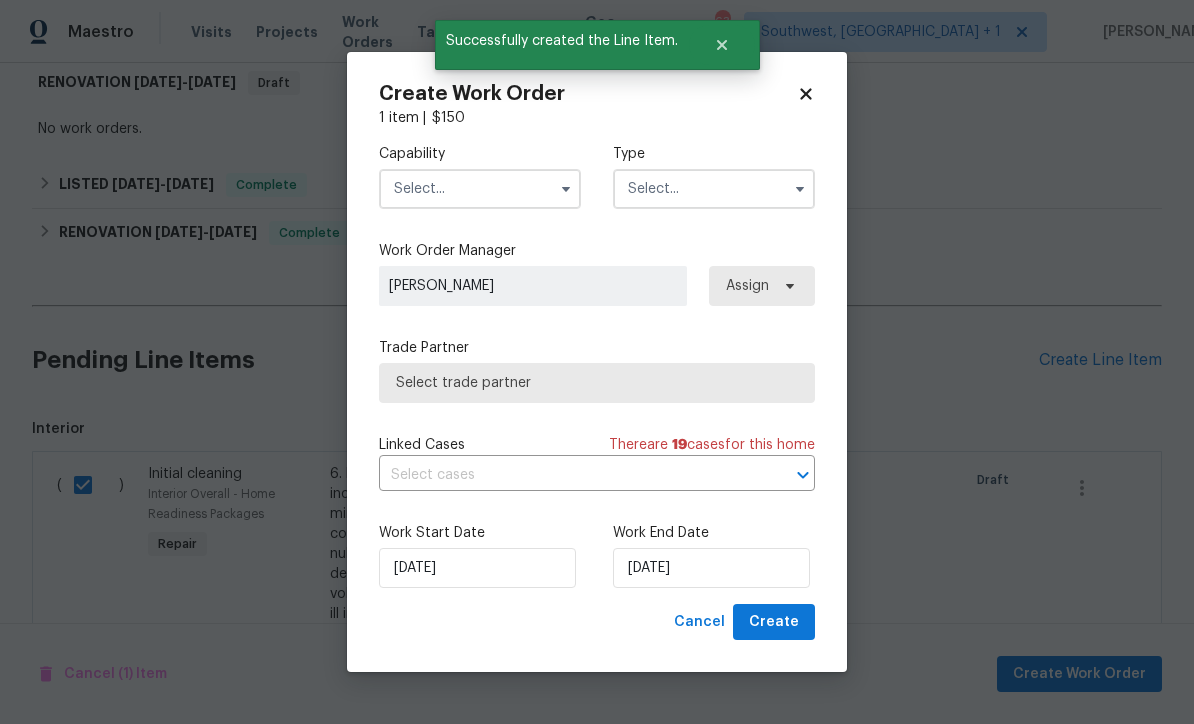 click at bounding box center (480, 189) 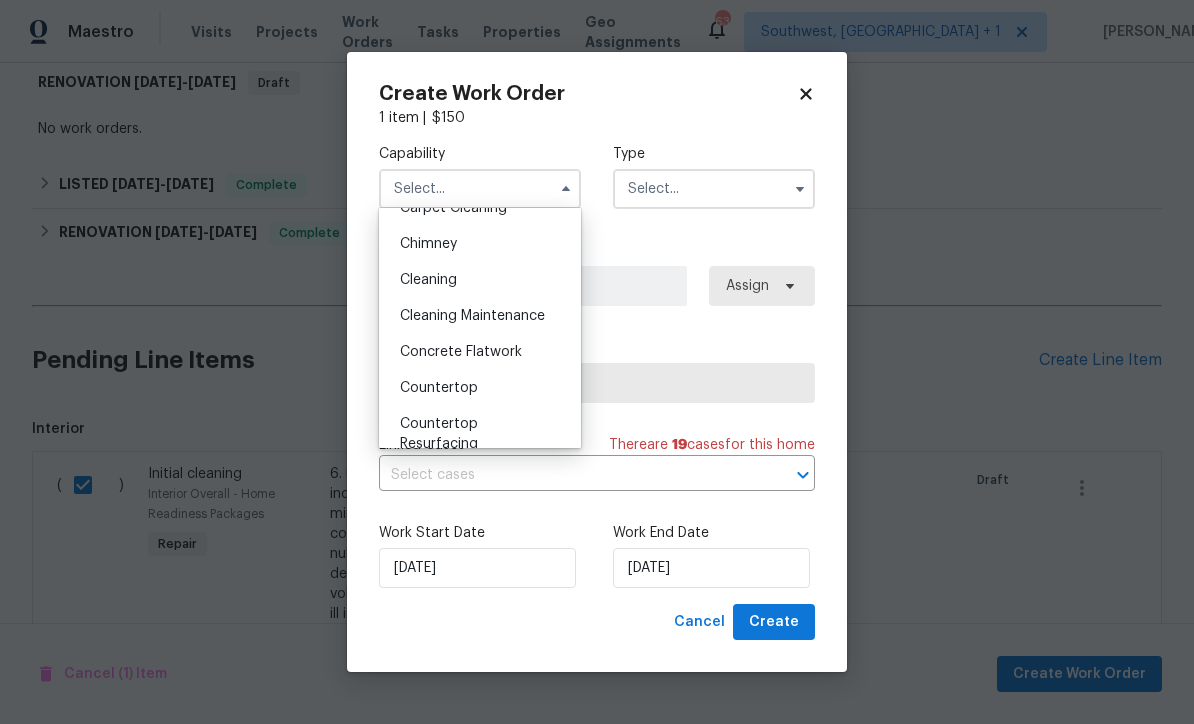 scroll, scrollTop: 234, scrollLeft: 0, axis: vertical 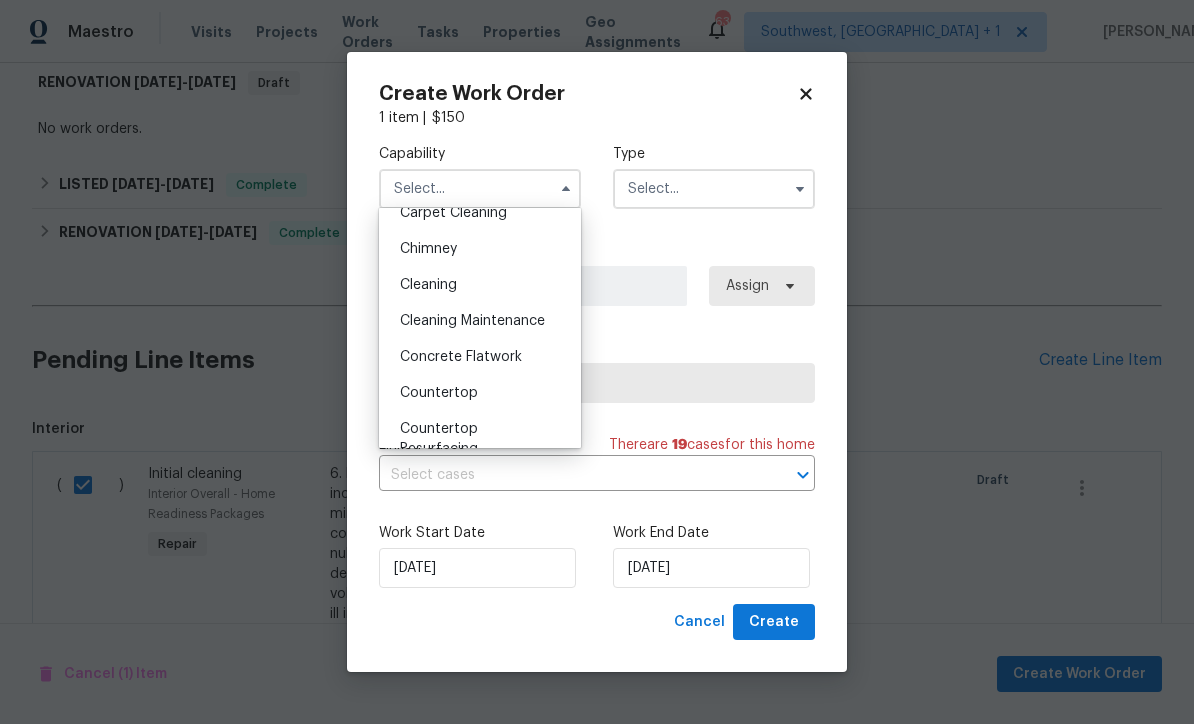click on "Cleaning" at bounding box center (480, 285) 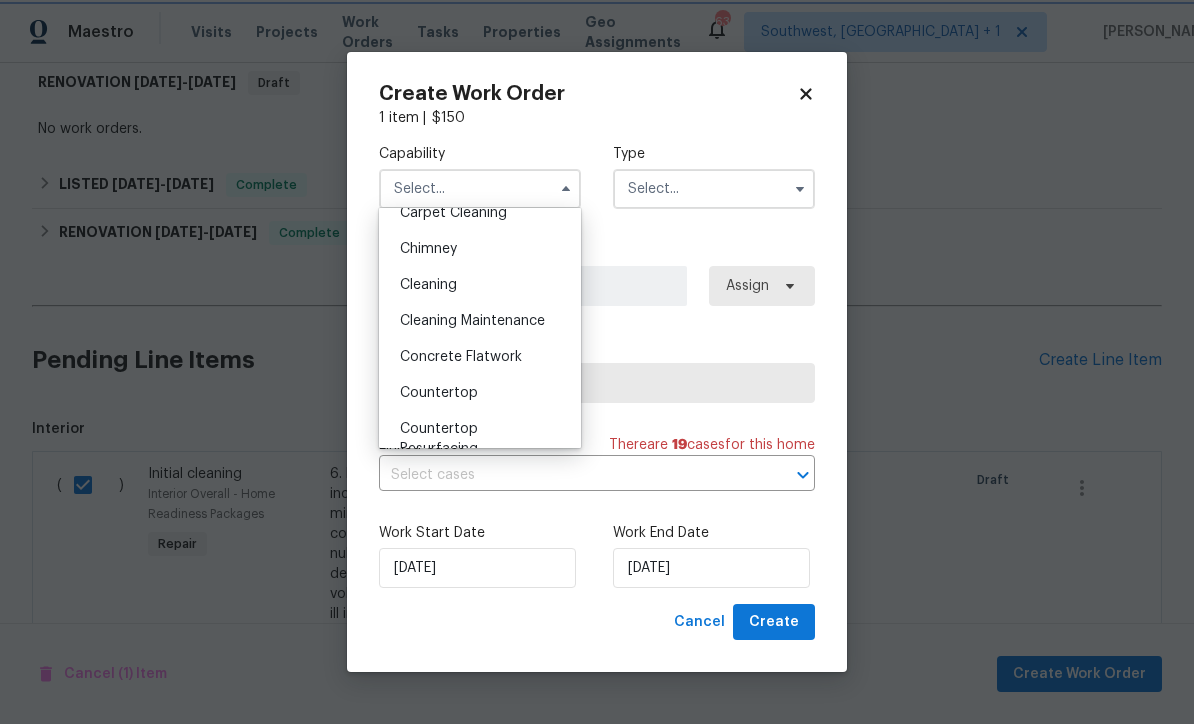 type on "Cleaning" 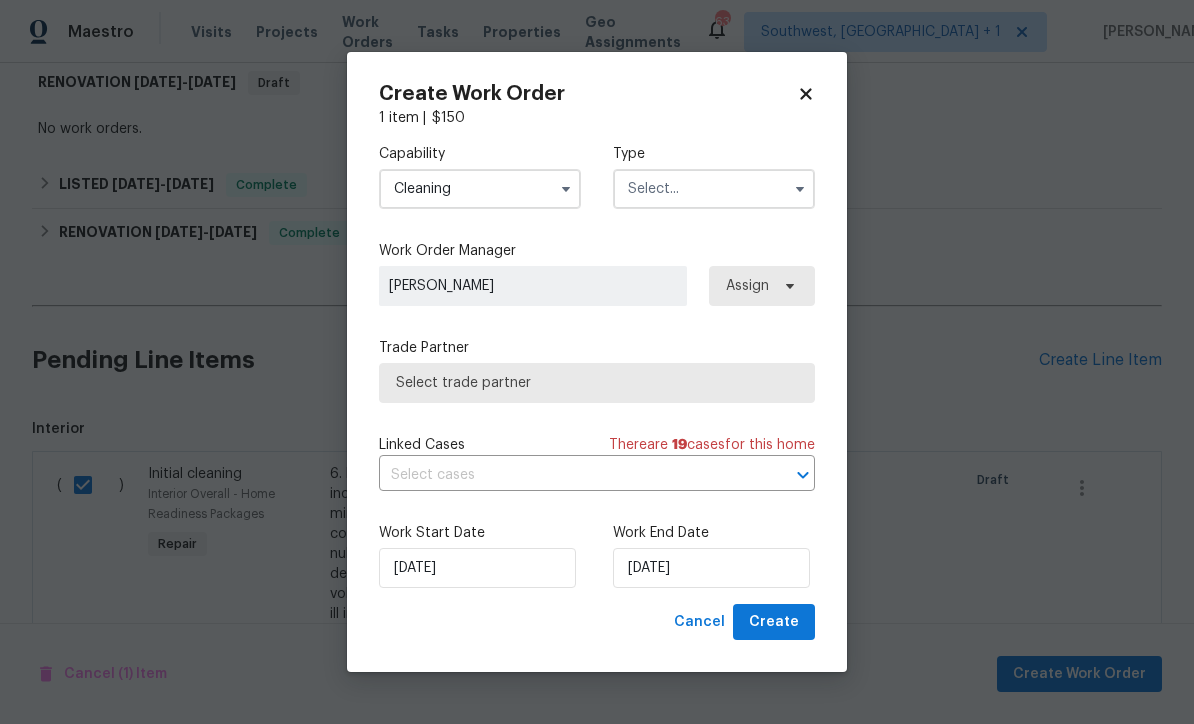 click at bounding box center [714, 189] 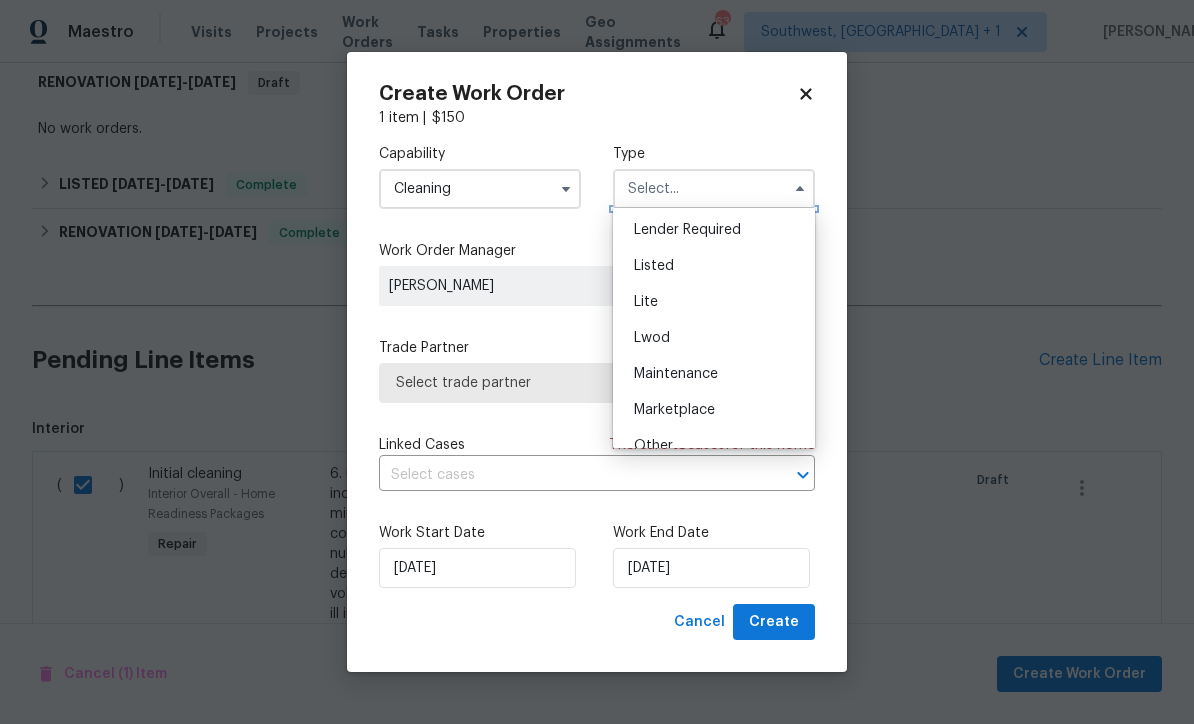 scroll, scrollTop: 178, scrollLeft: 0, axis: vertical 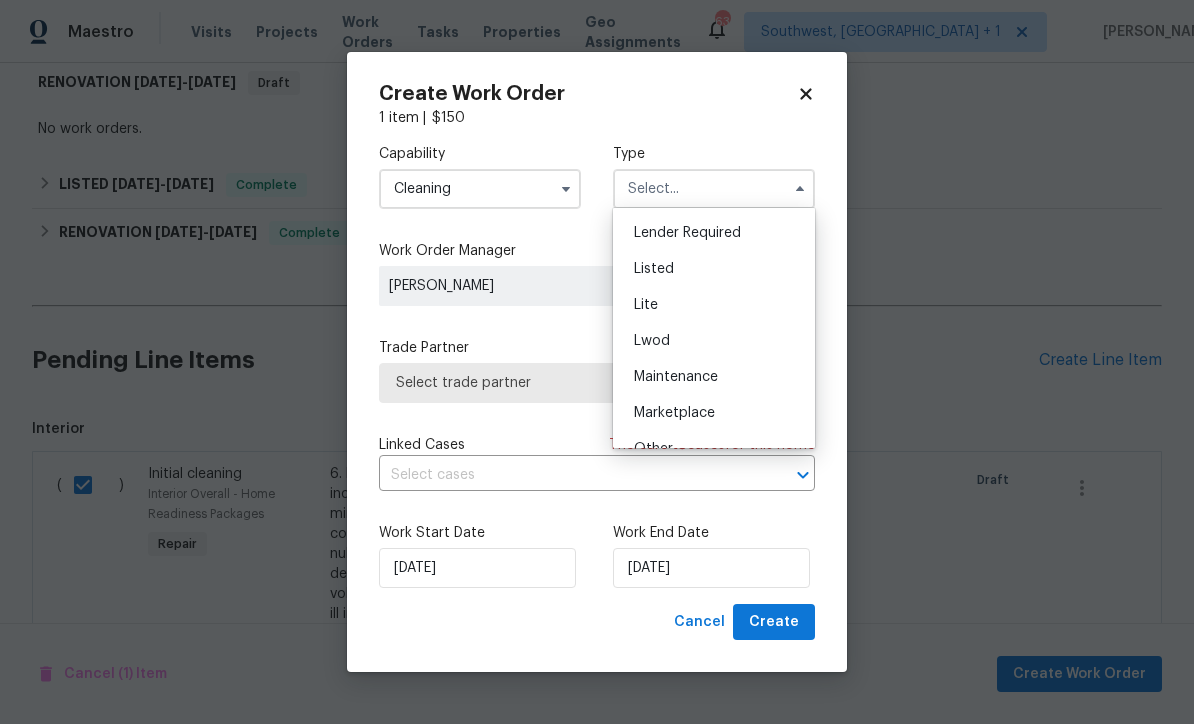 click on "Listed" at bounding box center (714, 269) 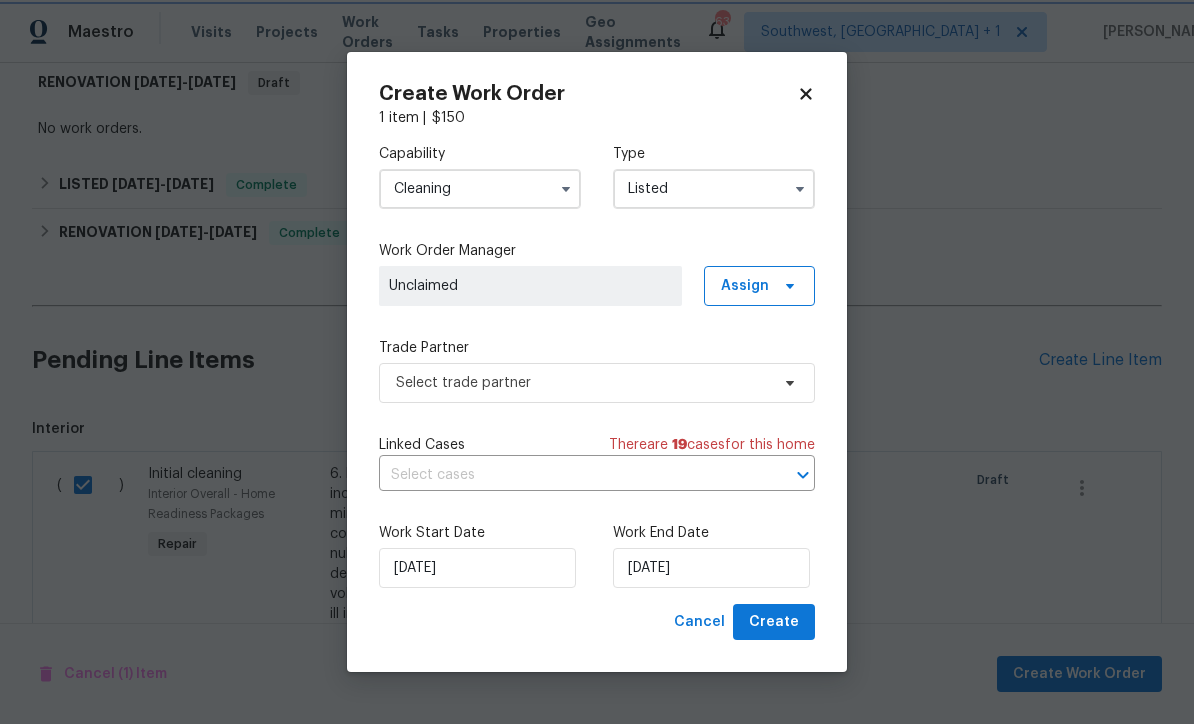 scroll, scrollTop: 0, scrollLeft: 0, axis: both 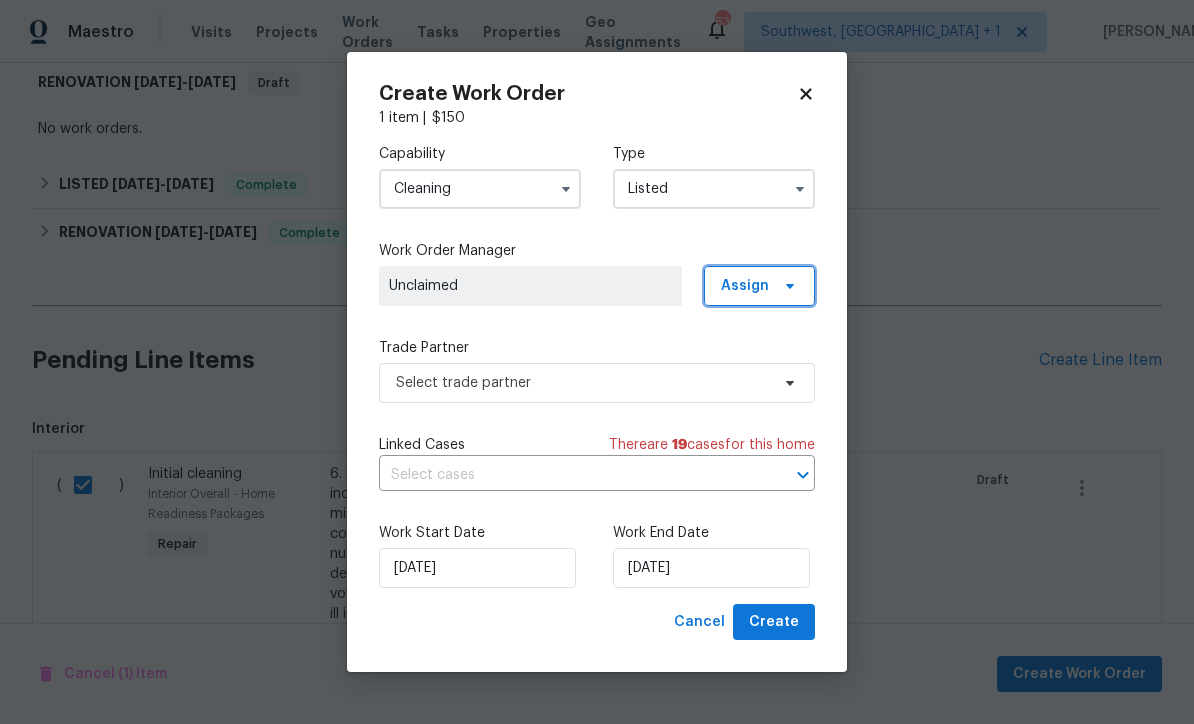 click on "Assign" at bounding box center [759, 286] 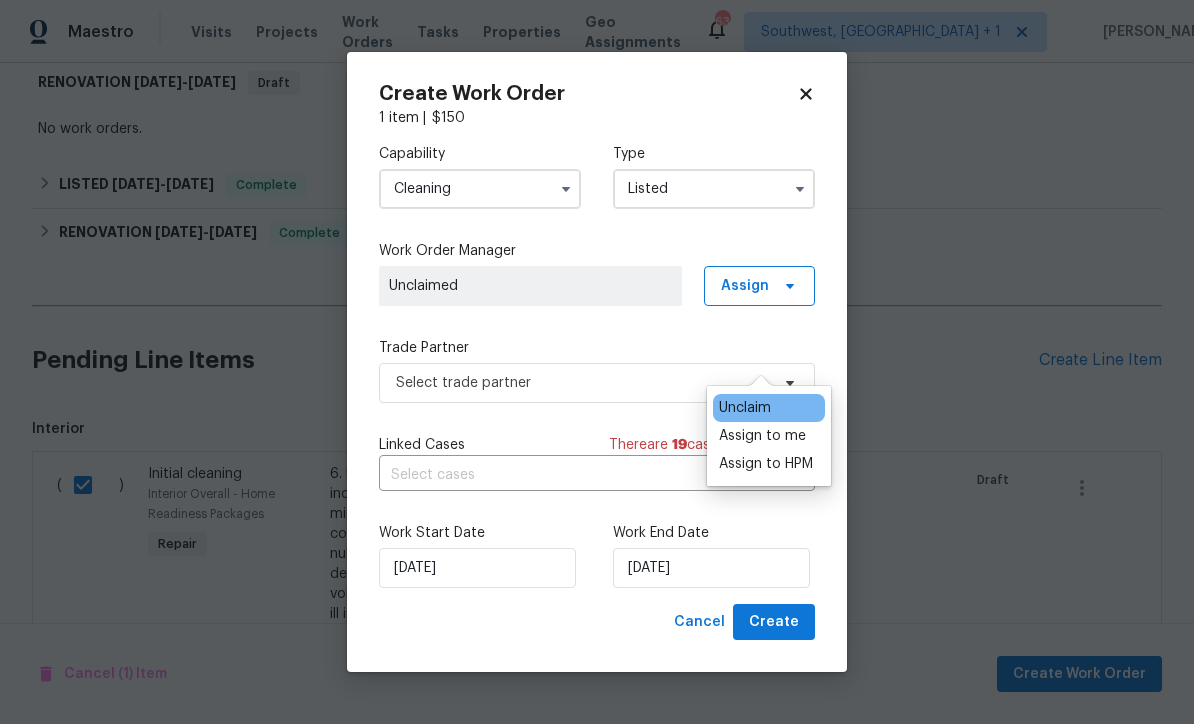 click on "Assign to me" at bounding box center (762, 436) 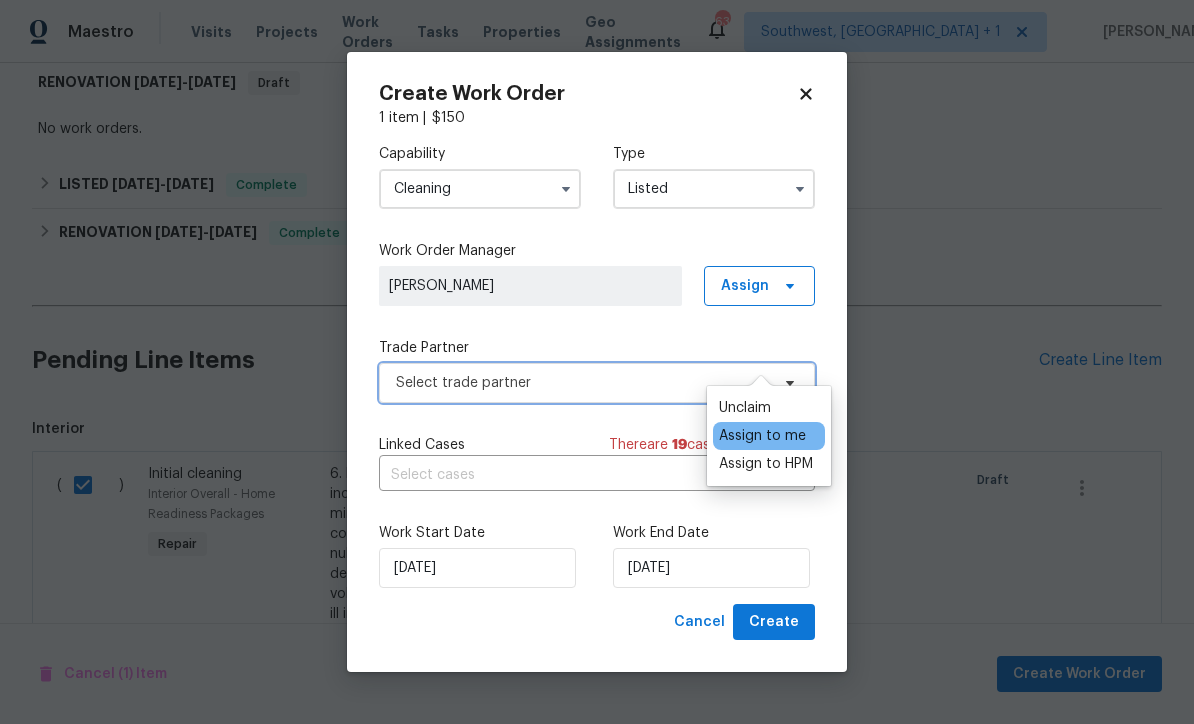 click on "Select trade partner" at bounding box center [582, 383] 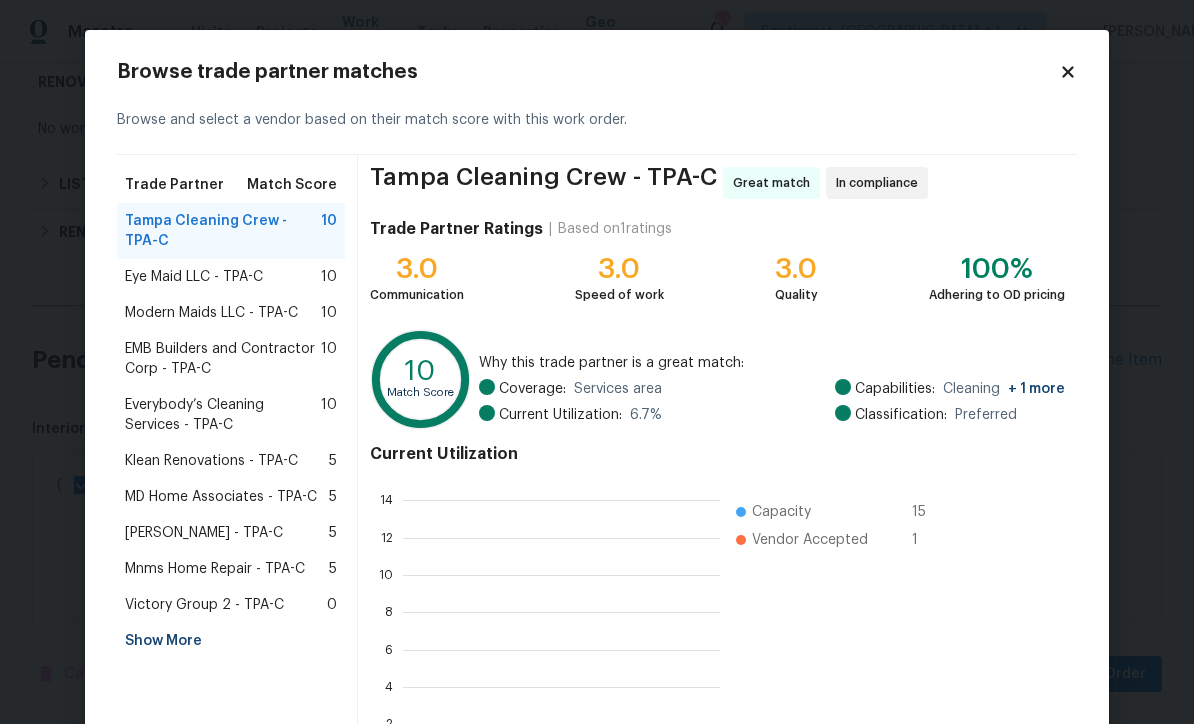 scroll, scrollTop: 2, scrollLeft: 2, axis: both 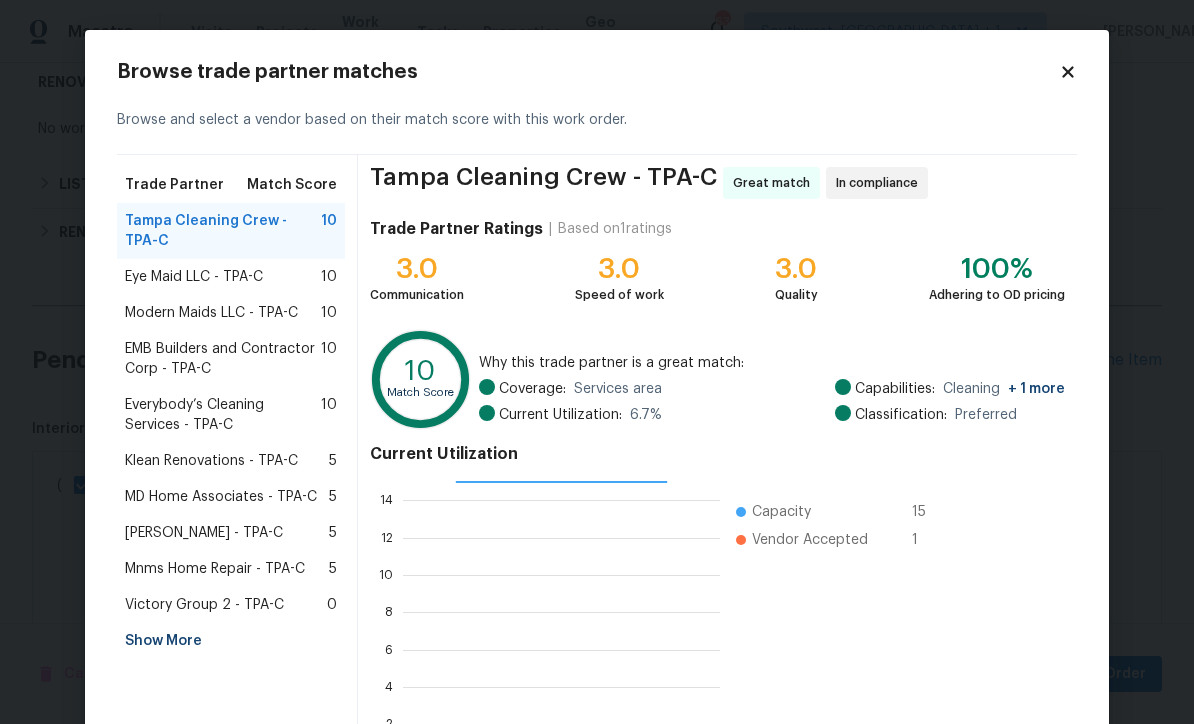 click on "Everybody’s Cleaning Services - TPA-C" at bounding box center [223, 415] 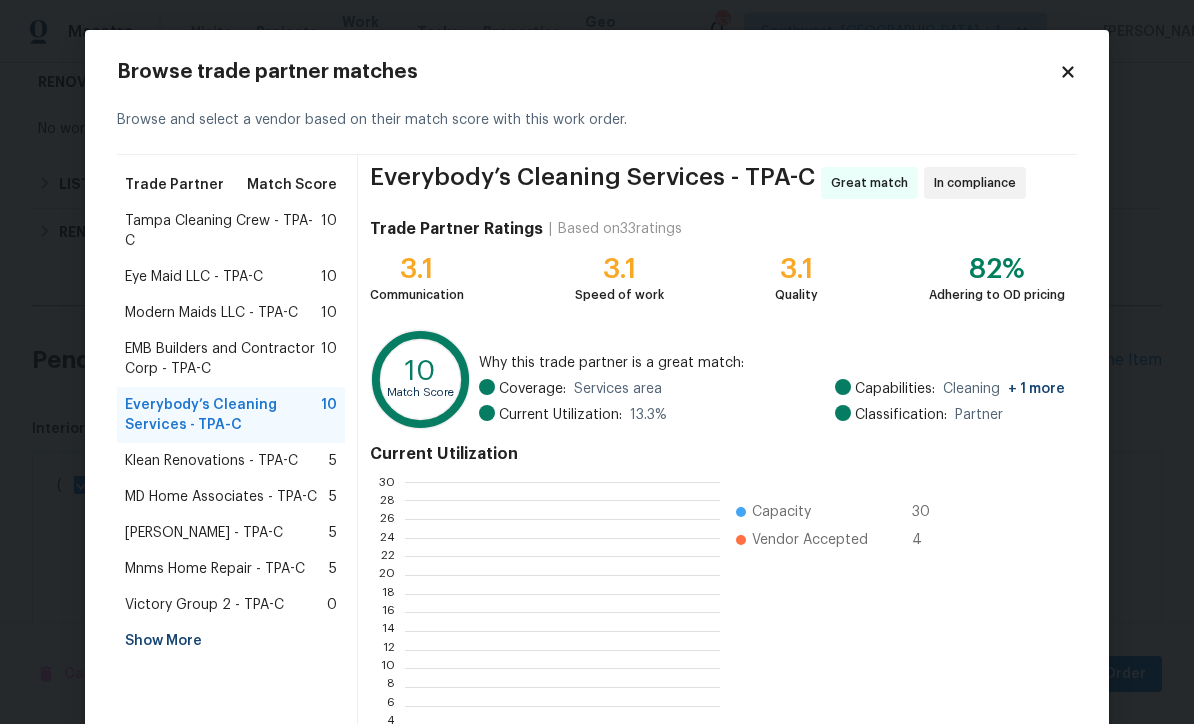 scroll, scrollTop: 2, scrollLeft: 2, axis: both 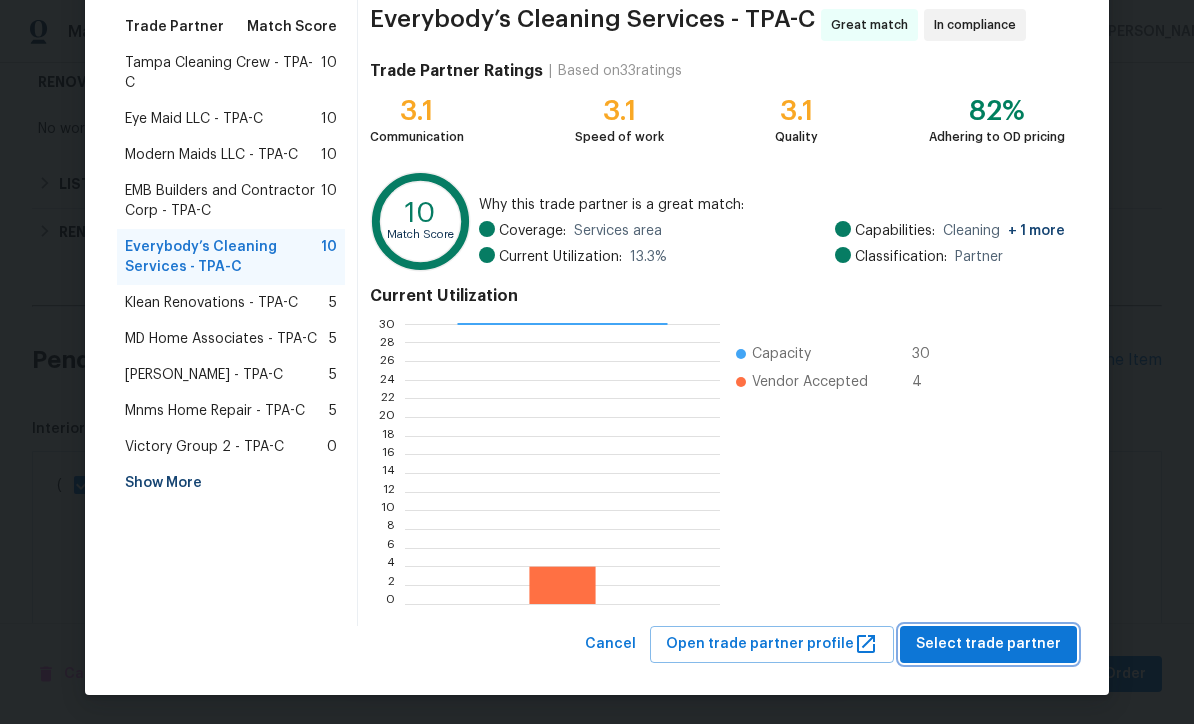 click on "Select trade partner" at bounding box center [988, 644] 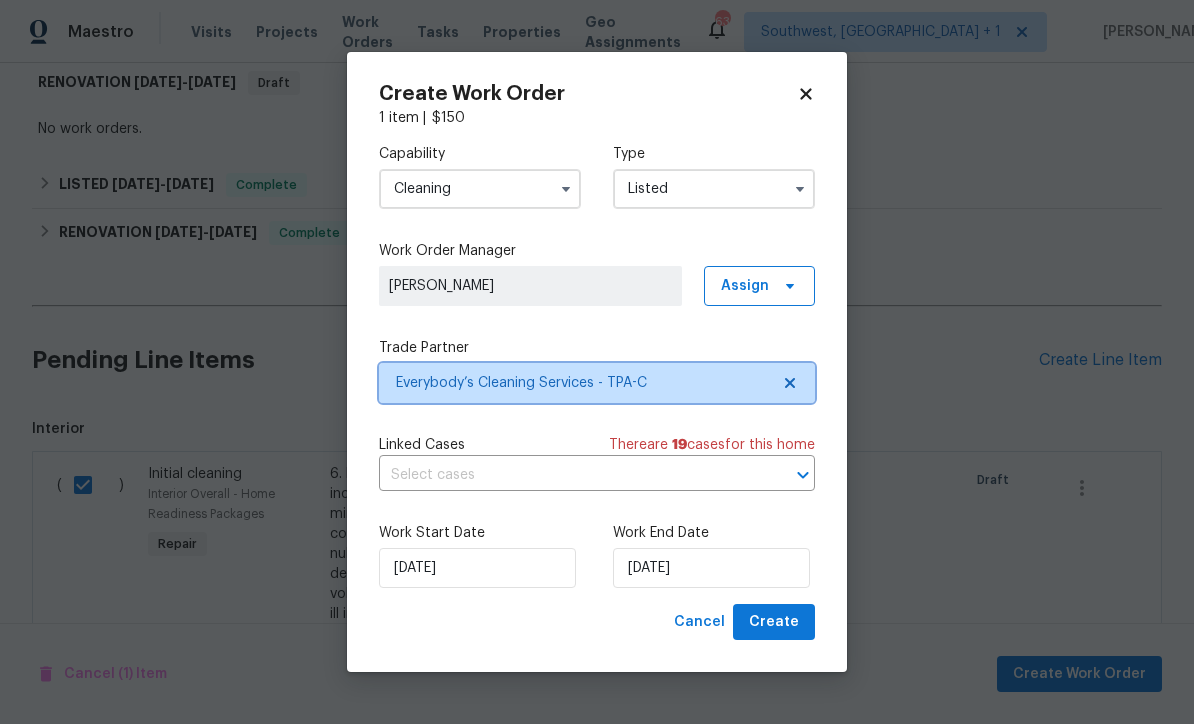 scroll, scrollTop: 0, scrollLeft: 0, axis: both 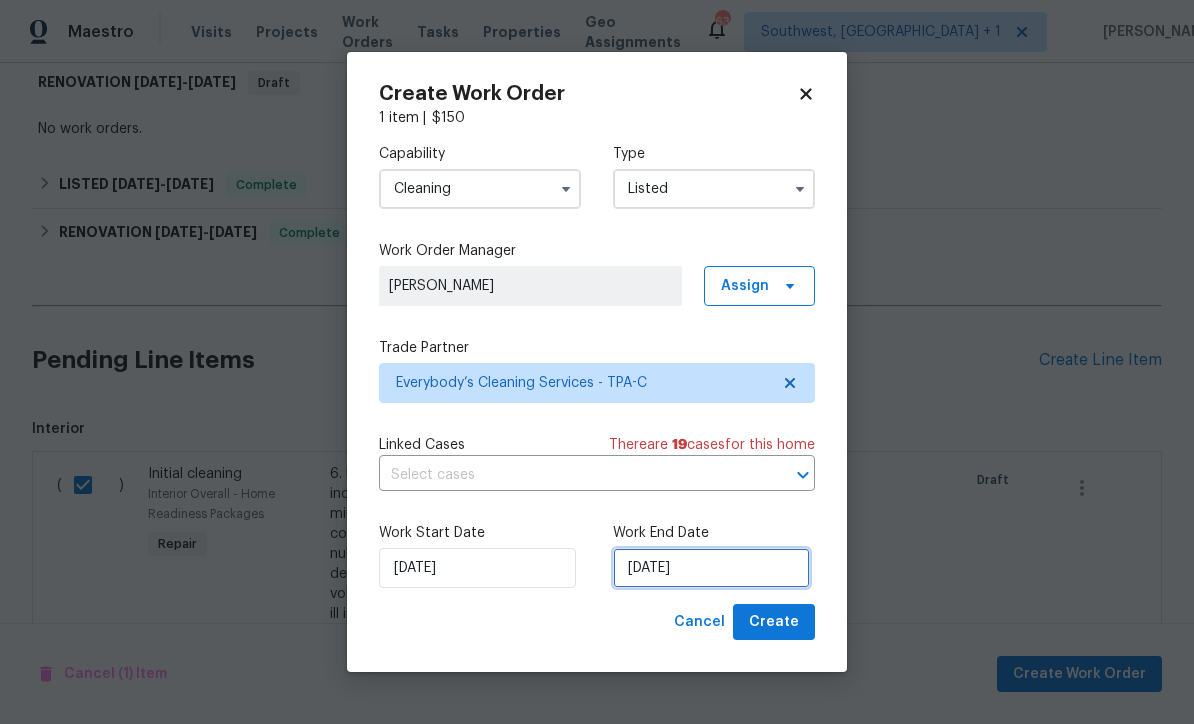 click on "7/21/2025" at bounding box center [711, 568] 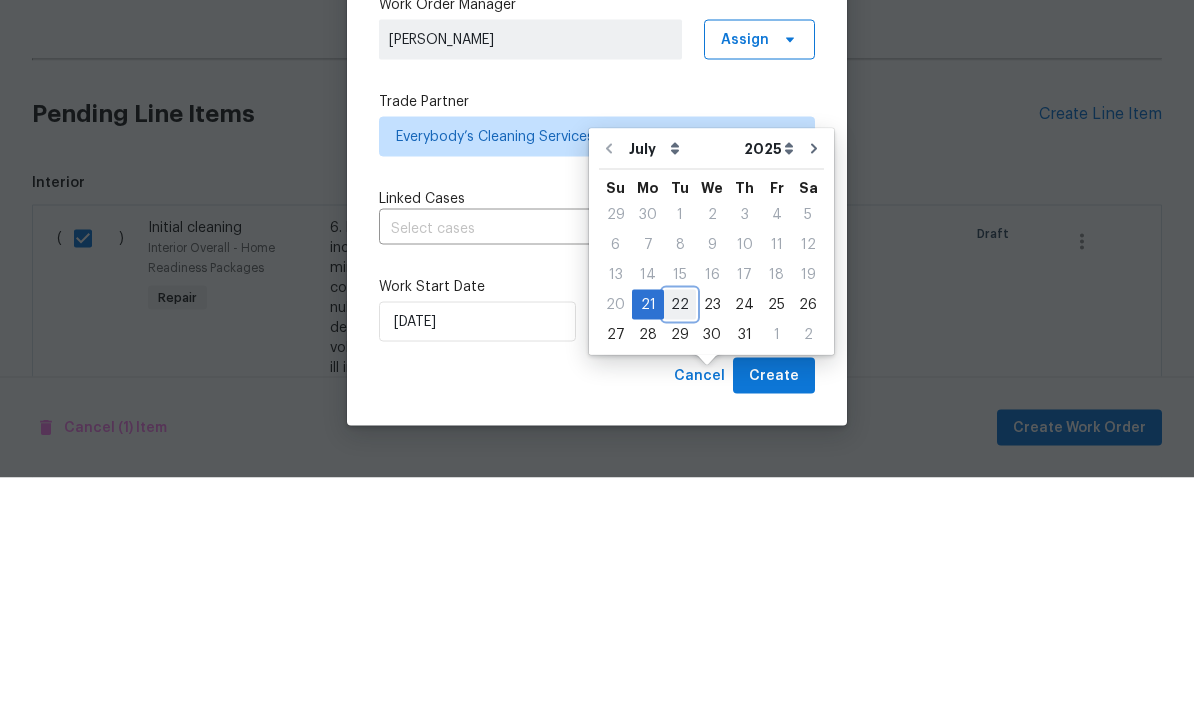 click on "22" at bounding box center [680, 551] 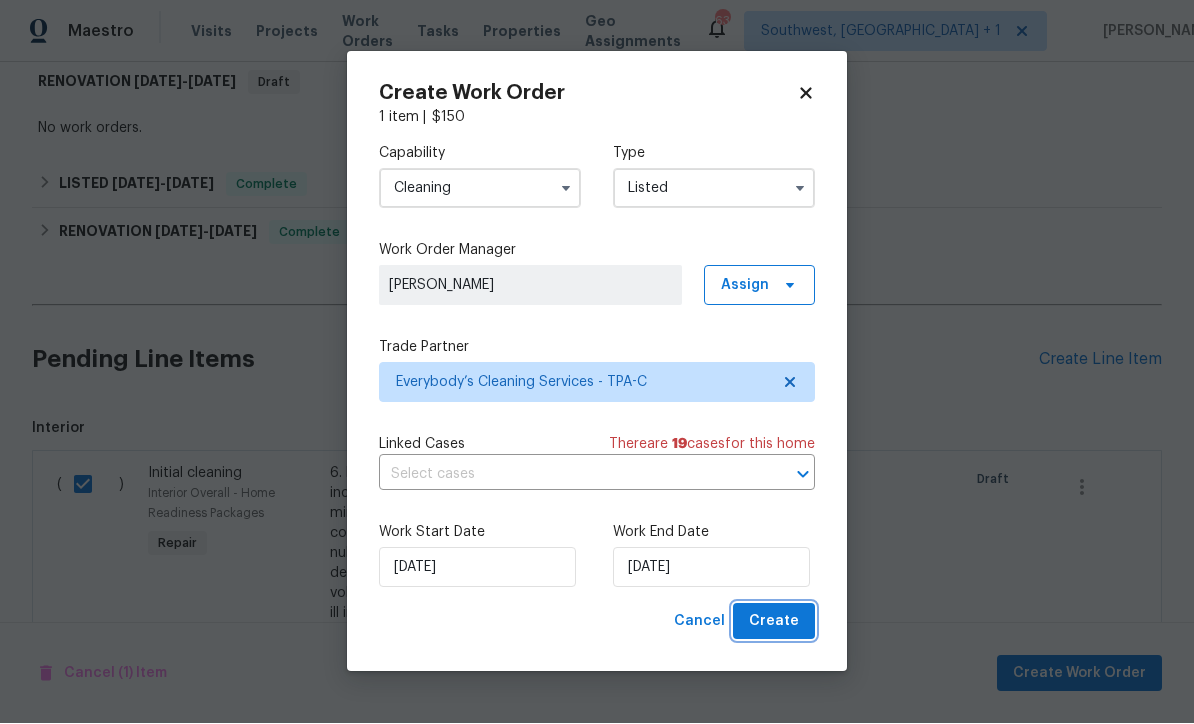 click on "Create" at bounding box center (774, 622) 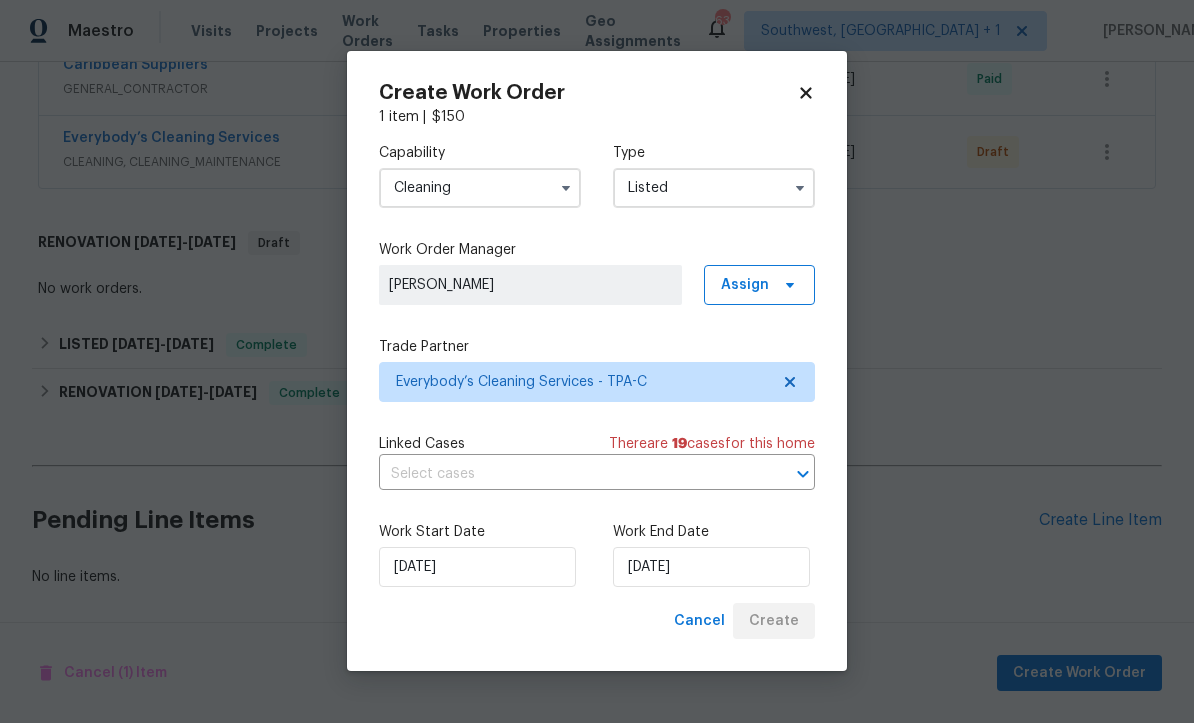 scroll, scrollTop: 721, scrollLeft: 0, axis: vertical 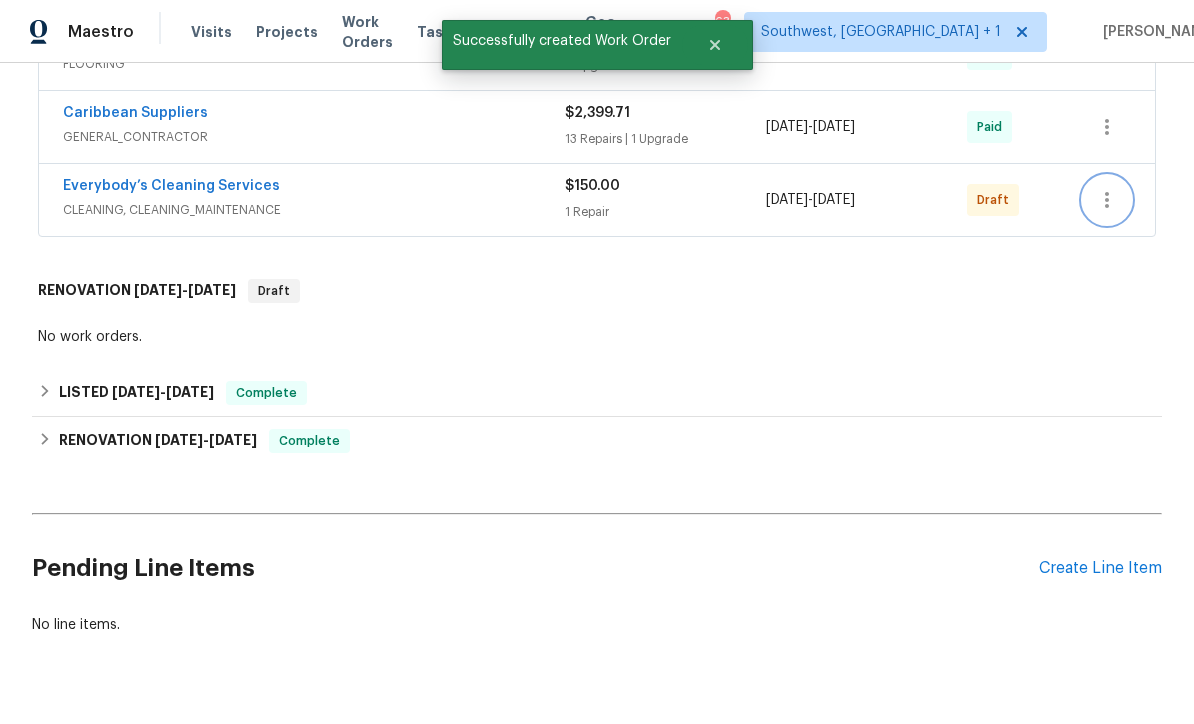 click at bounding box center [1107, 200] 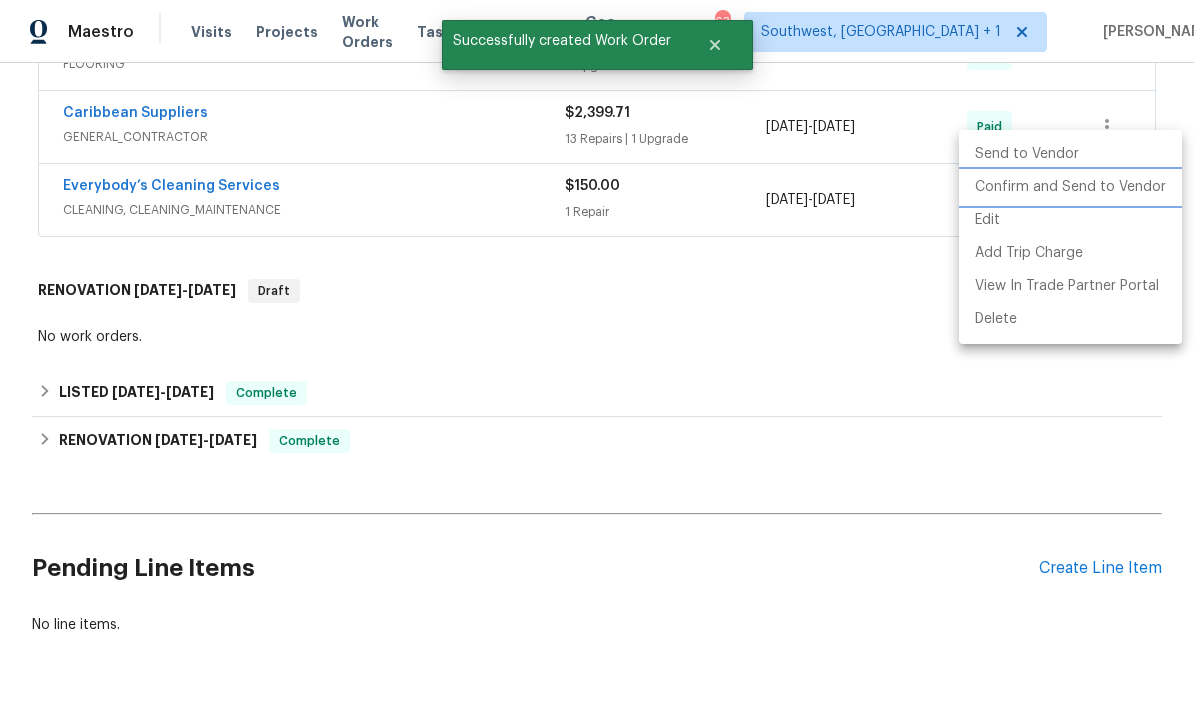 click on "Confirm and Send to Vendor" at bounding box center (1070, 187) 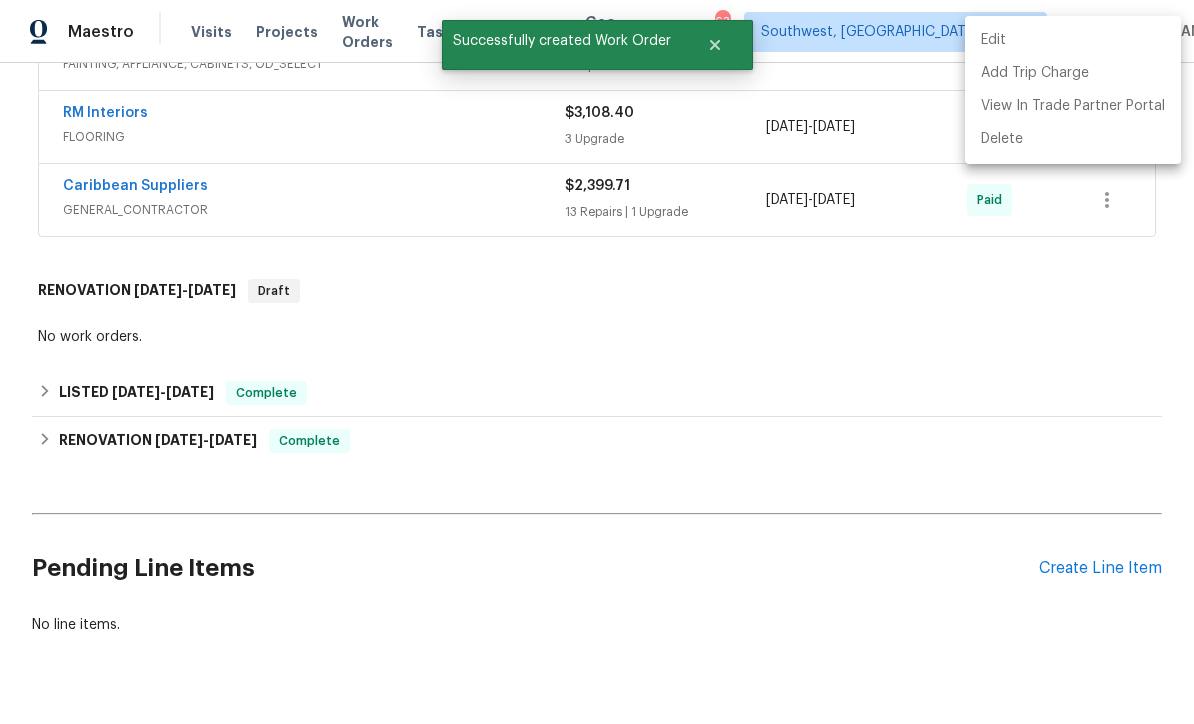 click at bounding box center (597, 362) 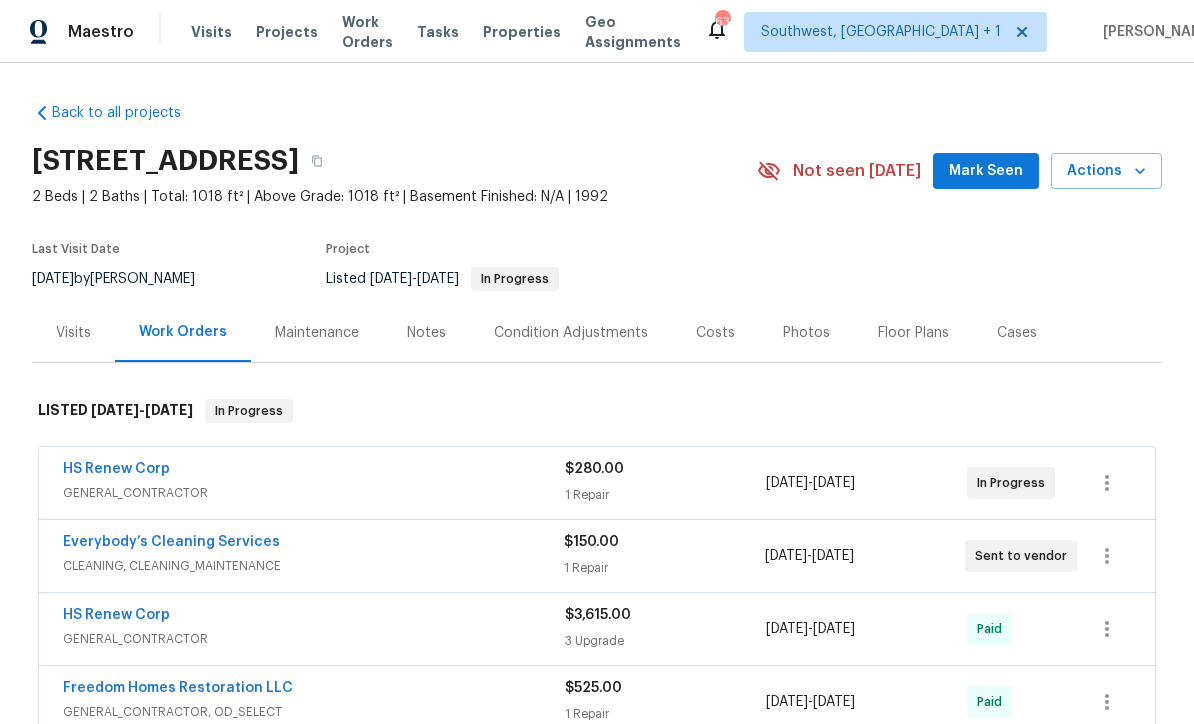 scroll, scrollTop: 0, scrollLeft: 0, axis: both 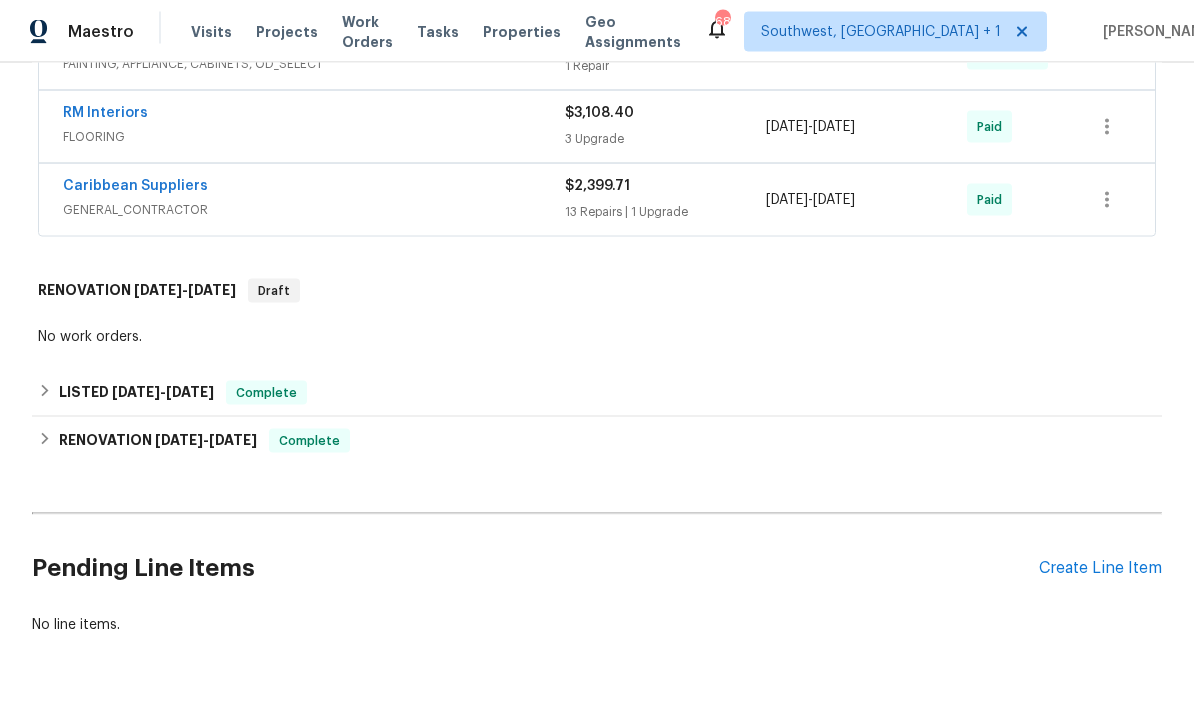 click on "Create Line Item" at bounding box center [1100, 568] 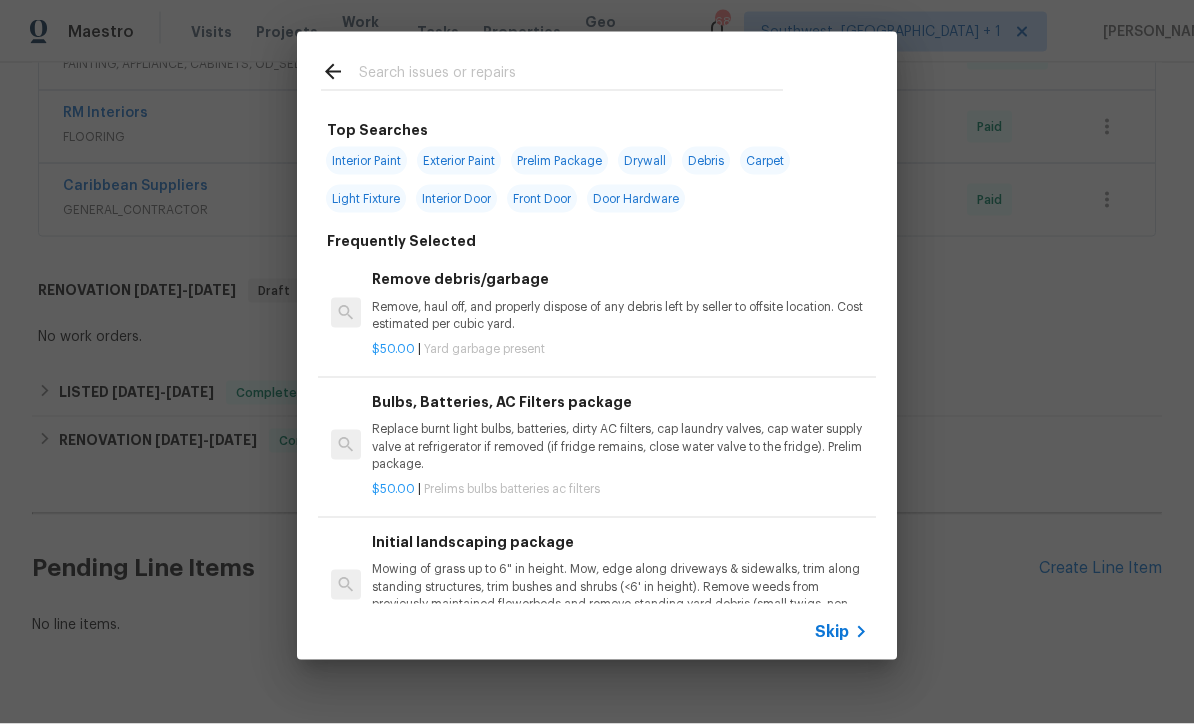 scroll, scrollTop: 66, scrollLeft: 0, axis: vertical 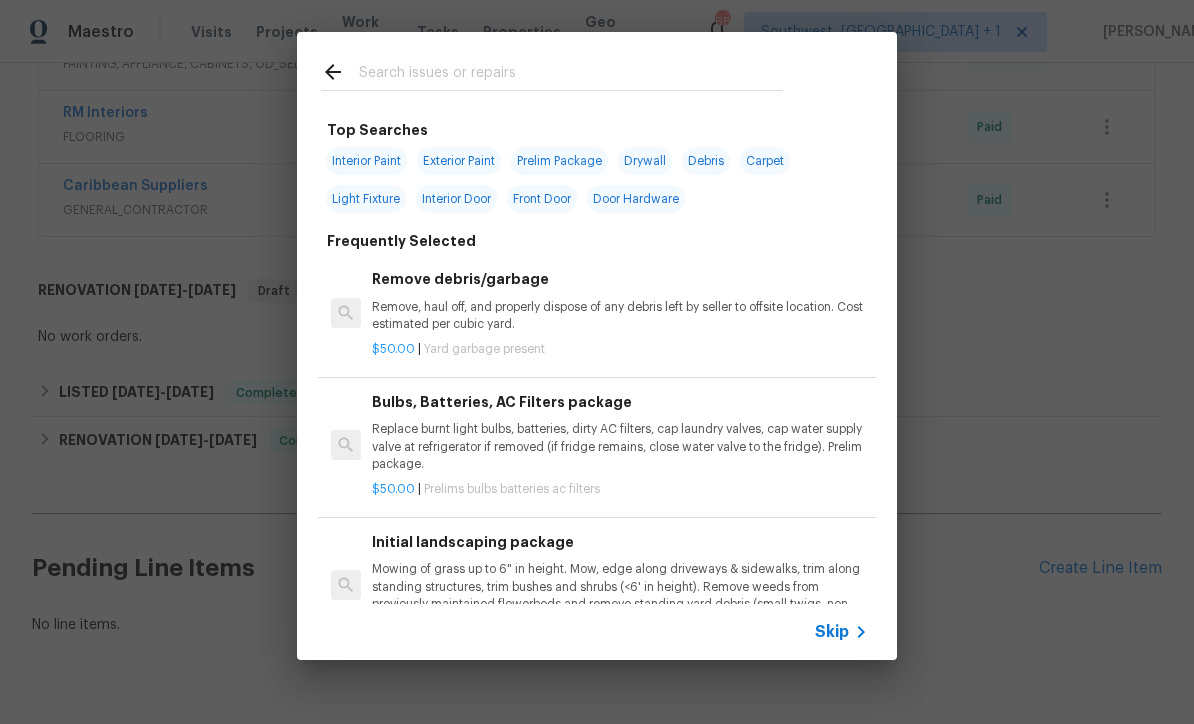 click on "Skip" at bounding box center [832, 632] 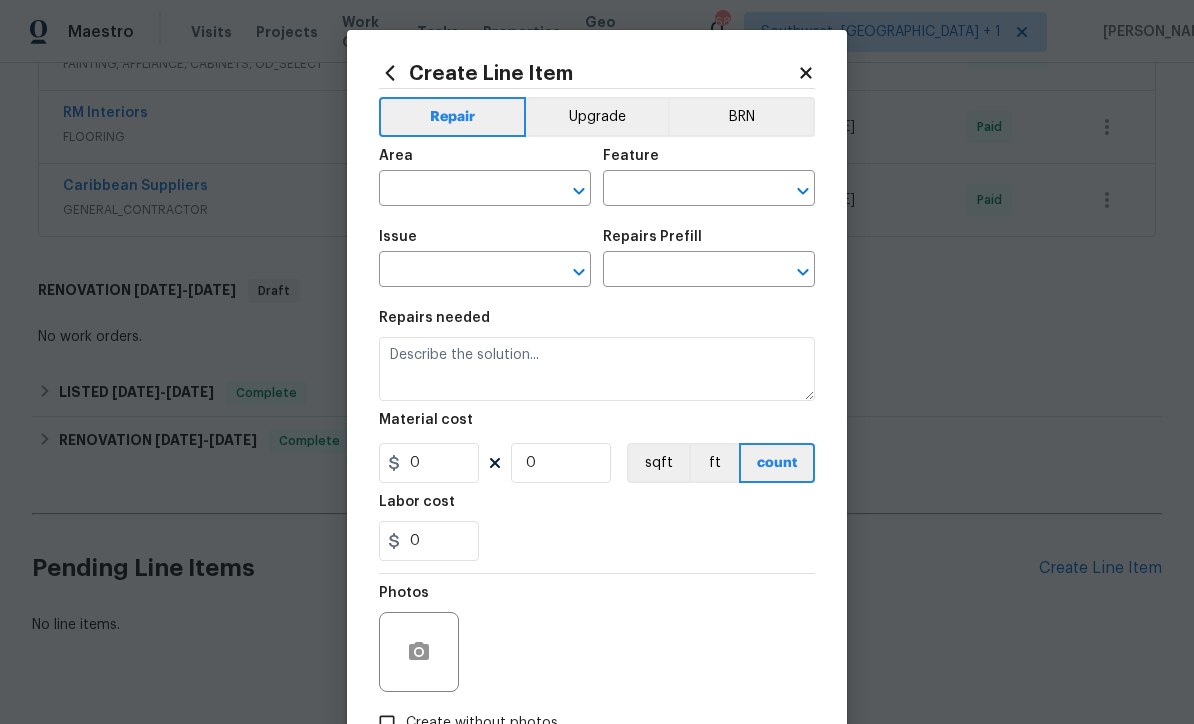 click at bounding box center (457, 190) 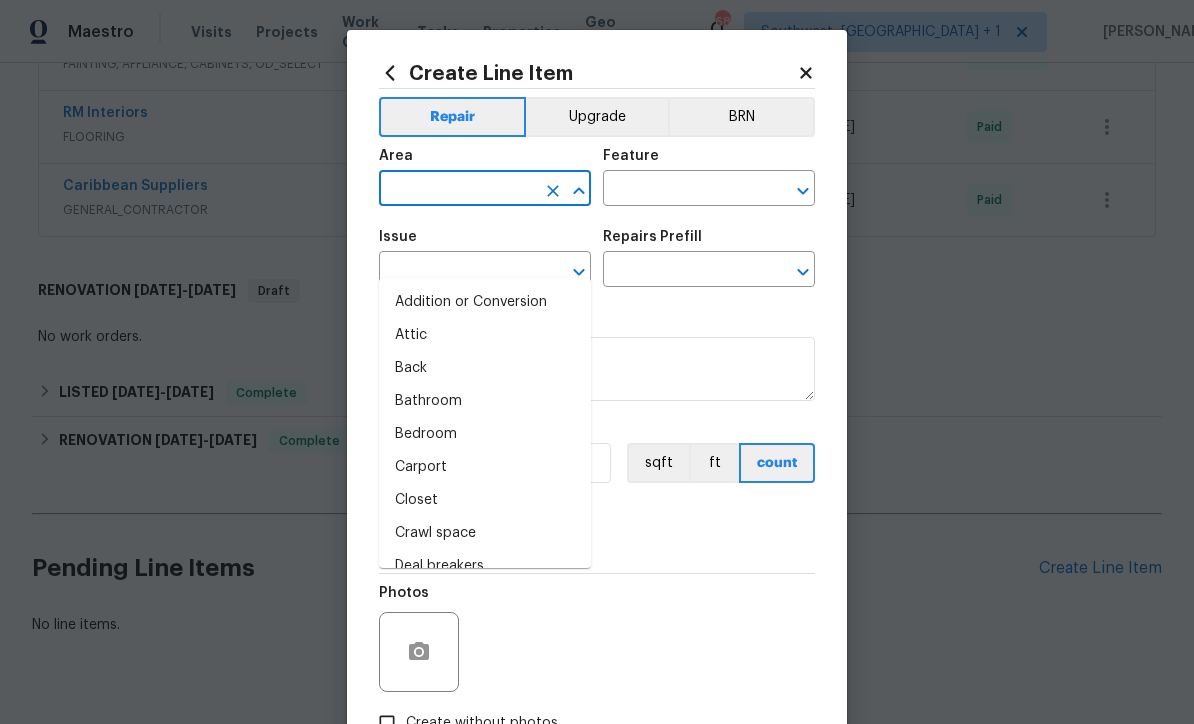 scroll, scrollTop: 65, scrollLeft: 0, axis: vertical 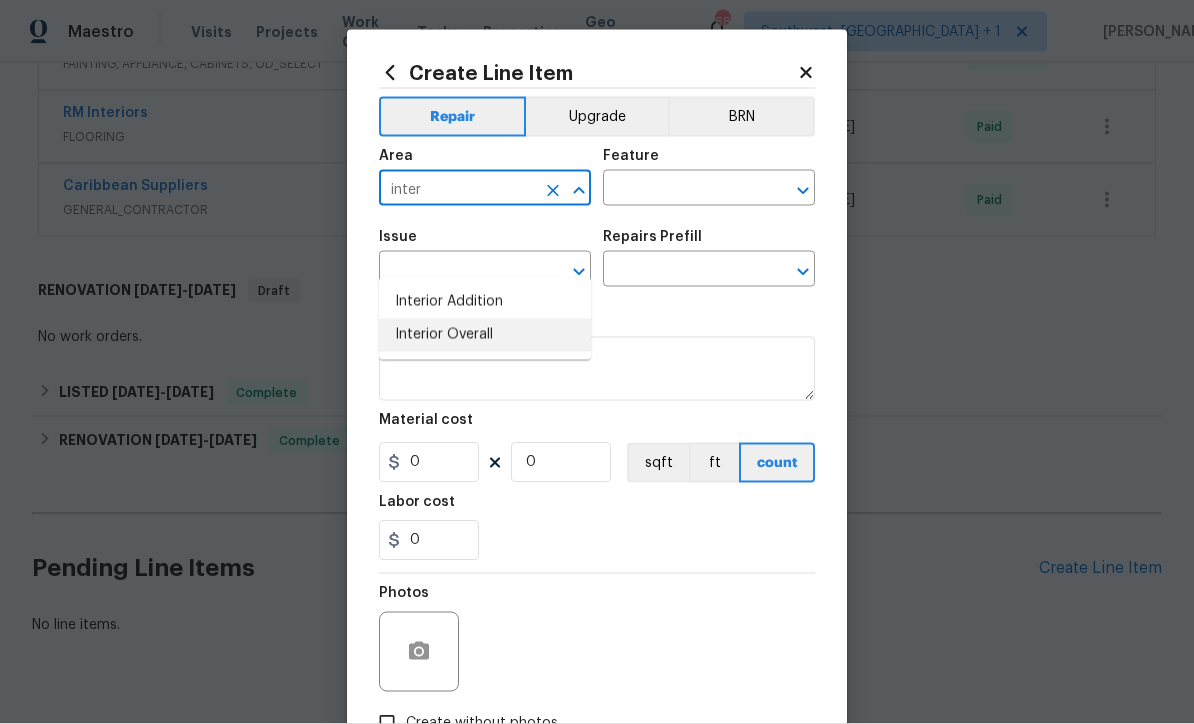 click on "Interior Overall" at bounding box center (485, 335) 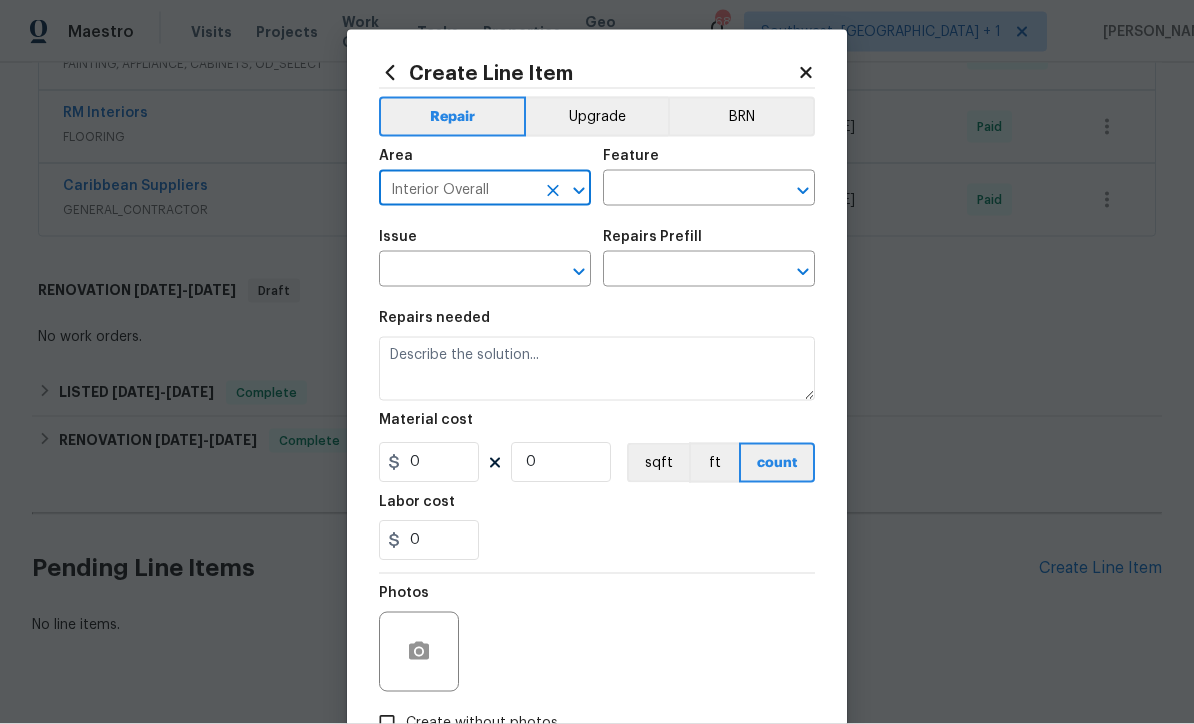 click at bounding box center (681, 190) 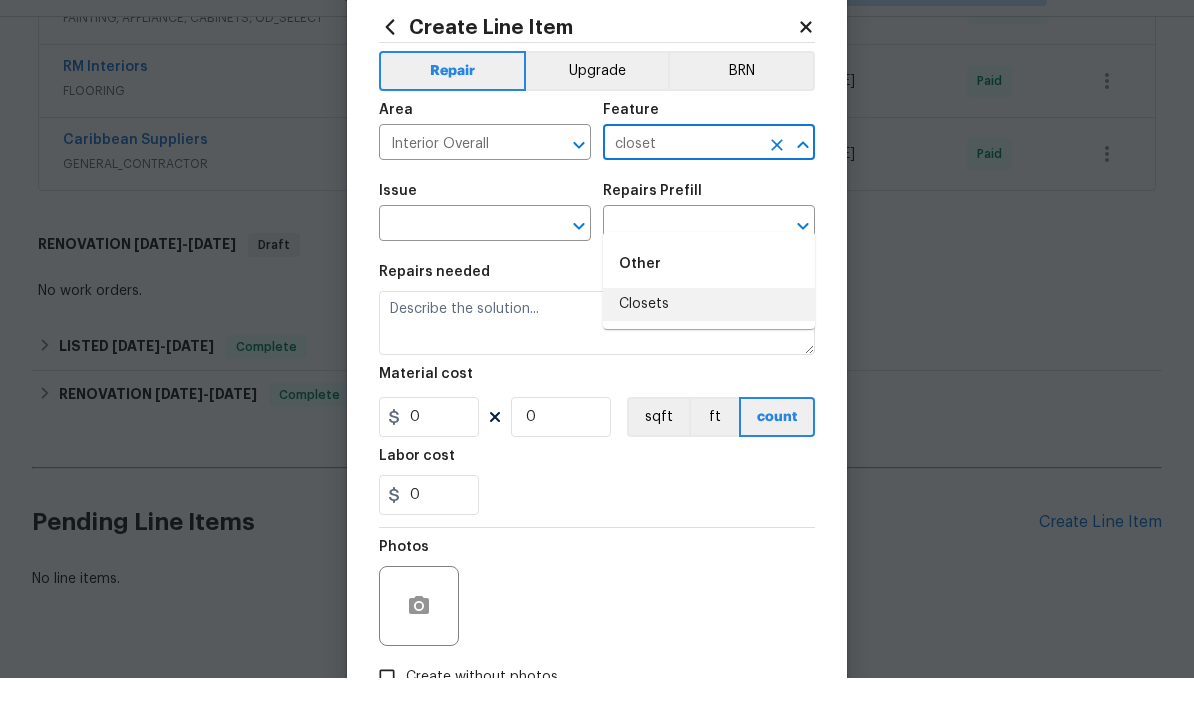 click on "Closets" at bounding box center (709, 350) 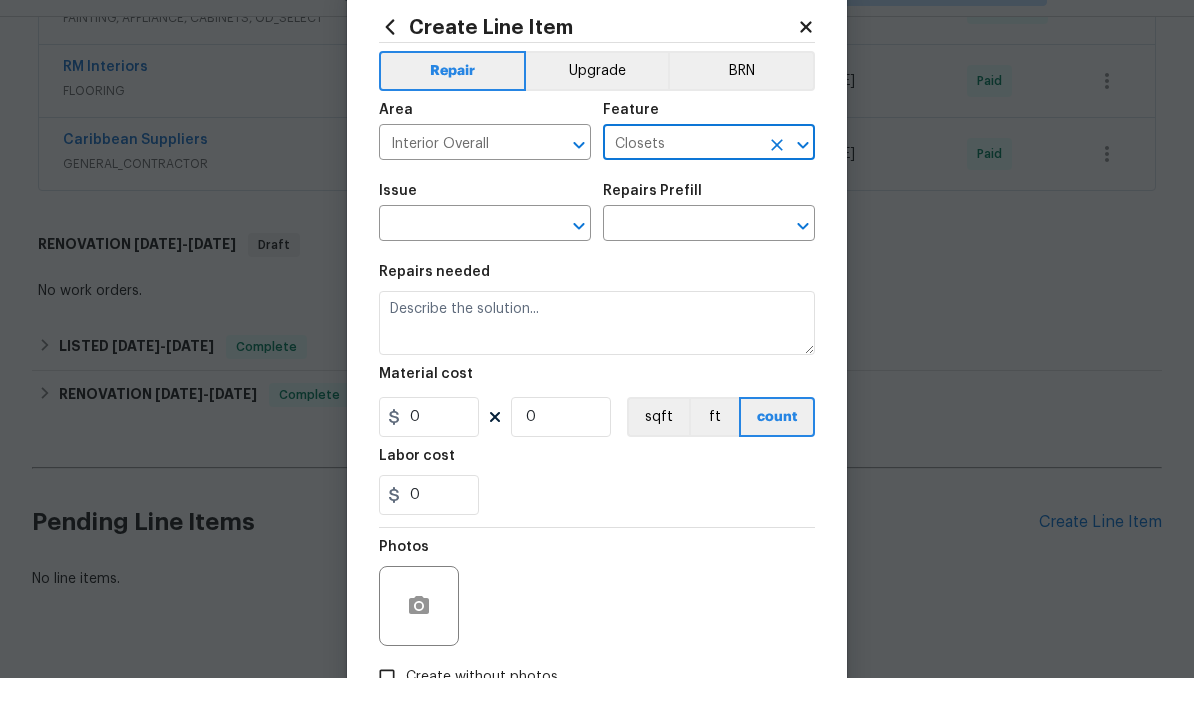 click at bounding box center [457, 271] 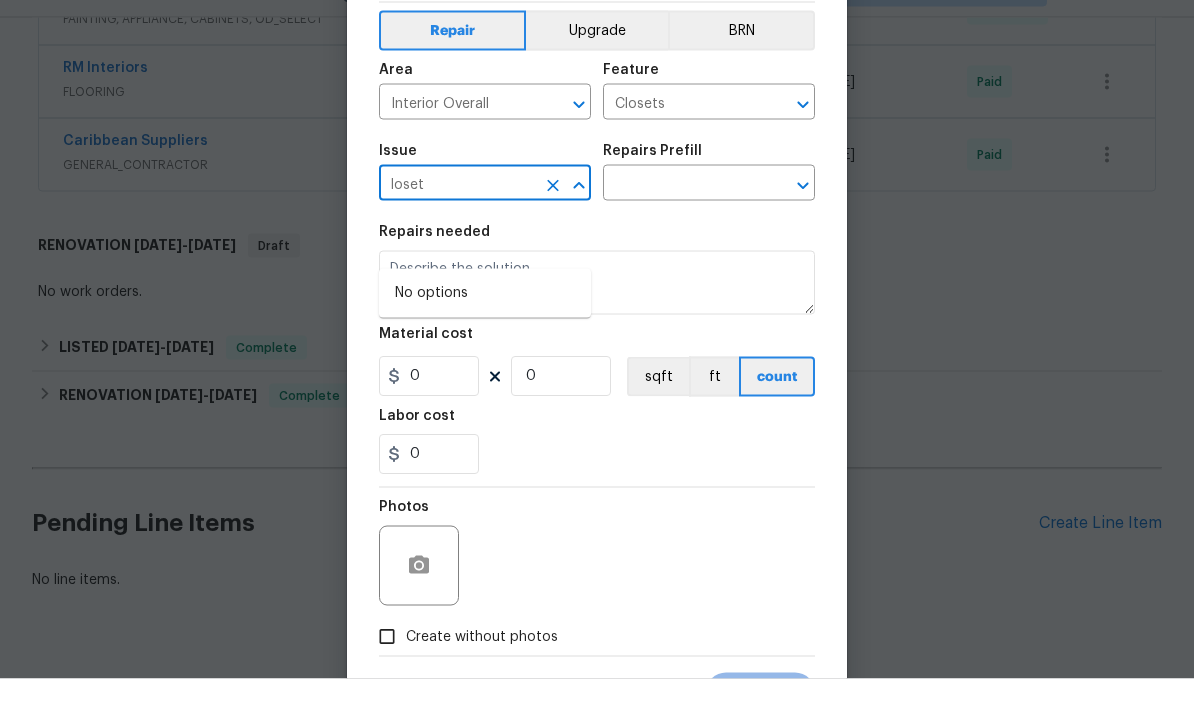 scroll, scrollTop: 43, scrollLeft: 0, axis: vertical 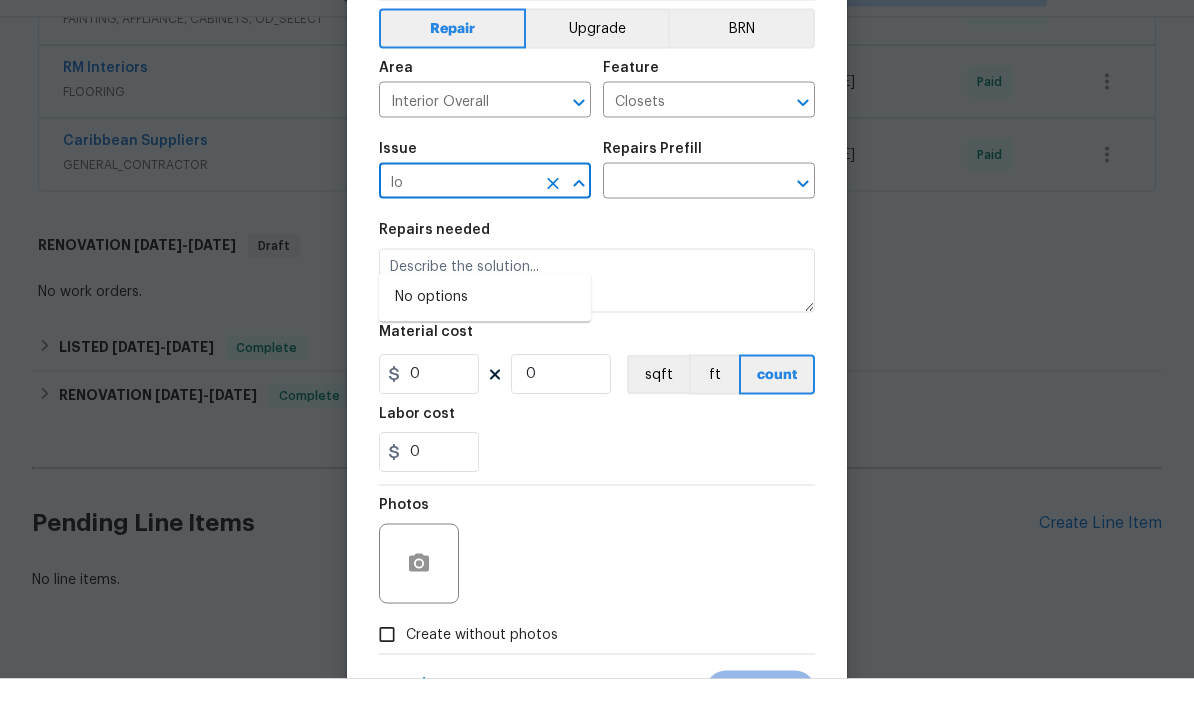 type on "l" 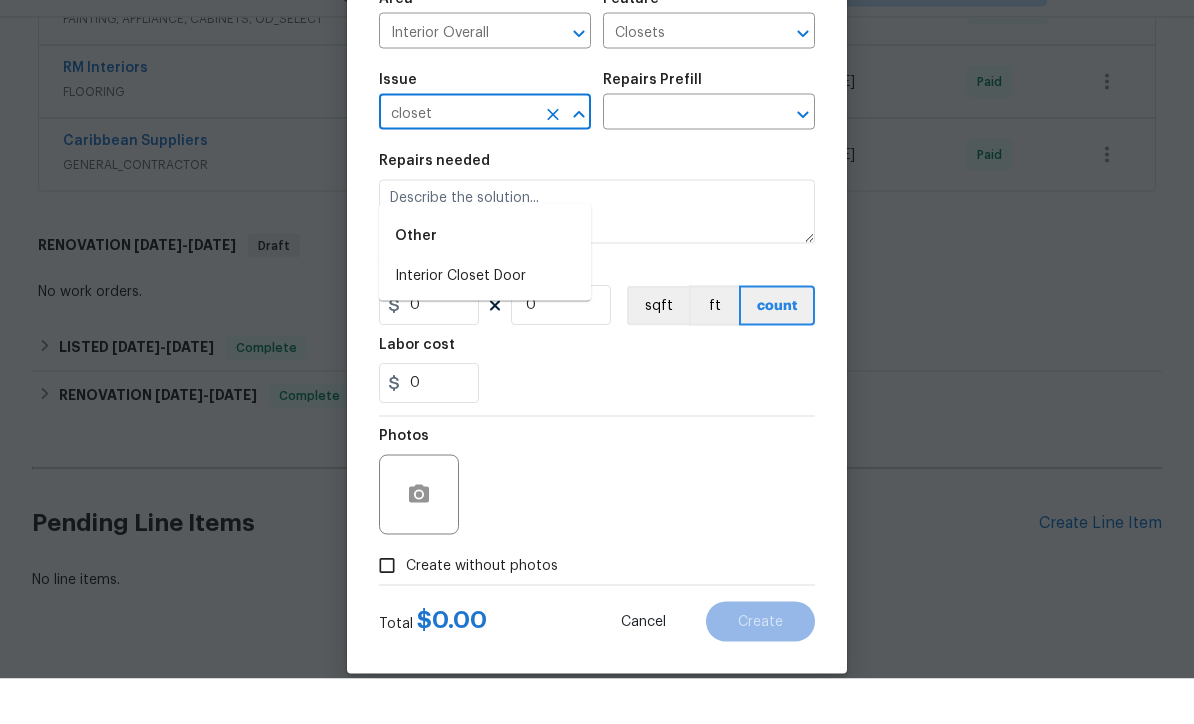 scroll, scrollTop: 109, scrollLeft: 0, axis: vertical 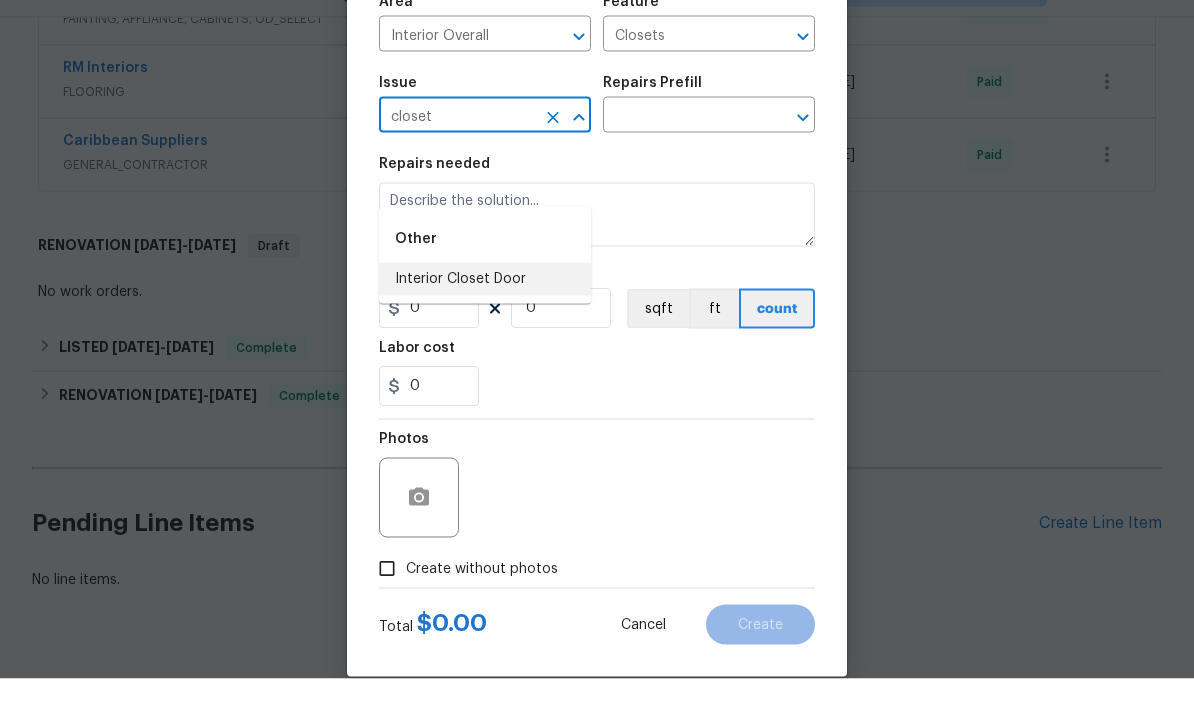 click on "Interior Closet Door" at bounding box center (485, 324) 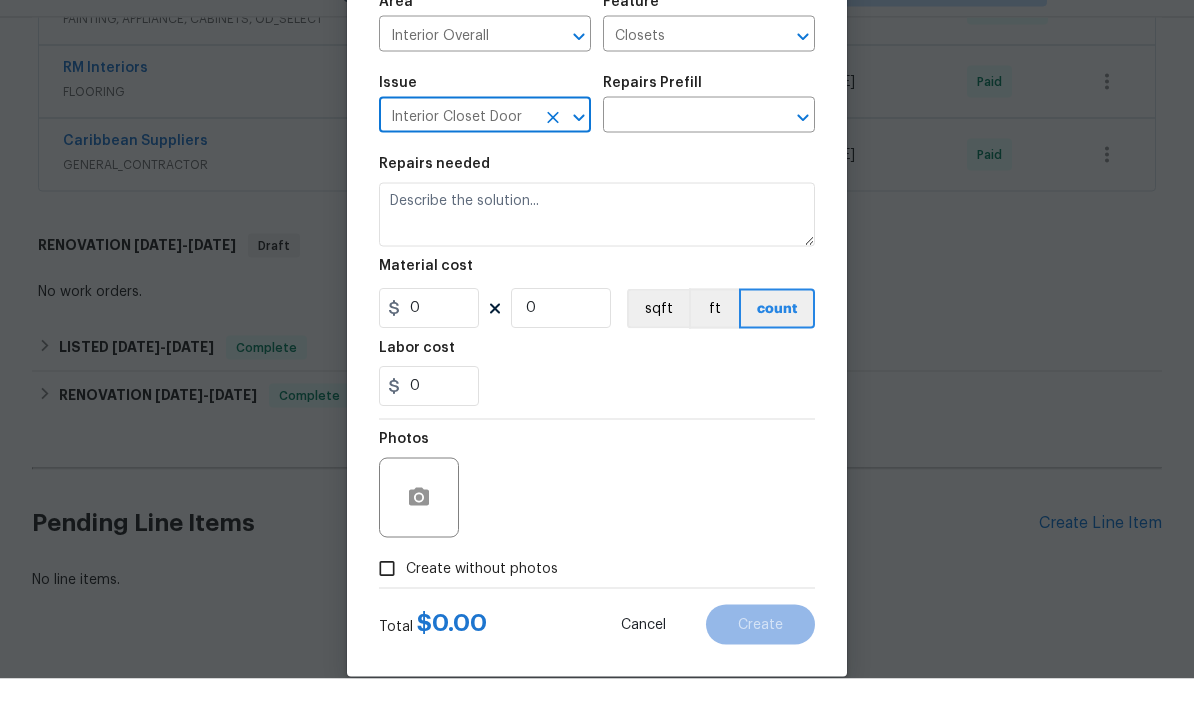 click at bounding box center (681, 162) 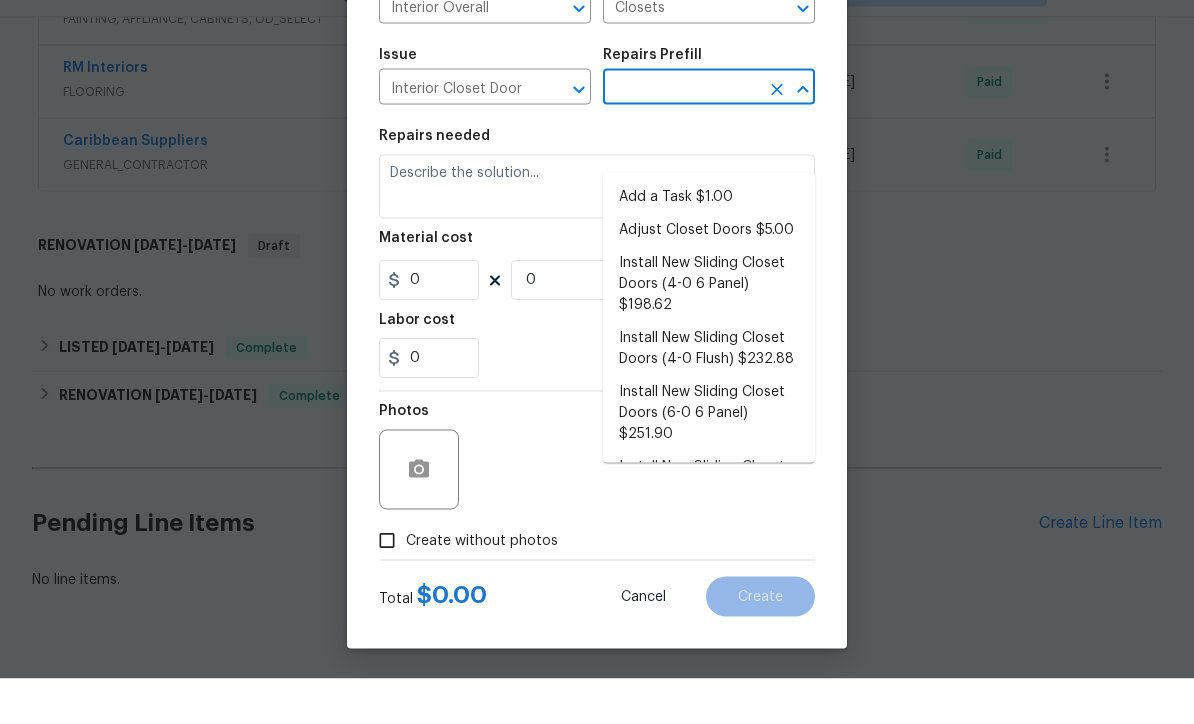 scroll, scrollTop: 141, scrollLeft: 0, axis: vertical 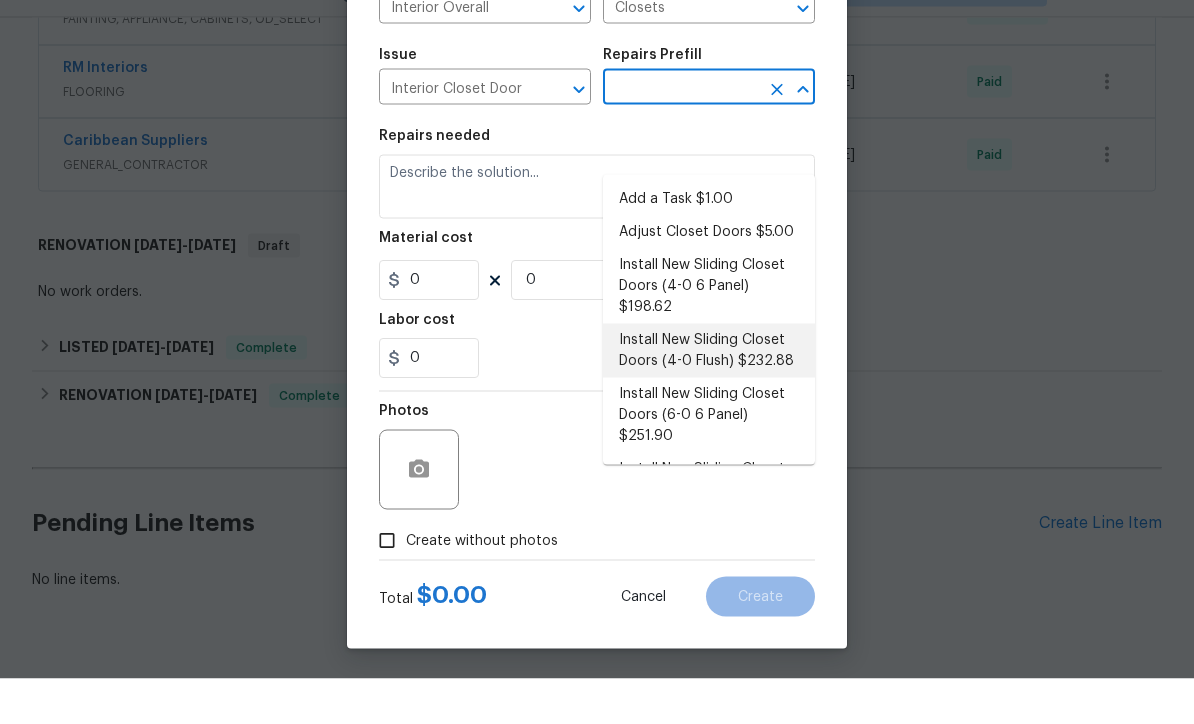 click on "Install New Sliding Closet Doors (4-0 Flush) $232.88" at bounding box center [709, 396] 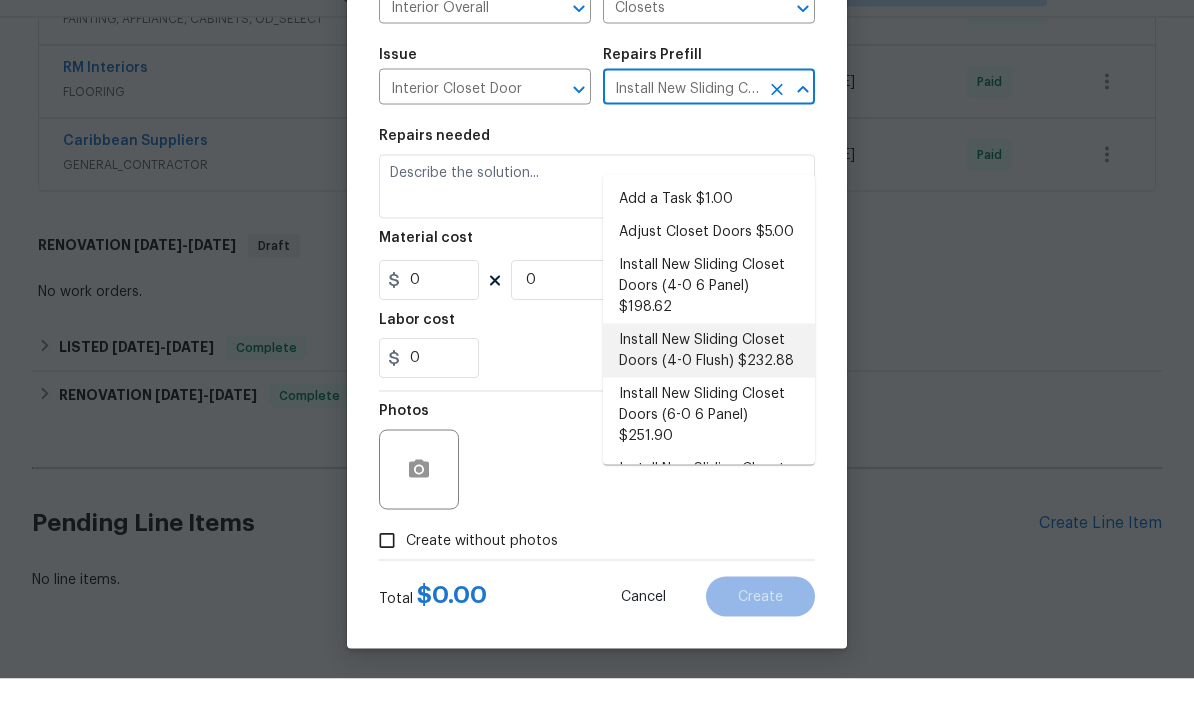 type on "Interior Door" 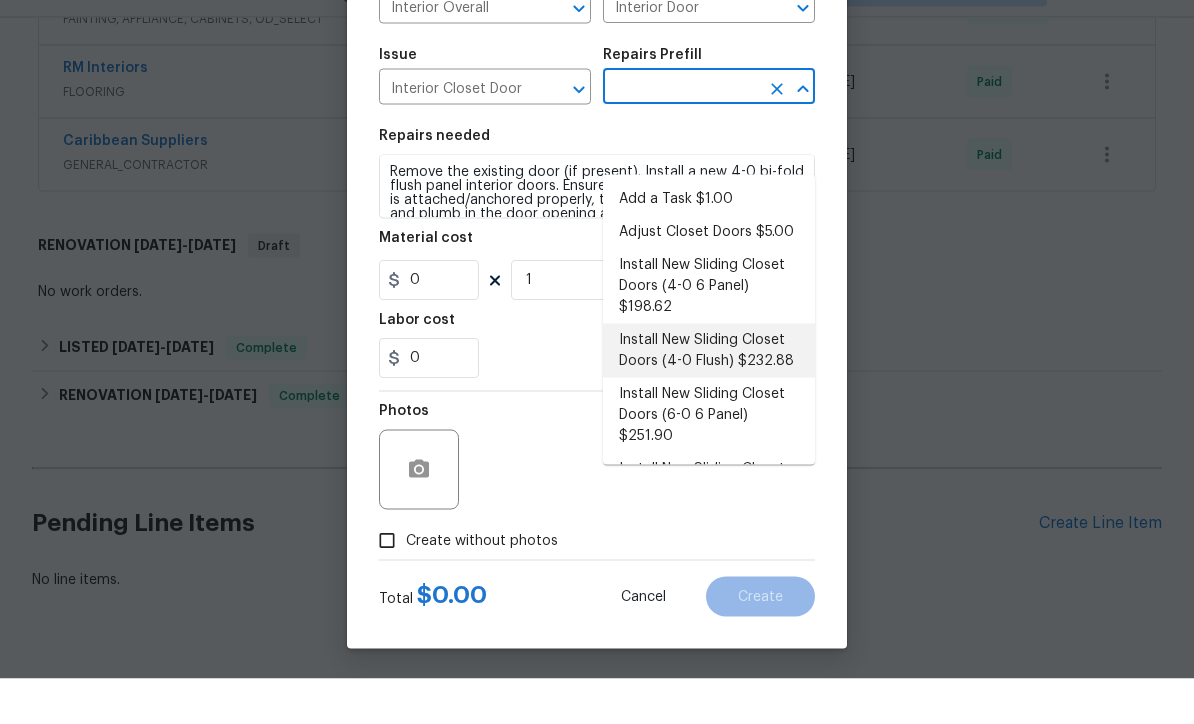 type on "Install New Sliding Closet Doors (4-0 Flush) $232.88" 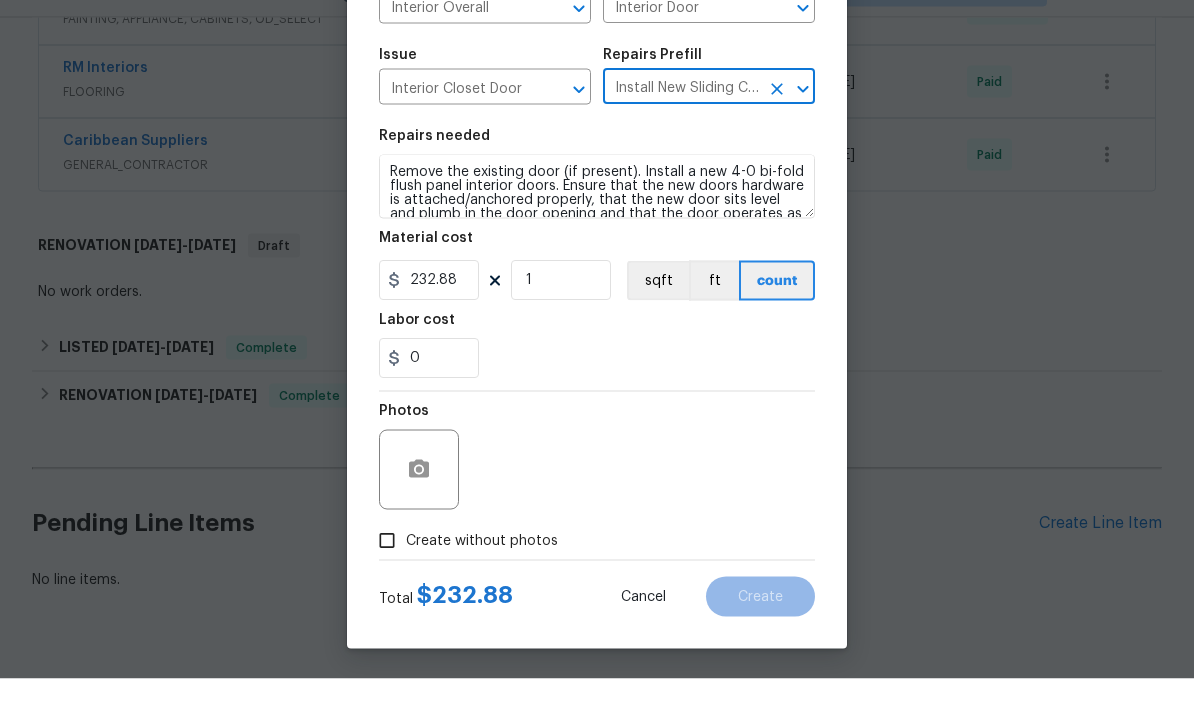 scroll, scrollTop: 66, scrollLeft: 0, axis: vertical 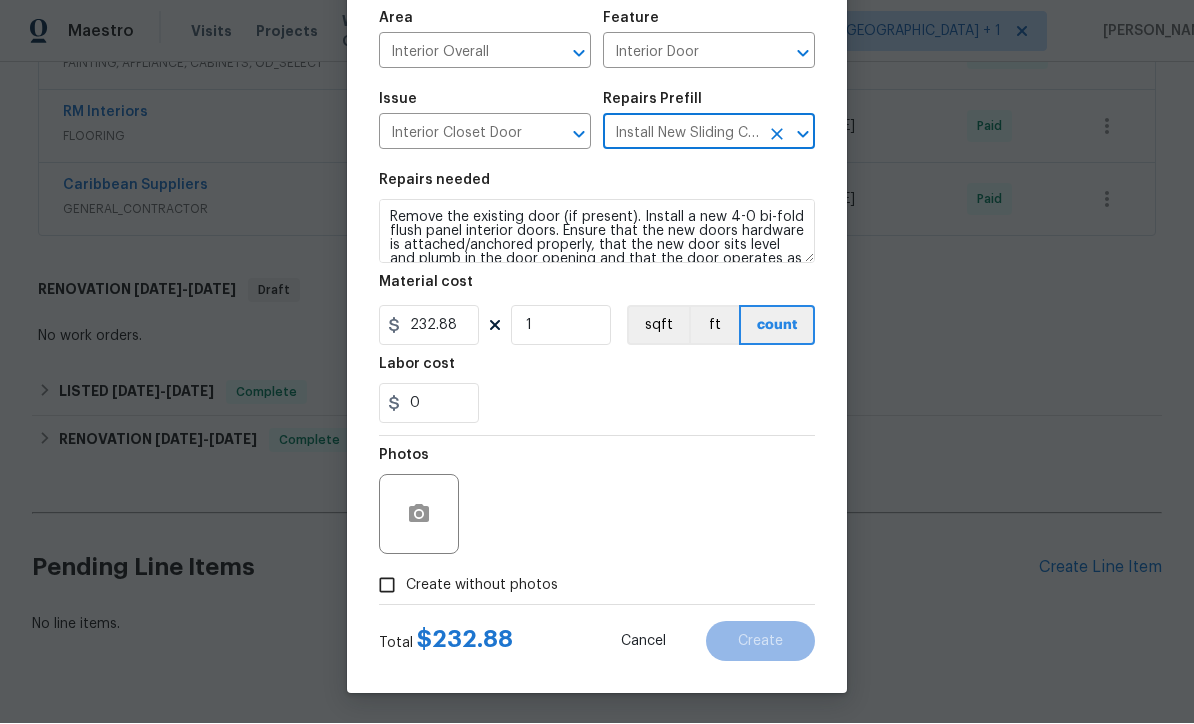 click on "Create without photos" at bounding box center (387, 586) 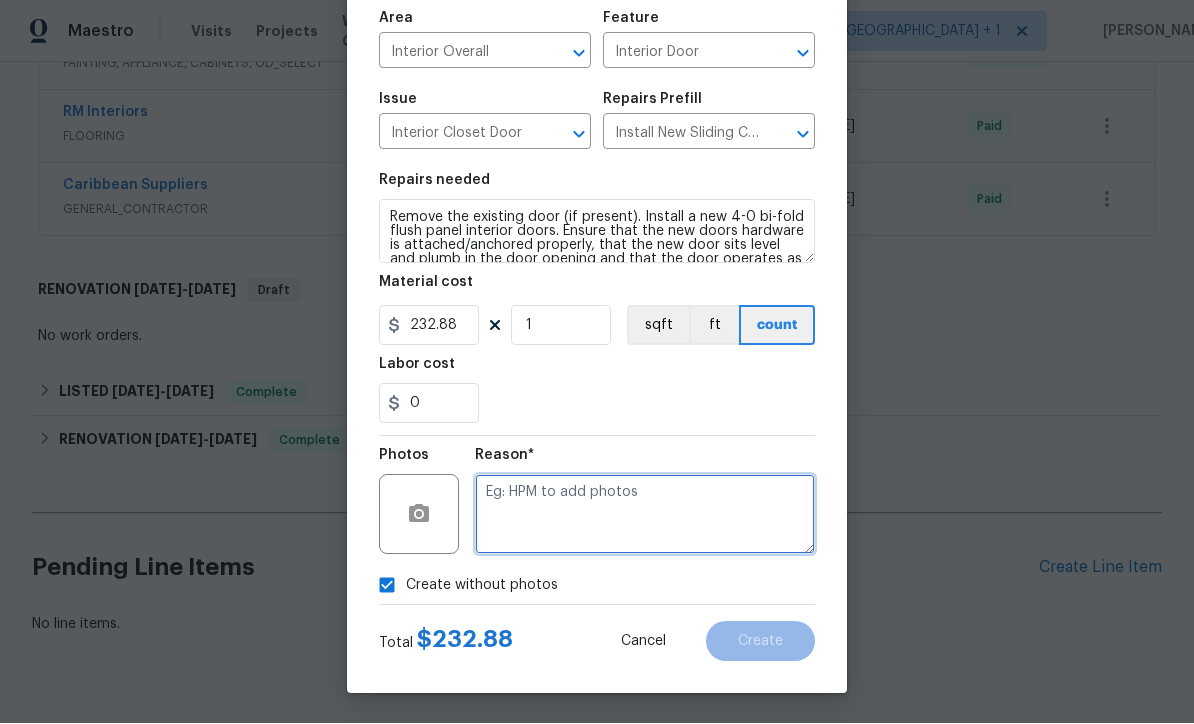 click at bounding box center (645, 515) 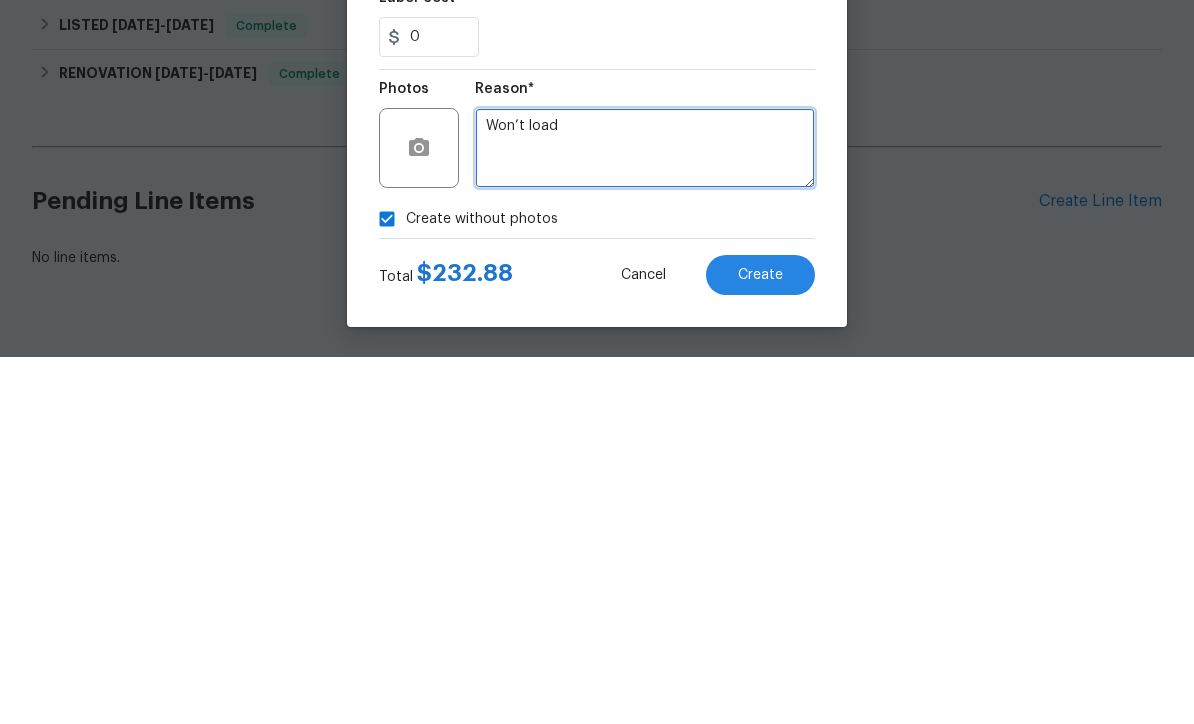 type on "Won’t load" 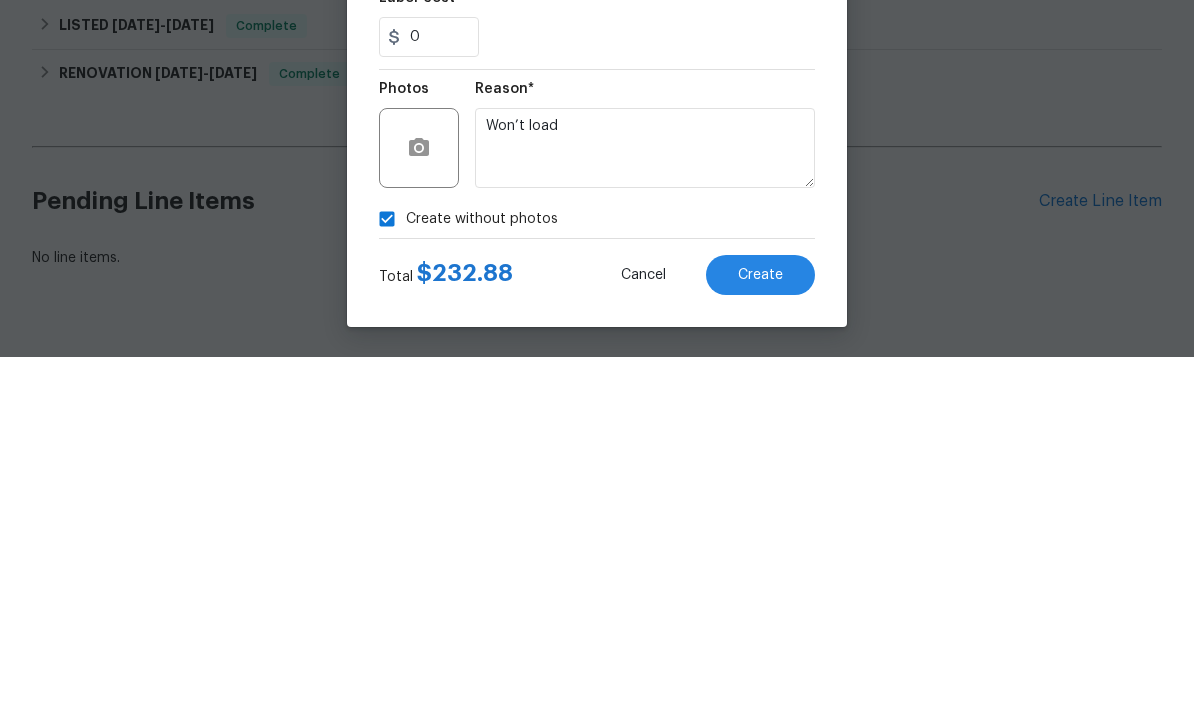 click on "Create" at bounding box center (760, 642) 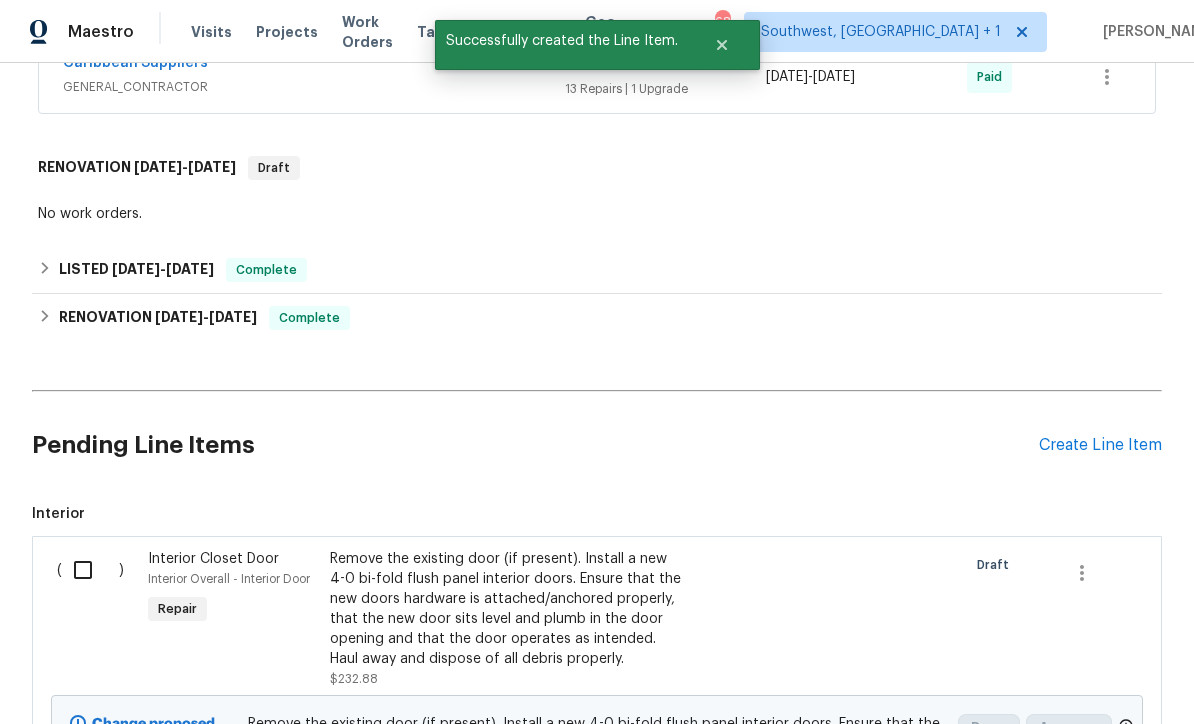 scroll, scrollTop: 843, scrollLeft: 0, axis: vertical 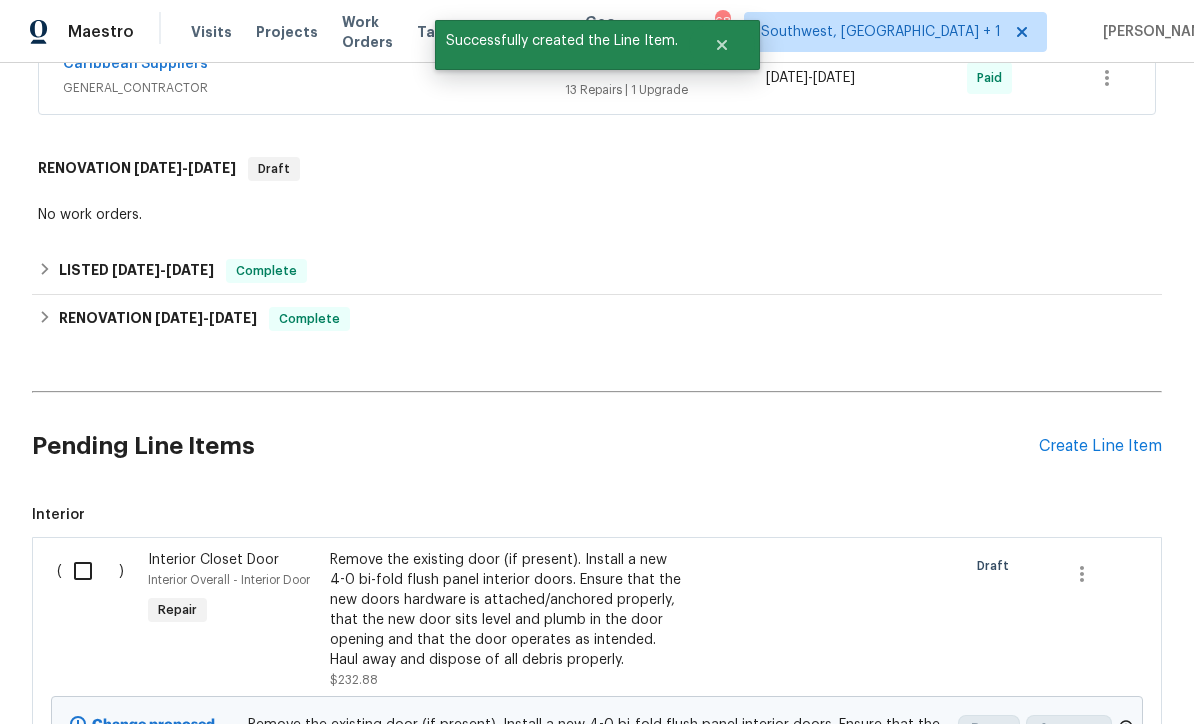 click at bounding box center [90, 571] 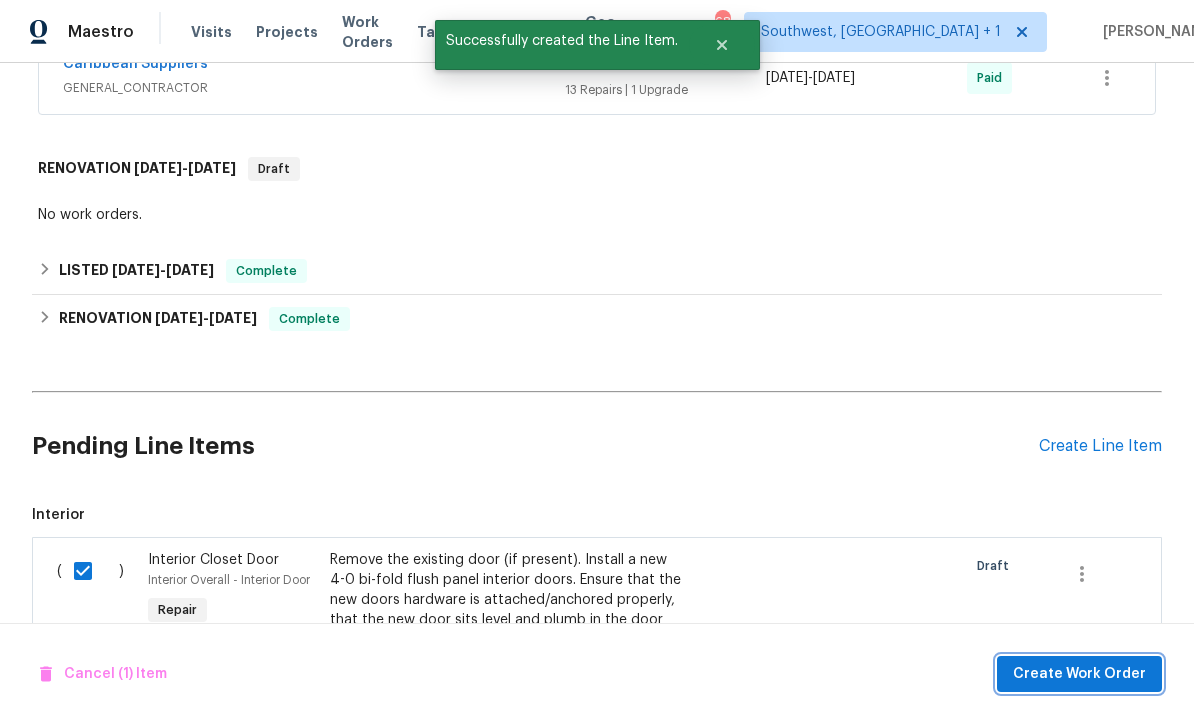 click on "Create Work Order" at bounding box center [1079, 674] 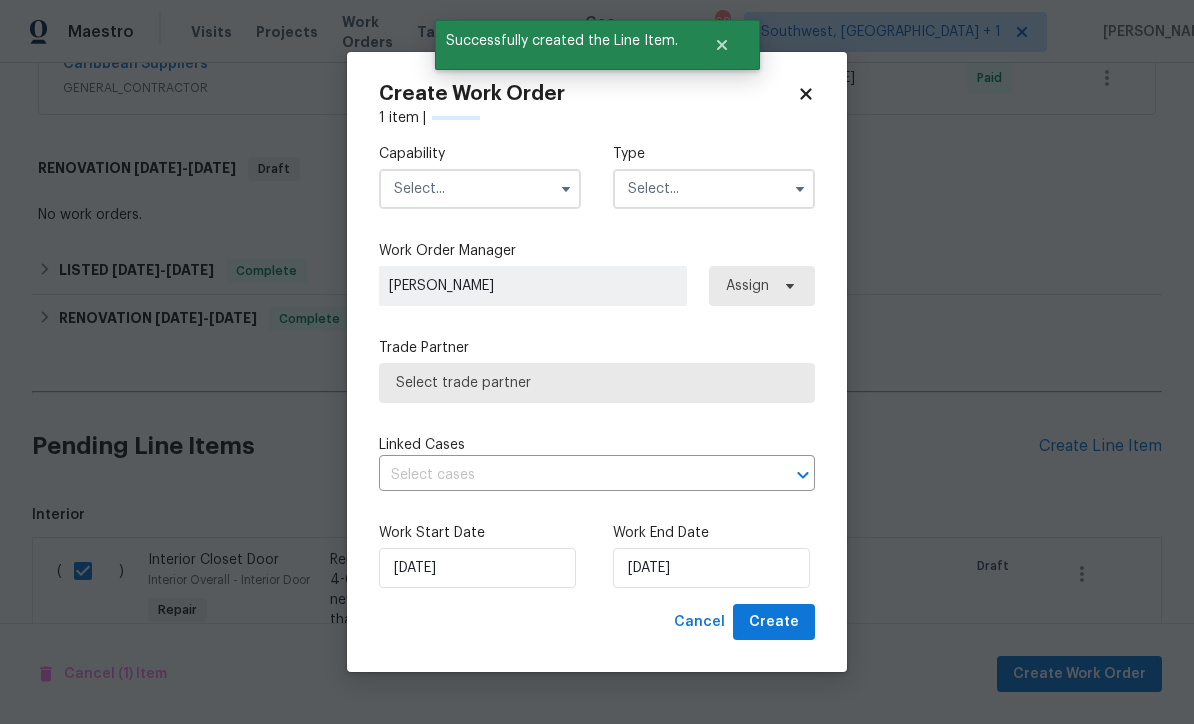 checkbox on "false" 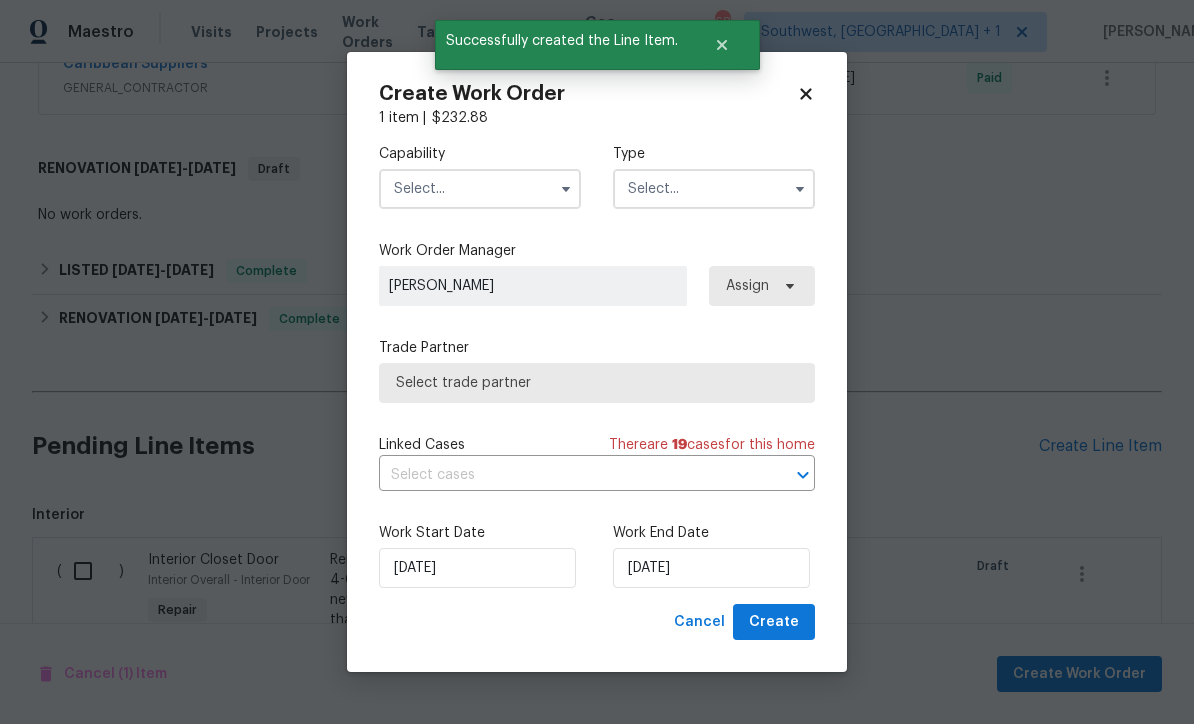 click at bounding box center (480, 189) 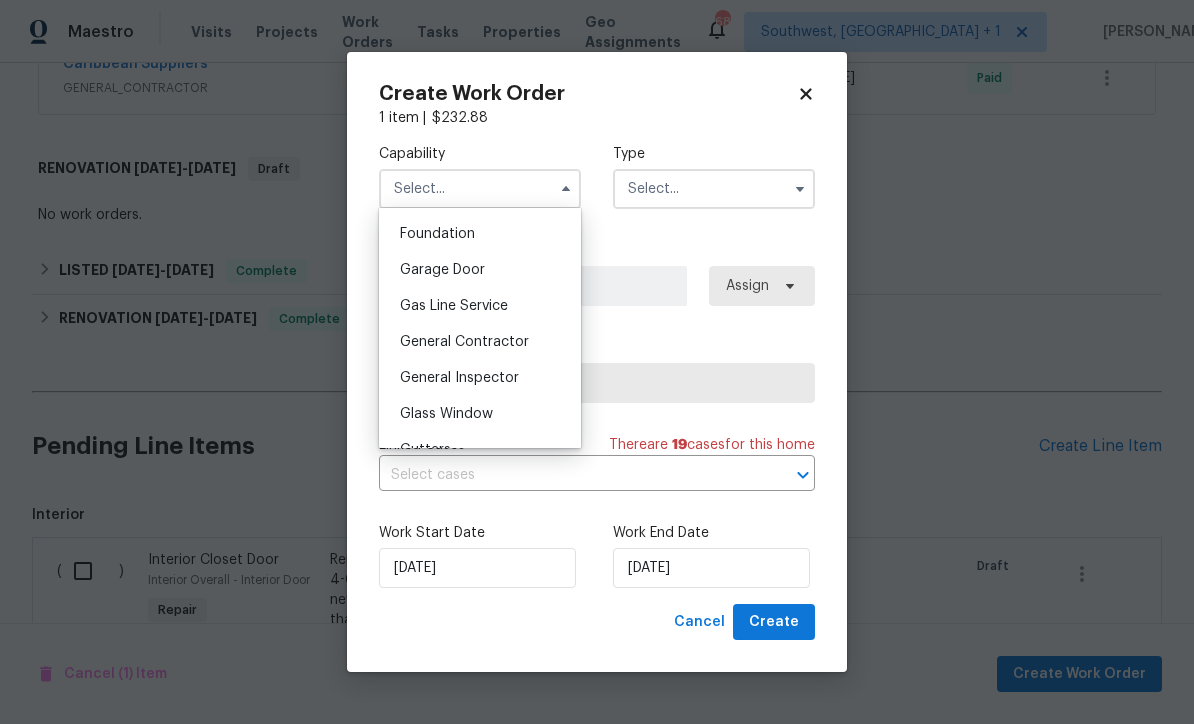 scroll, scrollTop: 843, scrollLeft: 0, axis: vertical 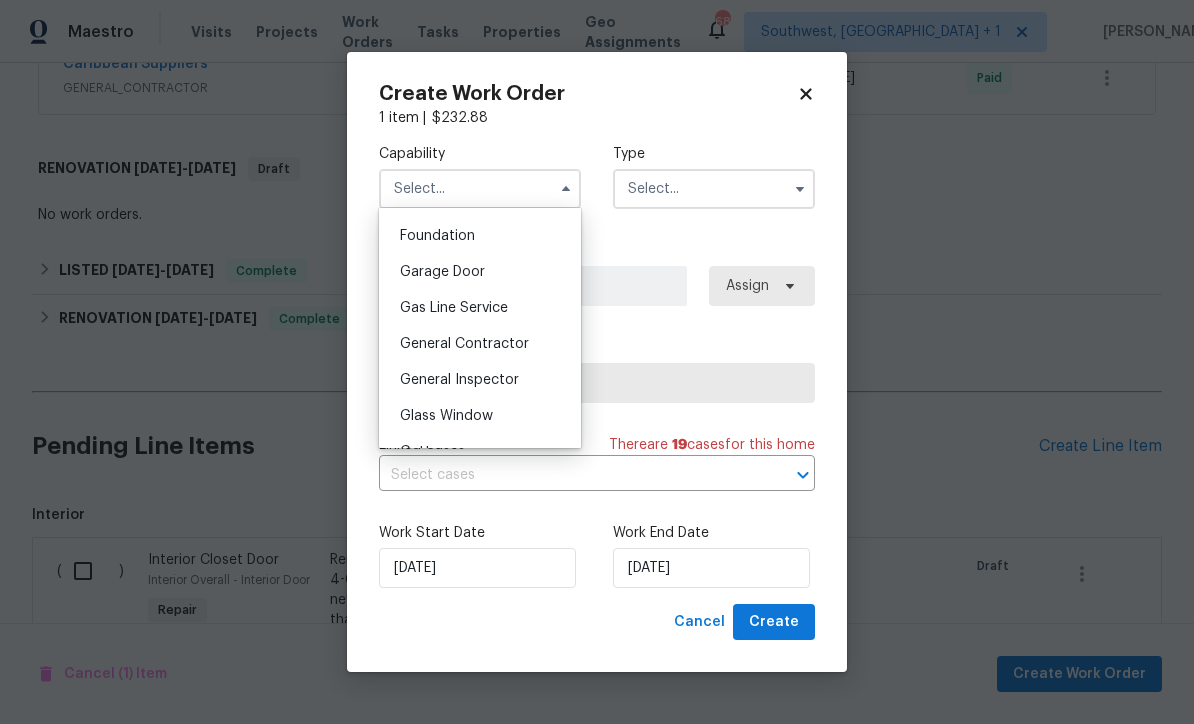 click on "General Contractor" at bounding box center (480, 344) 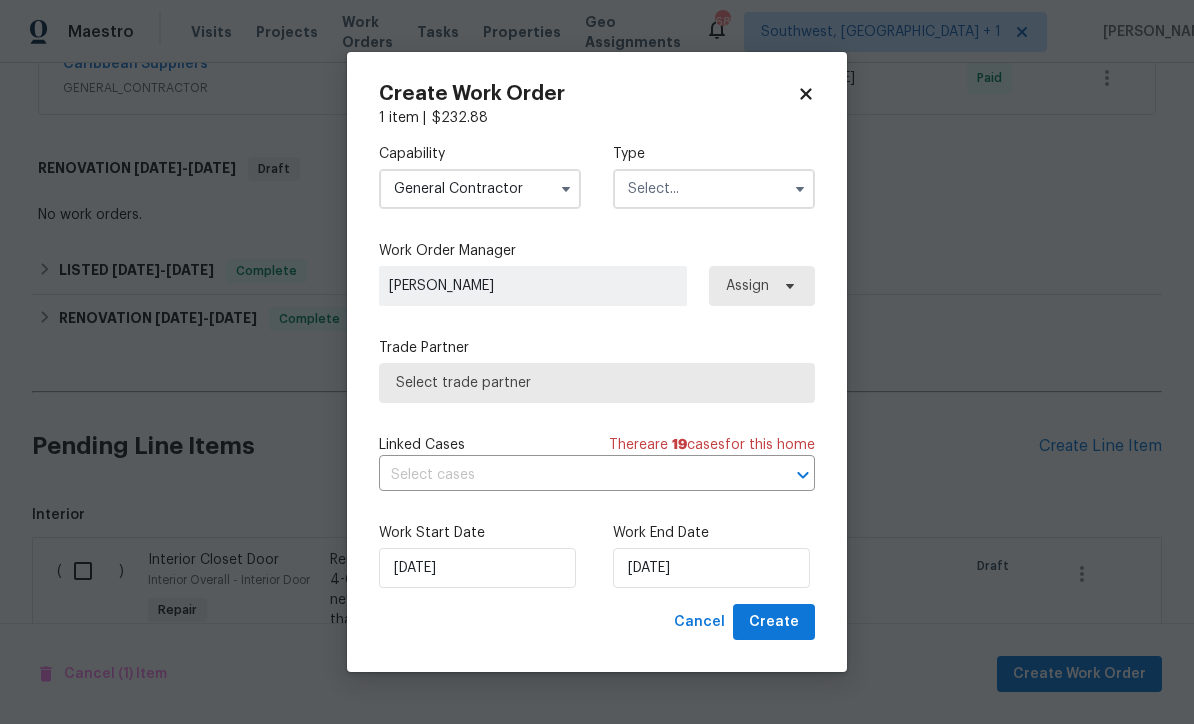 click at bounding box center [714, 189] 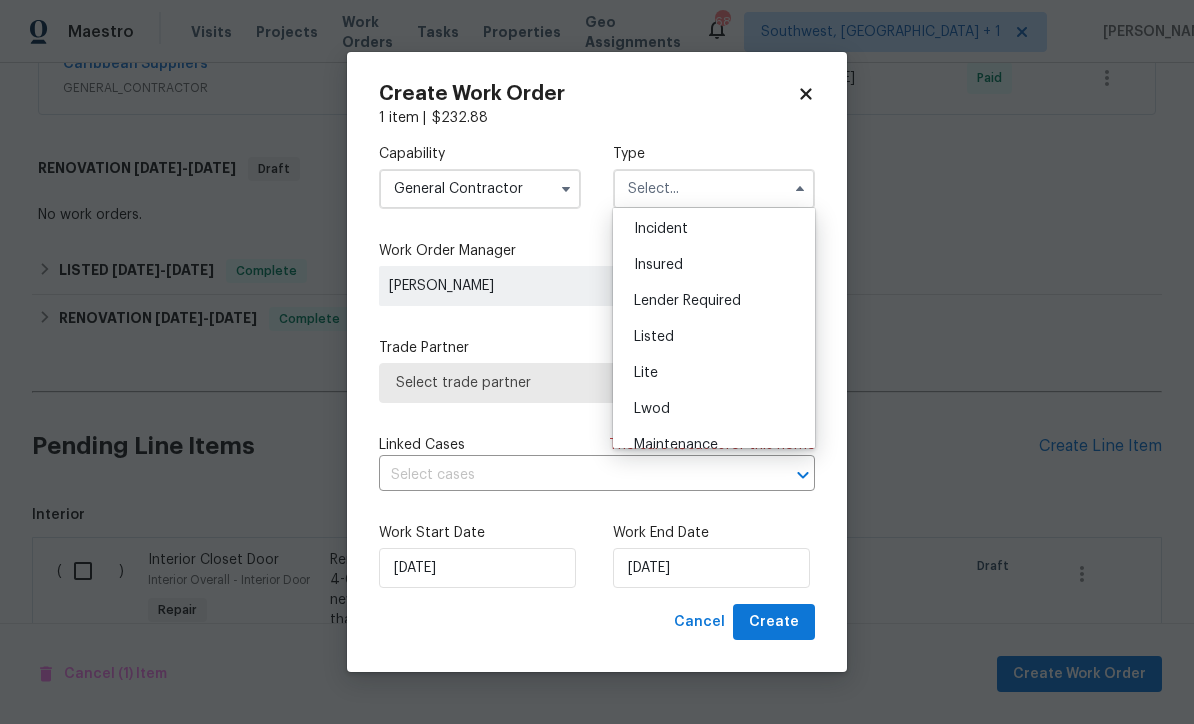 scroll, scrollTop: 108, scrollLeft: 0, axis: vertical 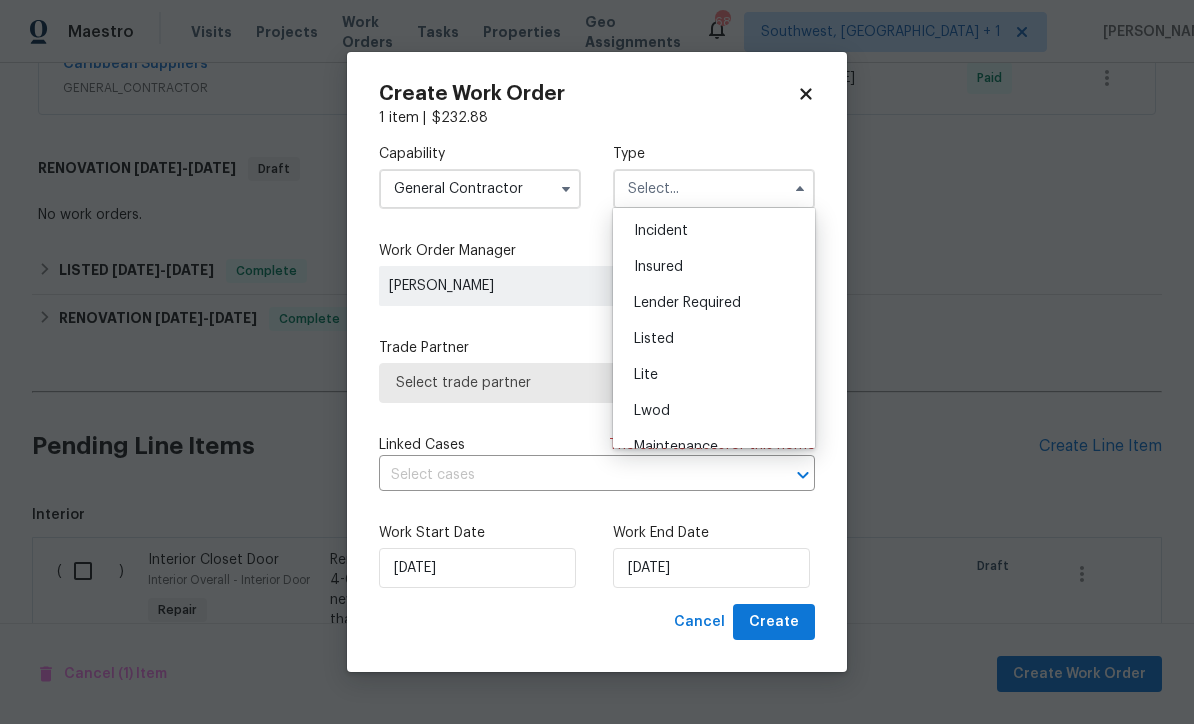 click on "Listed" at bounding box center (714, 339) 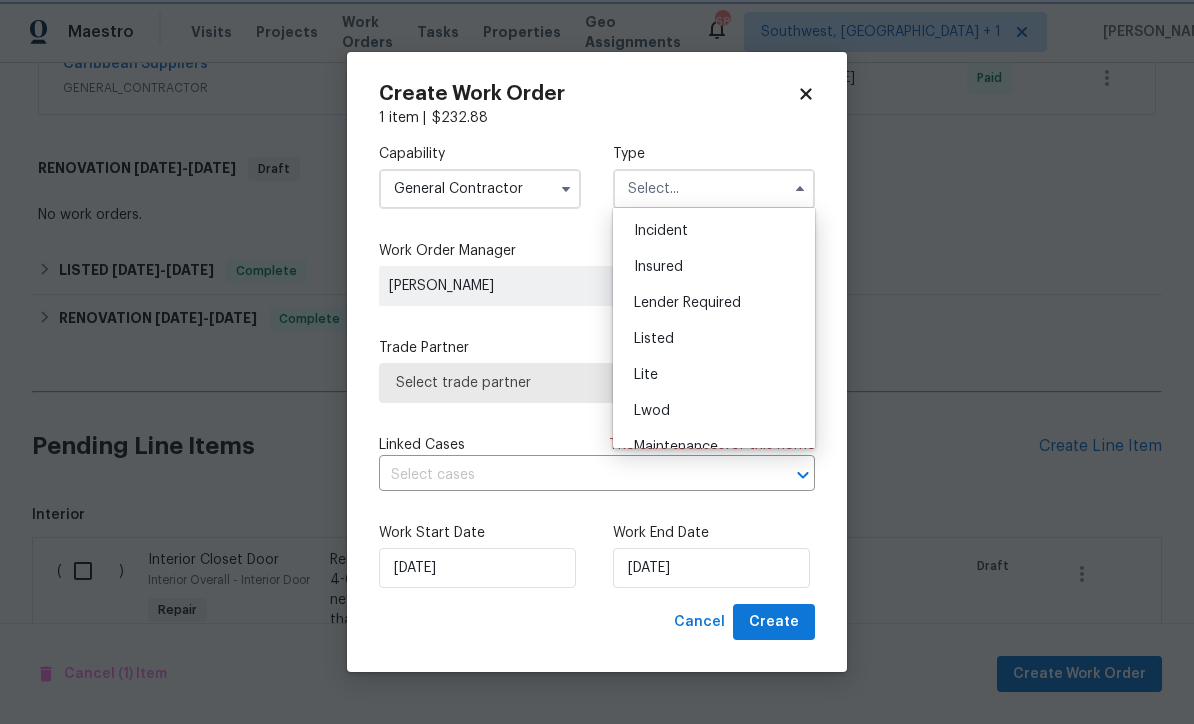 type on "Listed" 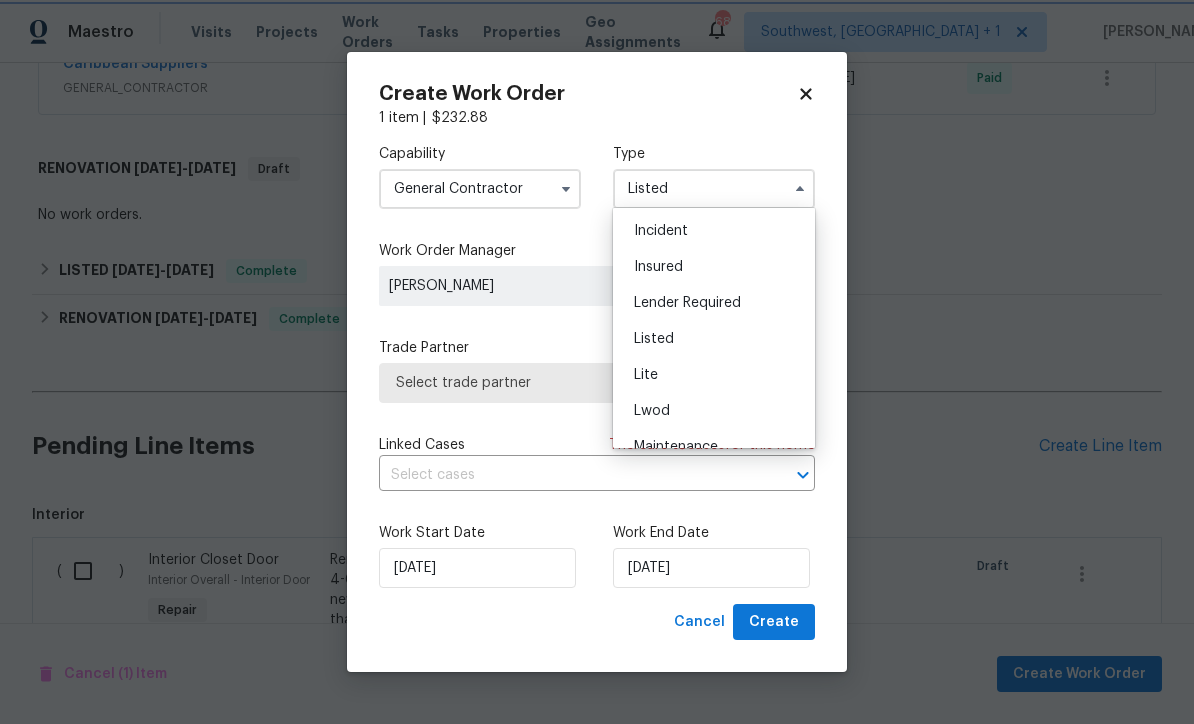 scroll, scrollTop: 0, scrollLeft: 0, axis: both 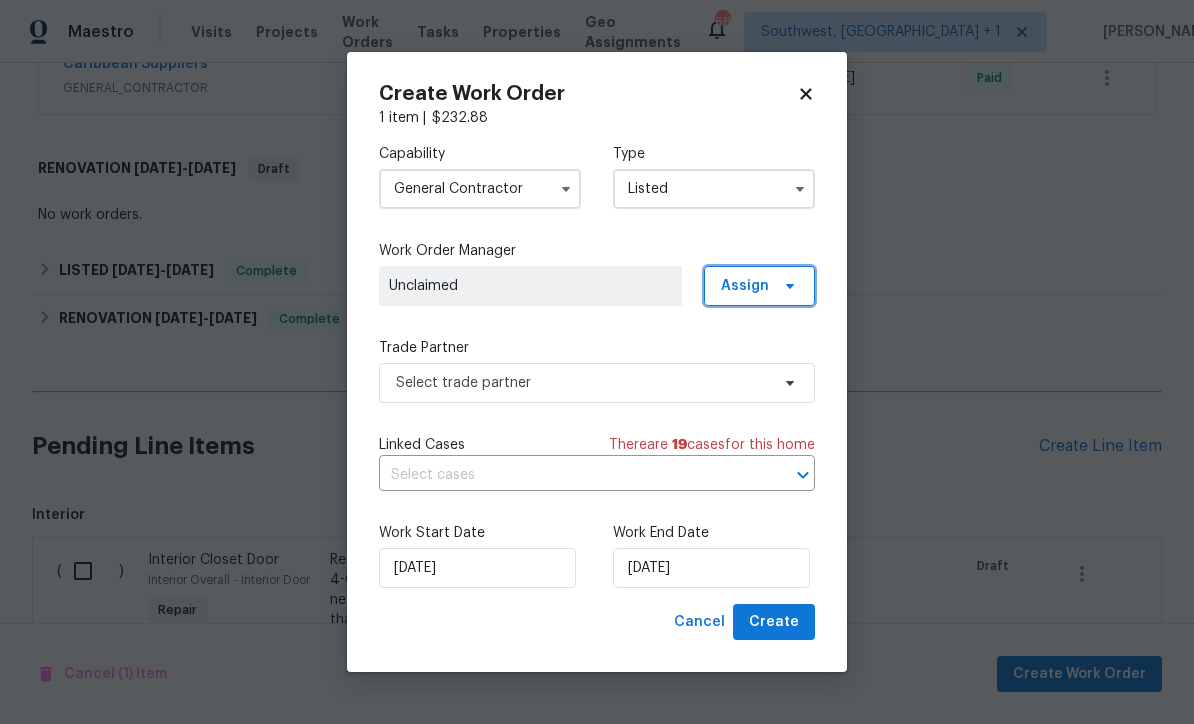 click at bounding box center [787, 286] 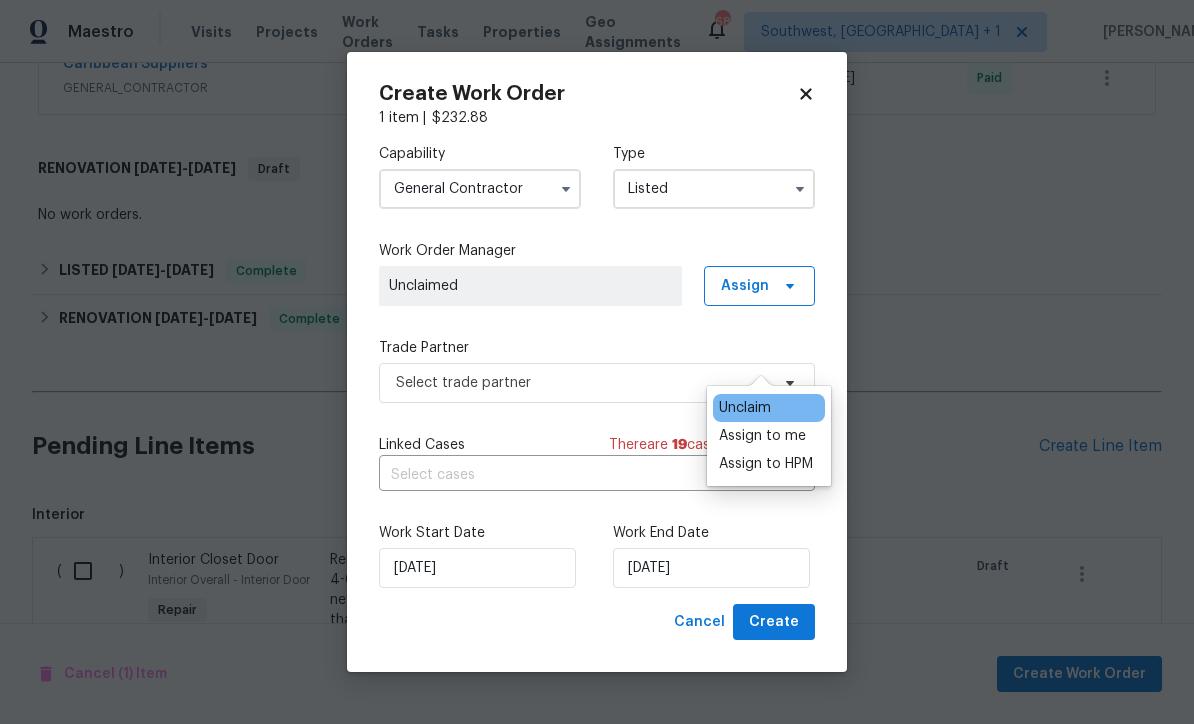 click on "Assign to me" at bounding box center [762, 436] 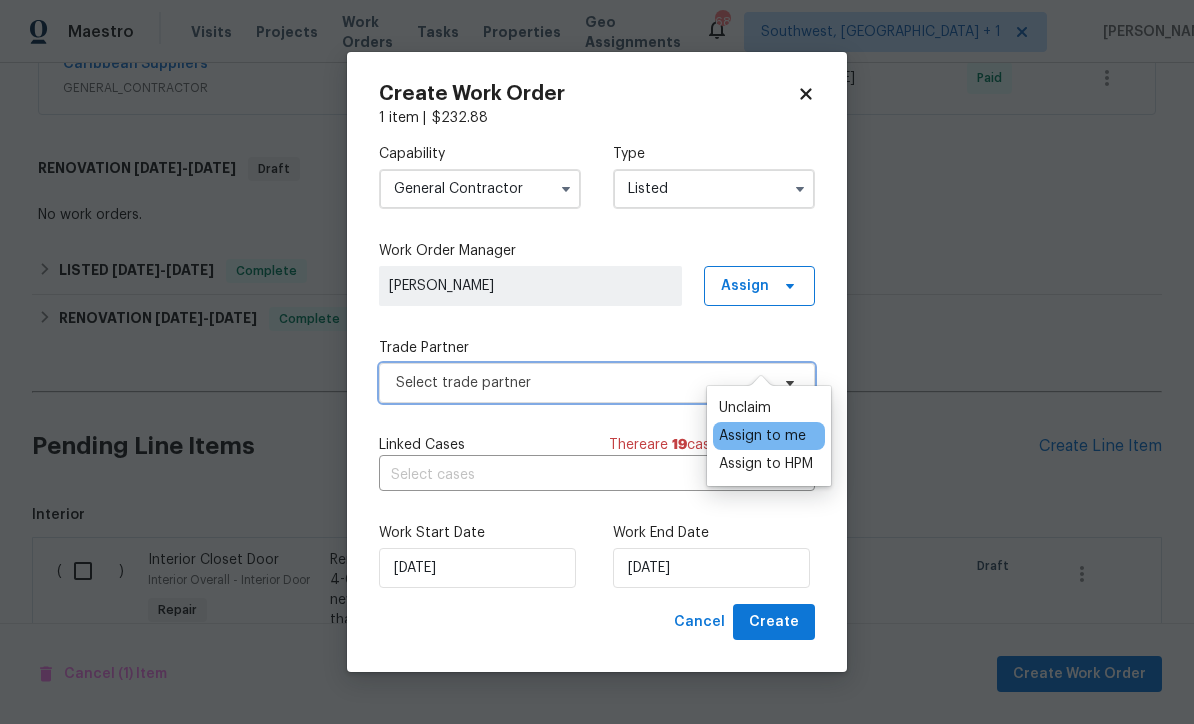 click on "Select trade partner" at bounding box center (582, 383) 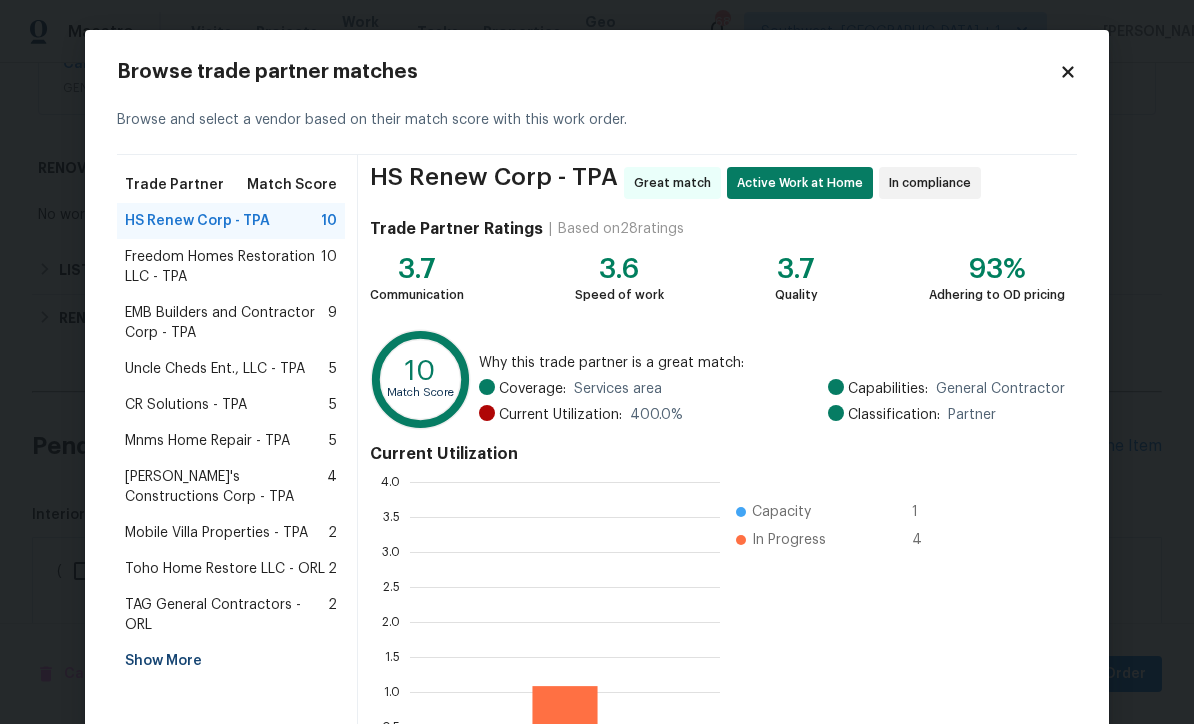scroll, scrollTop: 2, scrollLeft: 2, axis: both 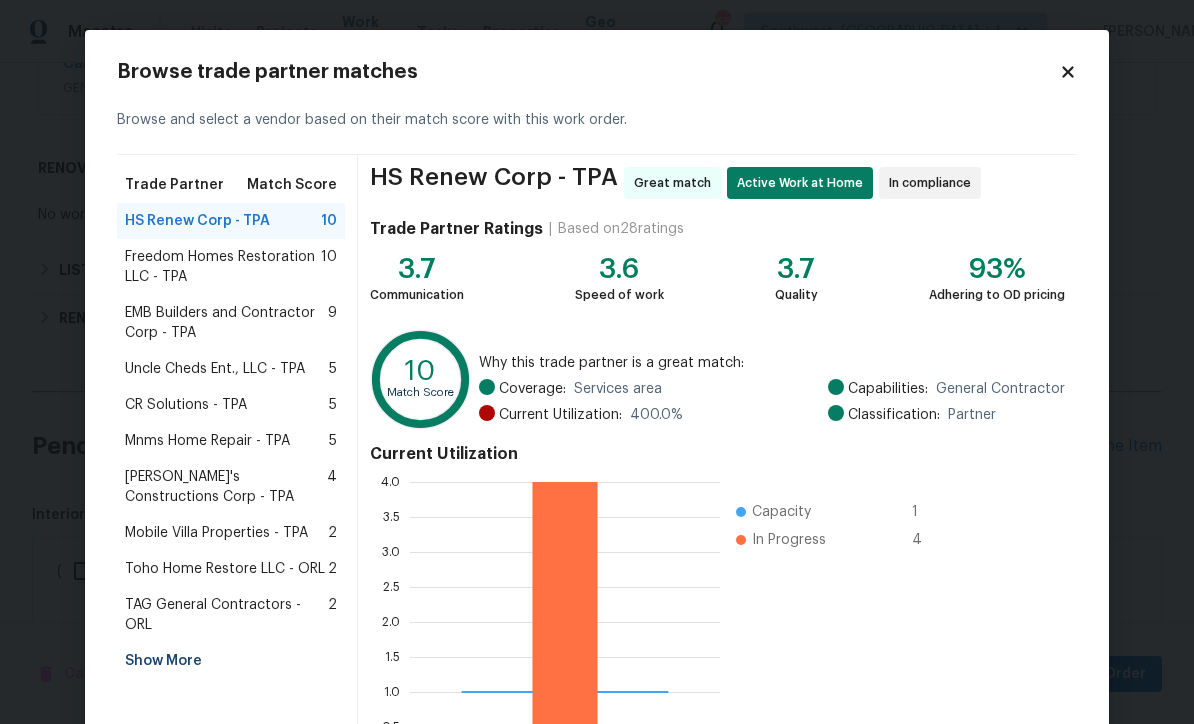 click on "Show More" at bounding box center (231, 661) 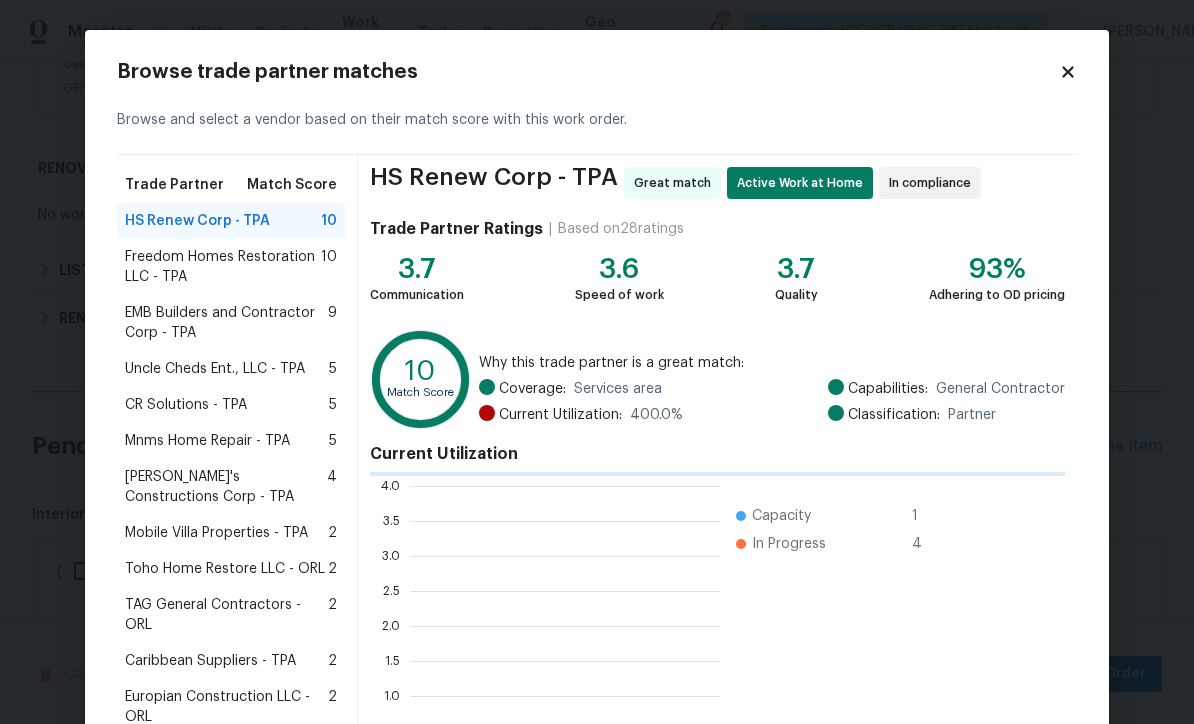 scroll, scrollTop: 2, scrollLeft: 2, axis: both 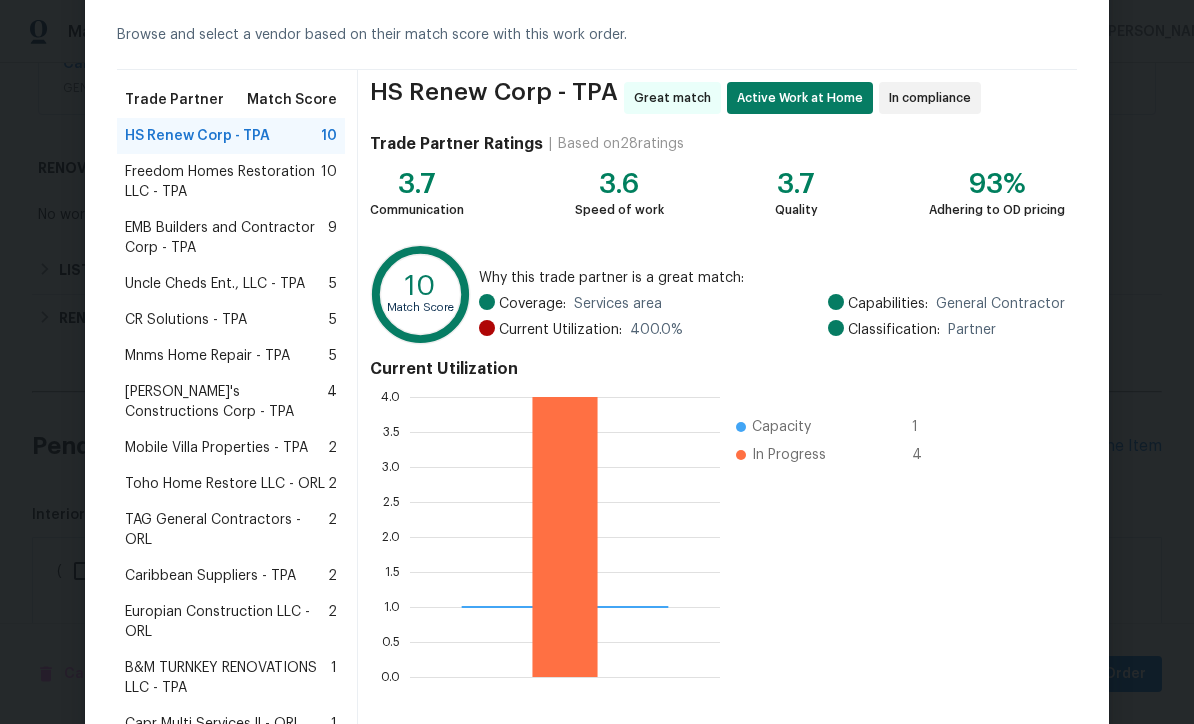 click on "Caribbean Suppliers - TPA" at bounding box center [210, 576] 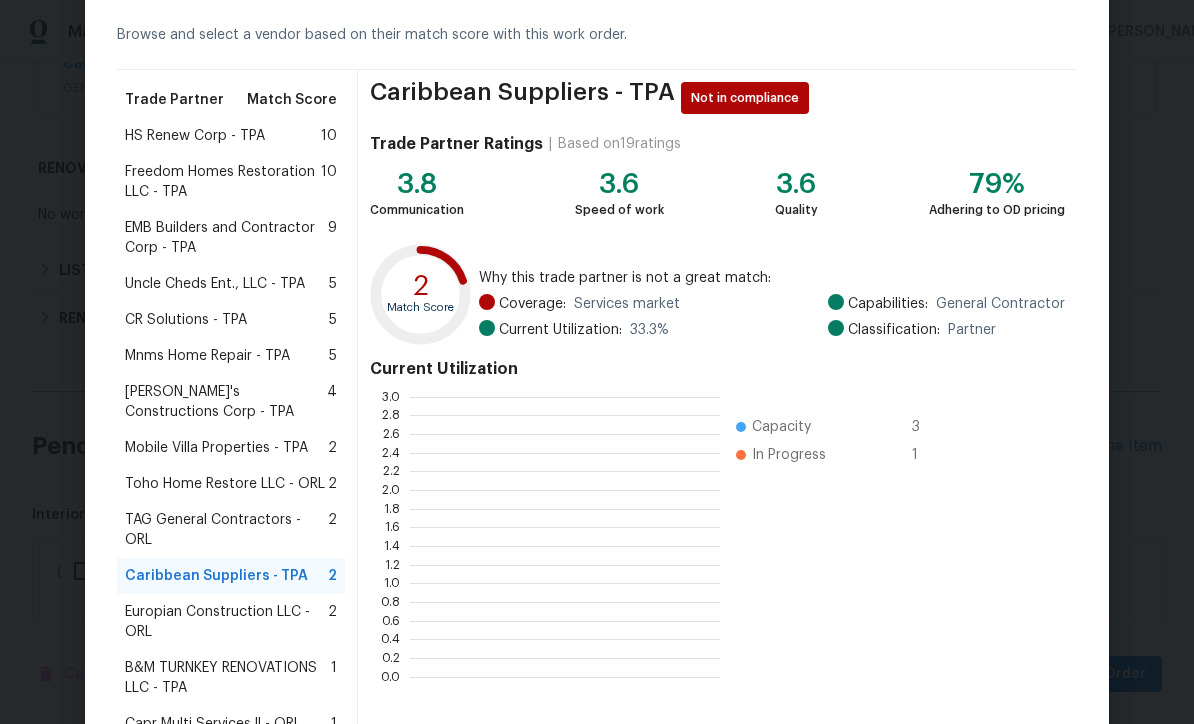 scroll, scrollTop: 2, scrollLeft: 2, axis: both 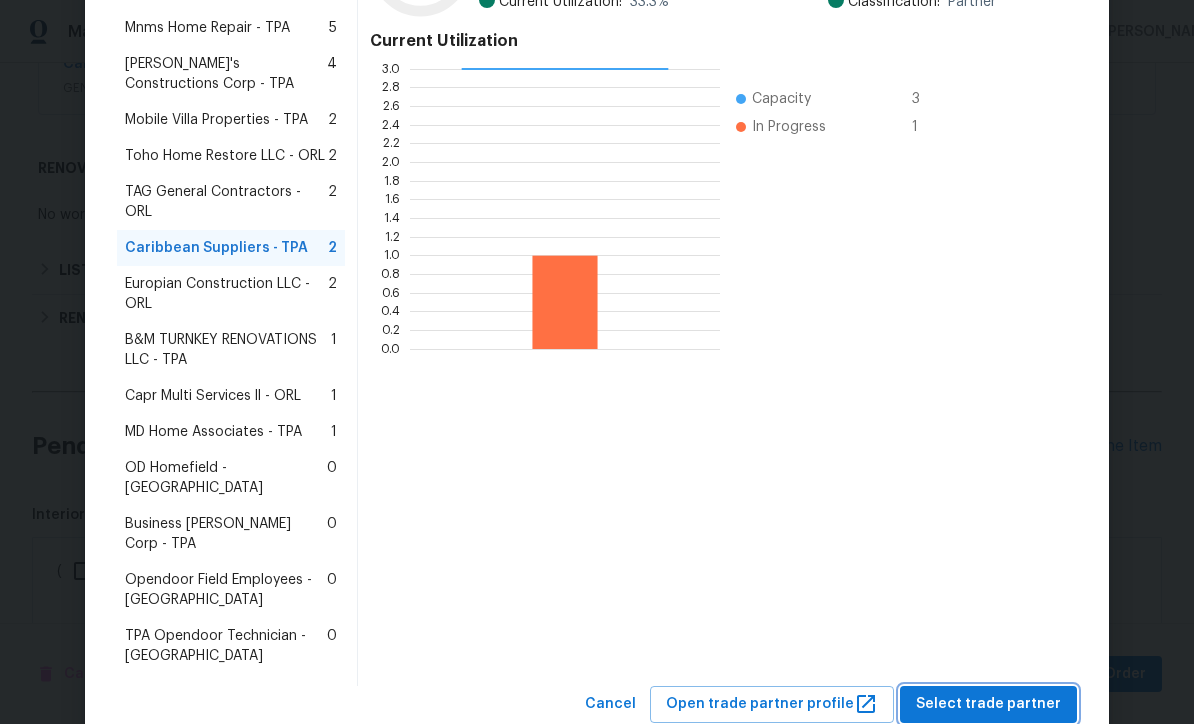 click on "Select trade partner" at bounding box center [988, 704] 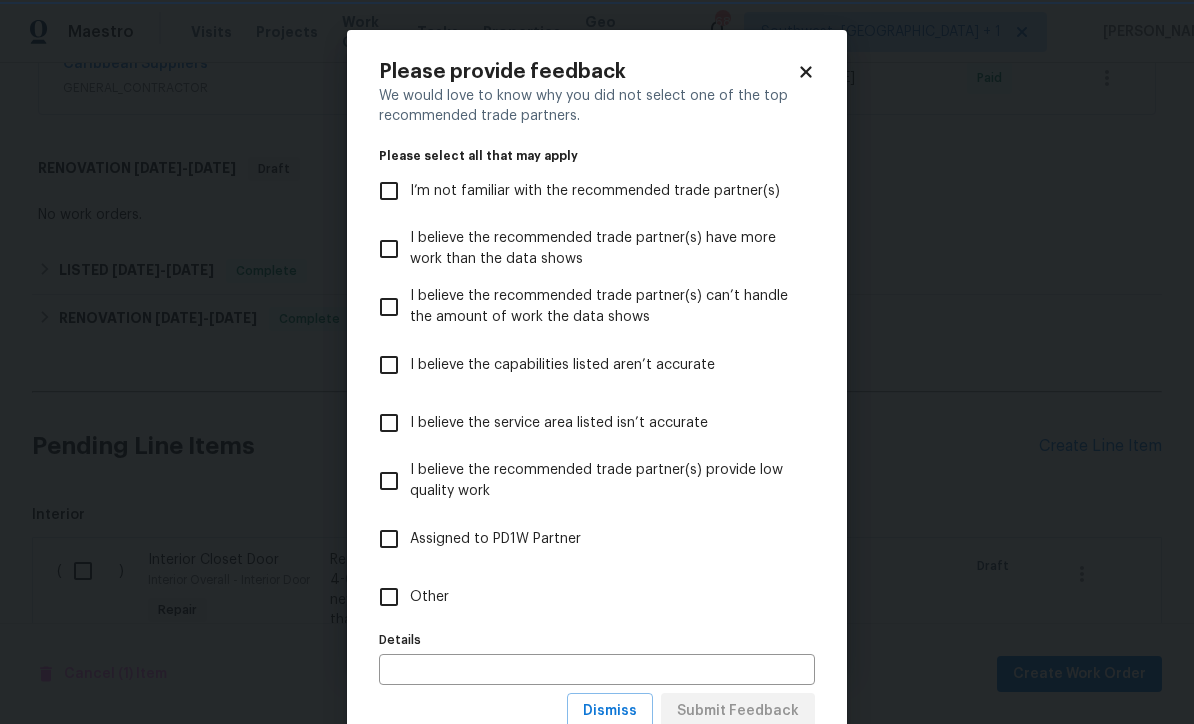scroll, scrollTop: 0, scrollLeft: 0, axis: both 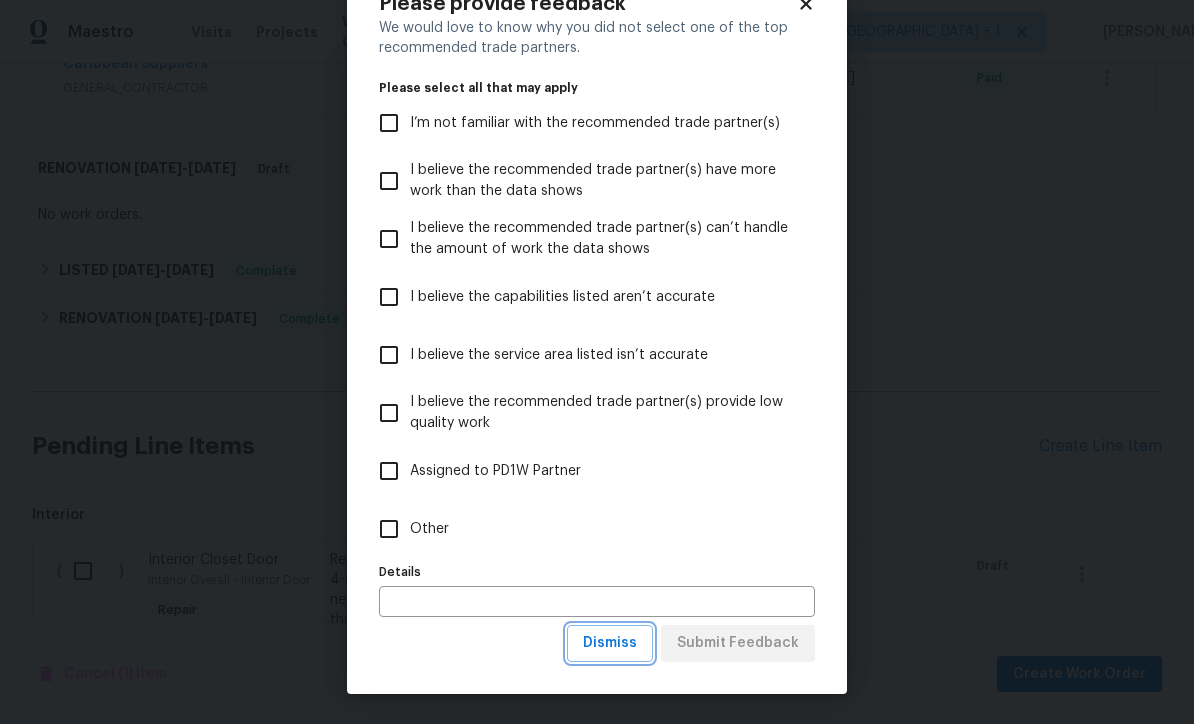 click on "Dismiss" at bounding box center (610, 643) 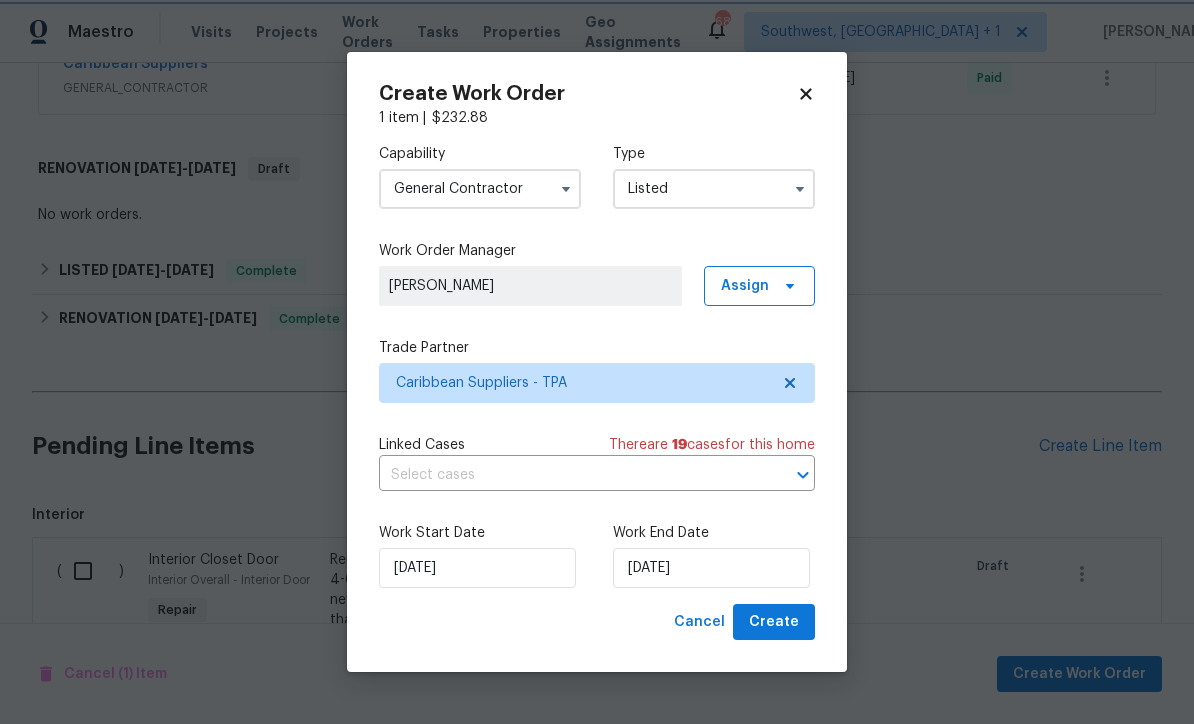 scroll, scrollTop: 0, scrollLeft: 0, axis: both 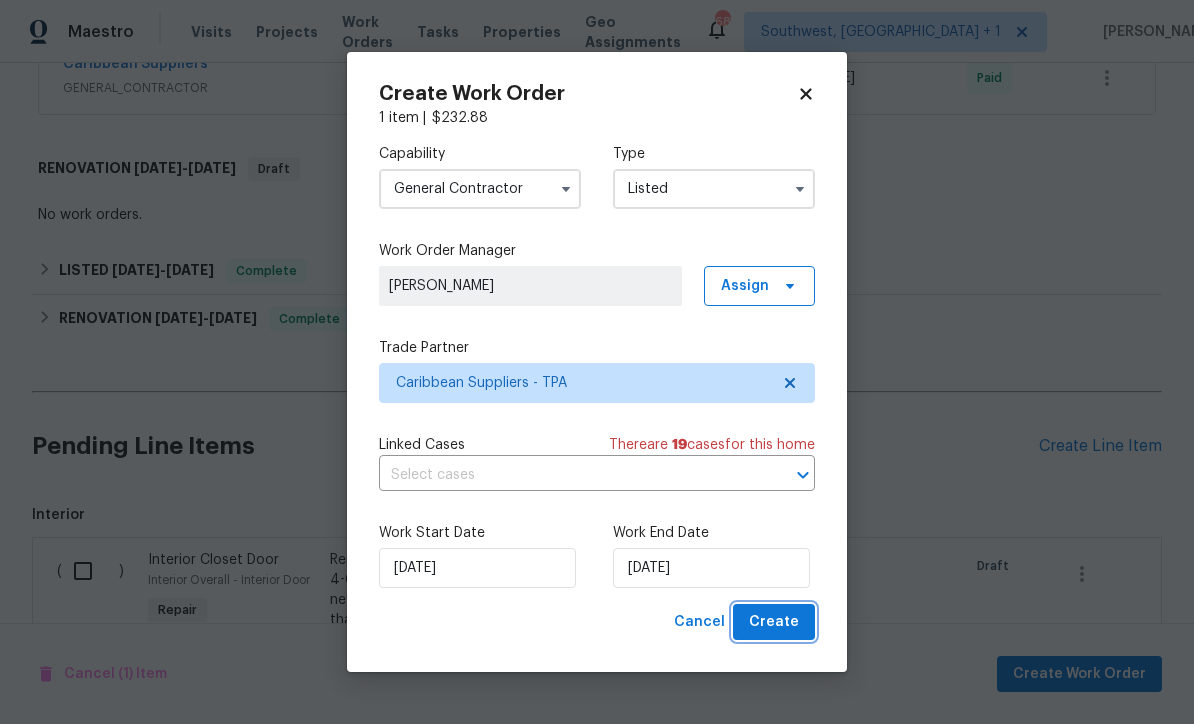 click on "Create" at bounding box center (774, 622) 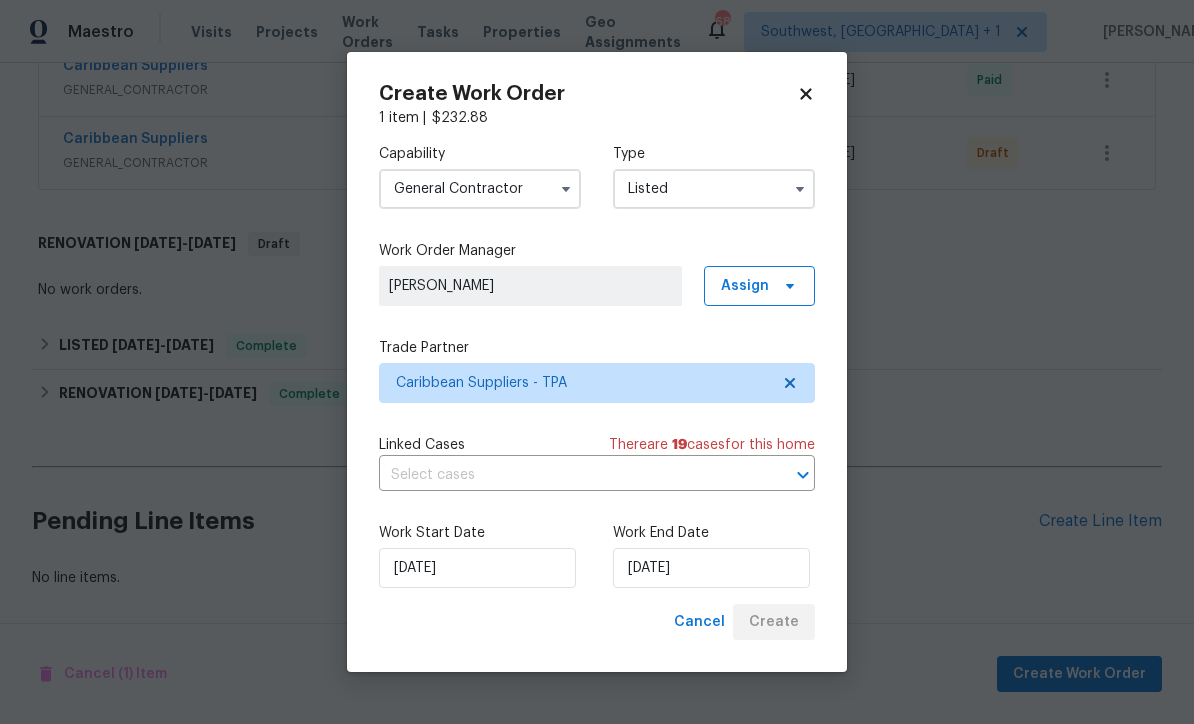 scroll, scrollTop: 794, scrollLeft: 0, axis: vertical 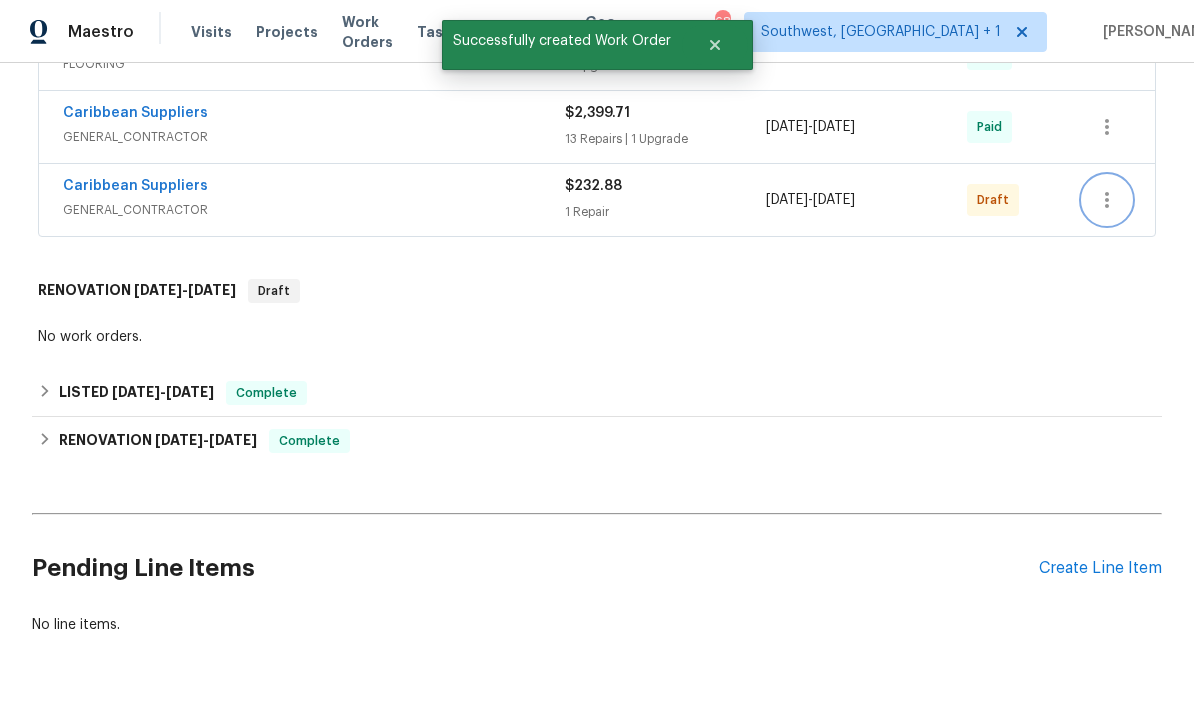 click at bounding box center [1107, 200] 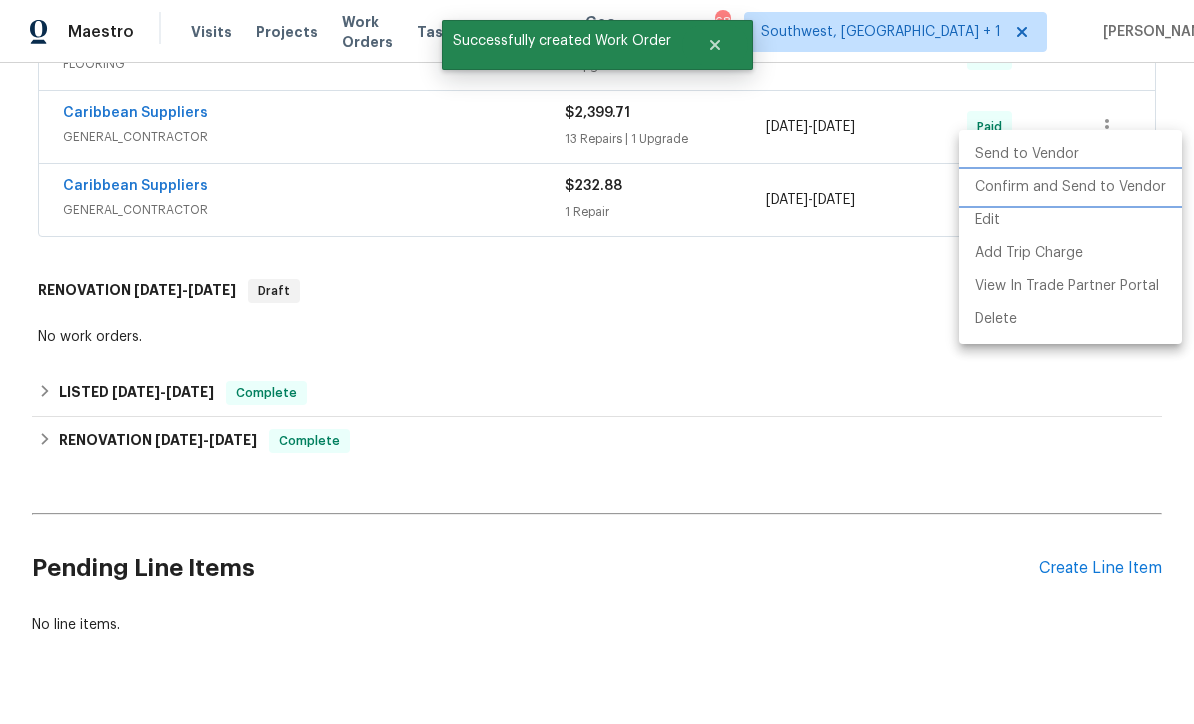 click on "Confirm and Send to Vendor" at bounding box center (1070, 187) 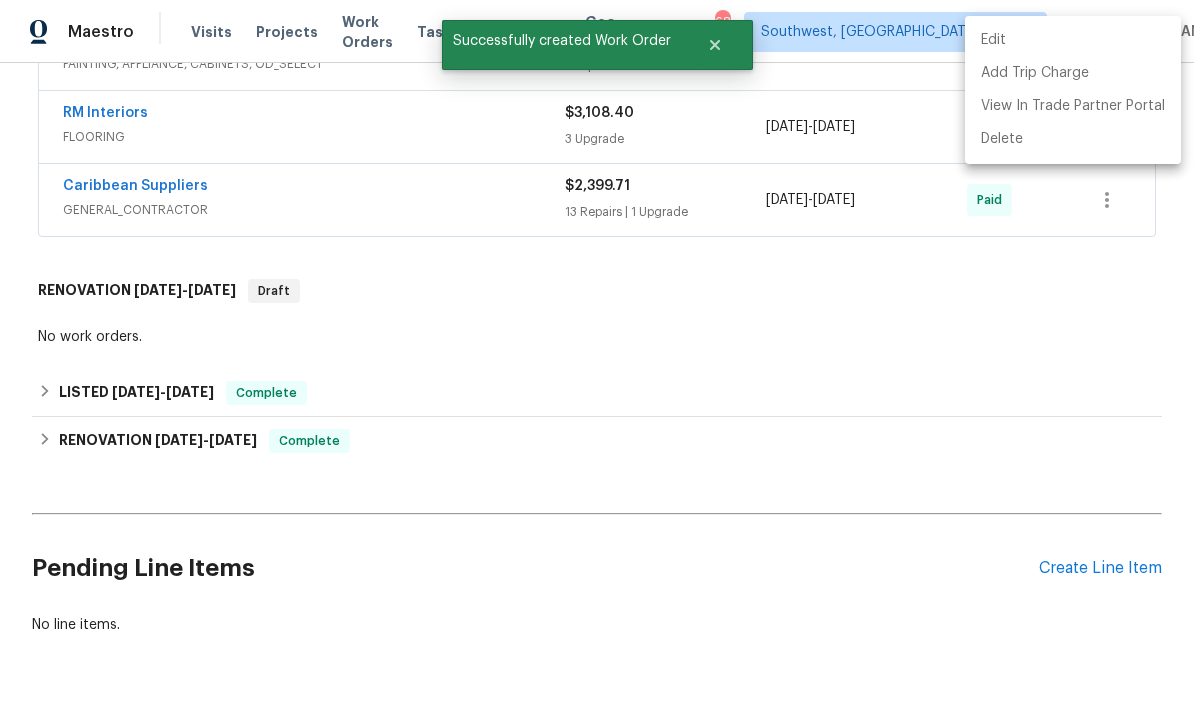 click at bounding box center [597, 362] 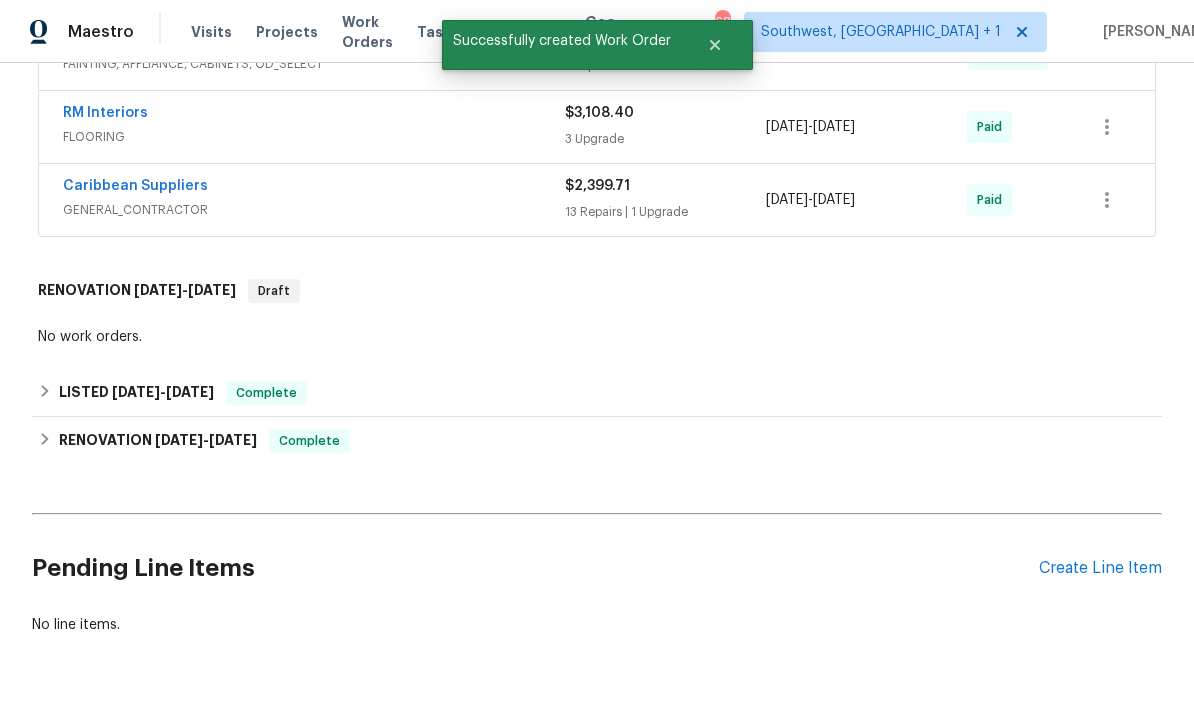 scroll, scrollTop: 223, scrollLeft: 0, axis: vertical 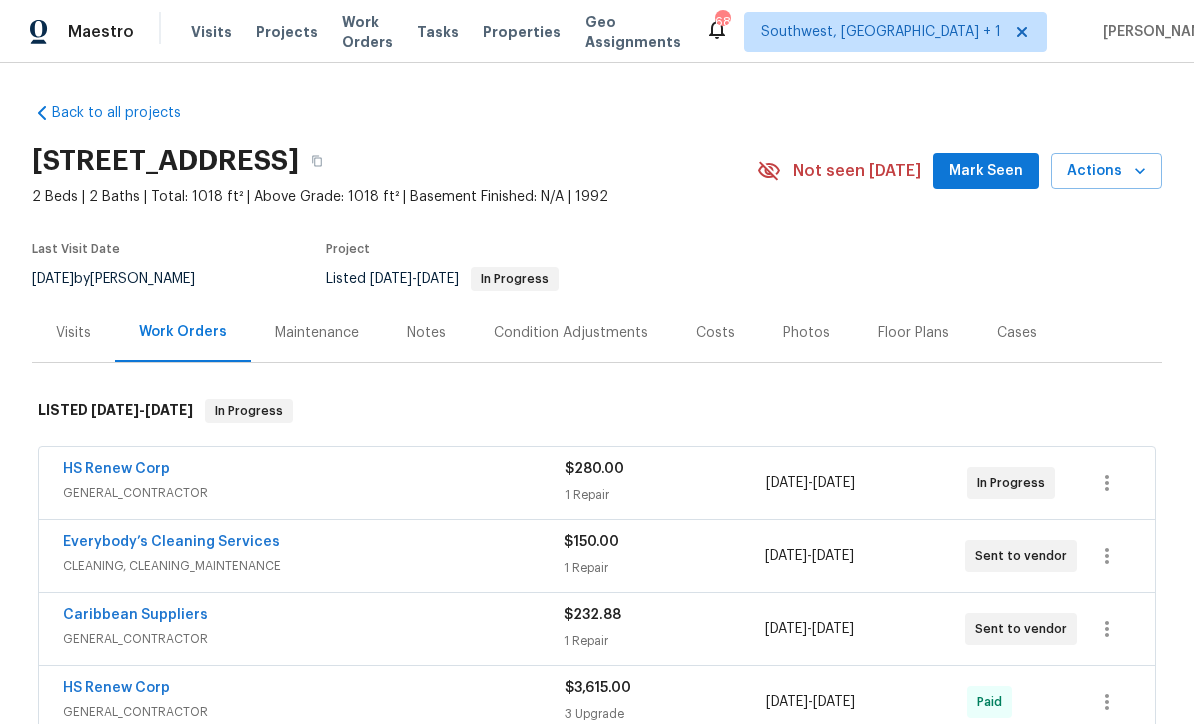 click on "Visits" at bounding box center (211, 32) 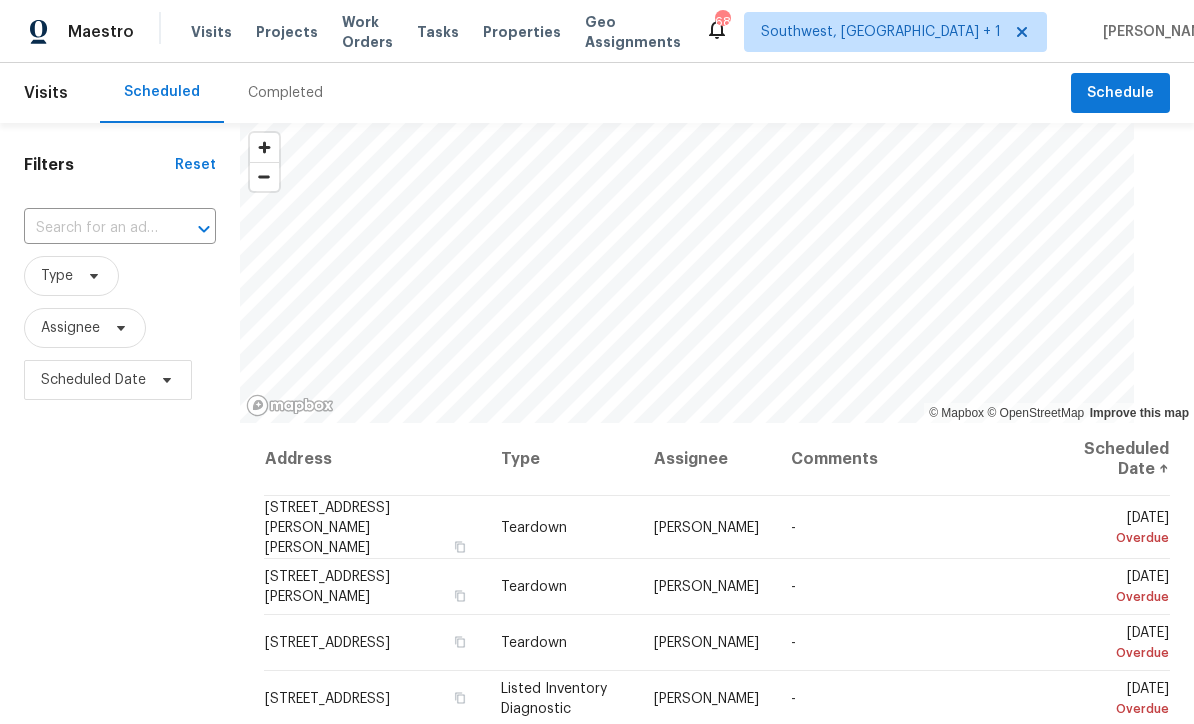 click at bounding box center [92, 228] 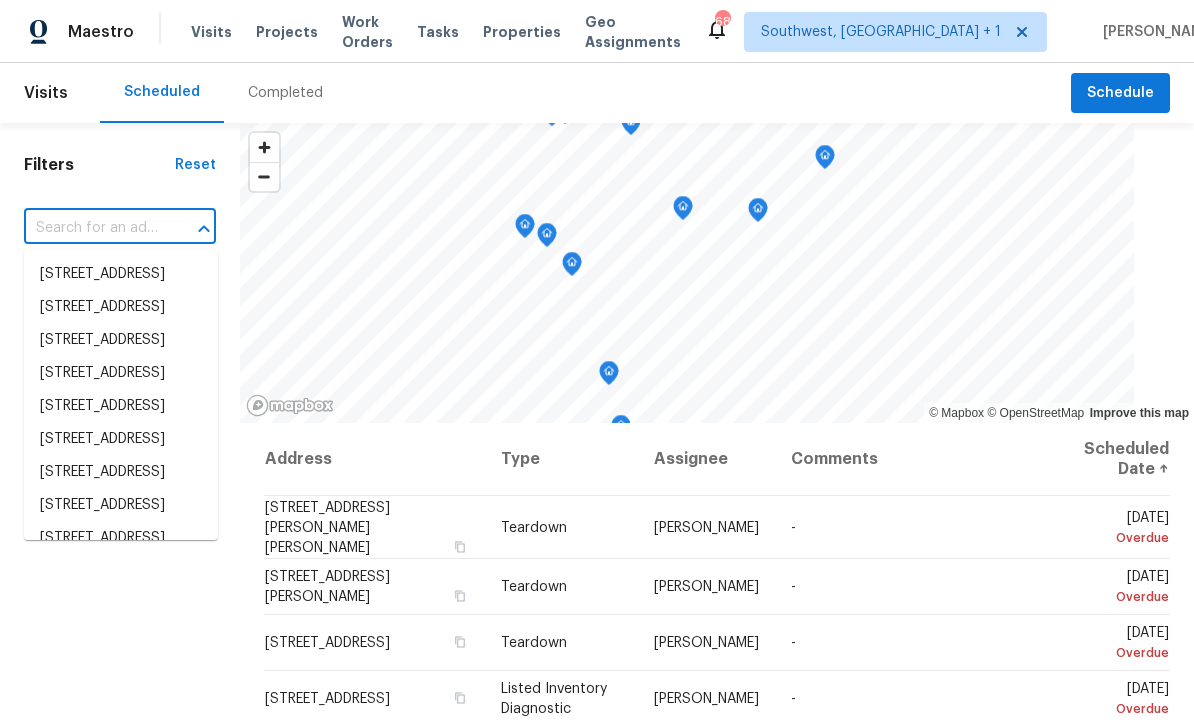 click at bounding box center [92, 228] 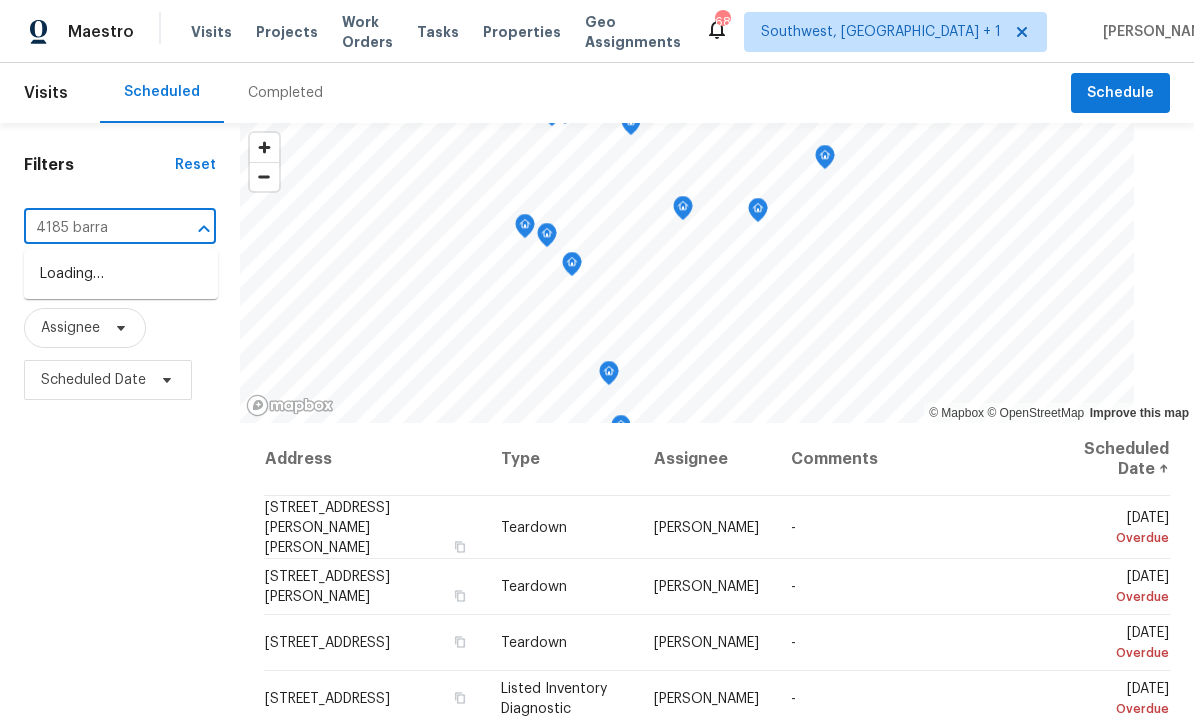 type on "4185 barrac" 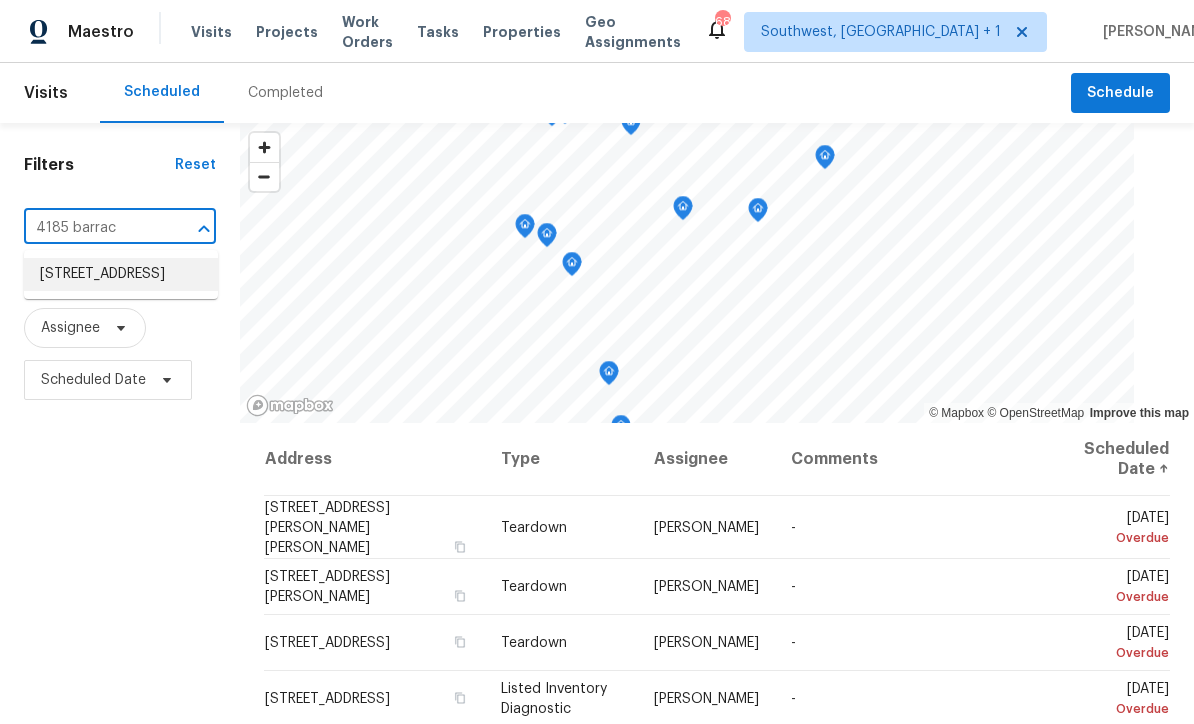 click on "4185 Barracuda Dr SE, Saint Petersburg, FL 33705" at bounding box center [121, 274] 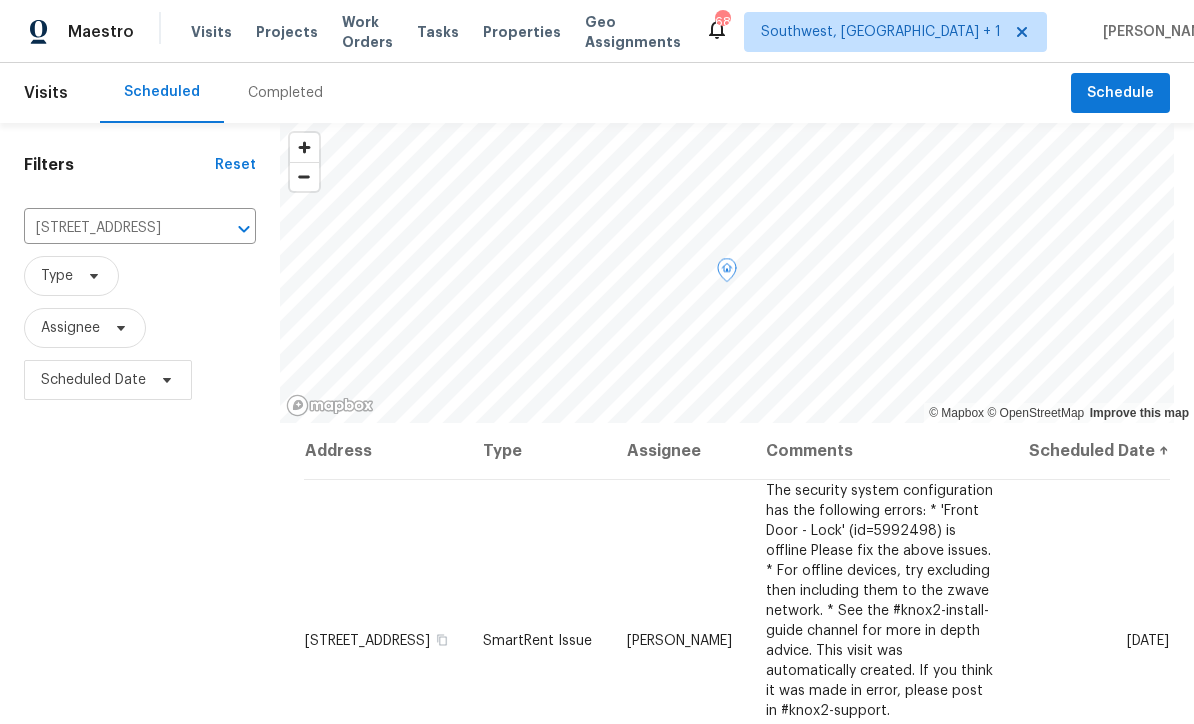 click at bounding box center (0, 0) 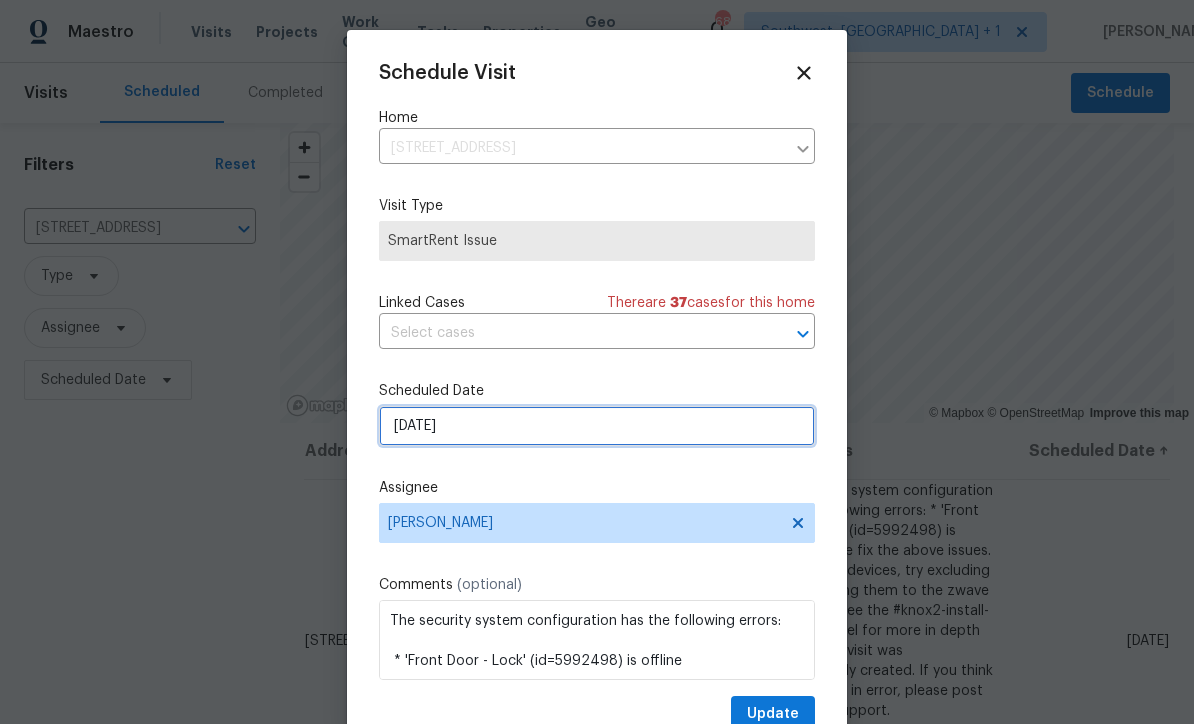 click on "[DATE]" at bounding box center (597, 426) 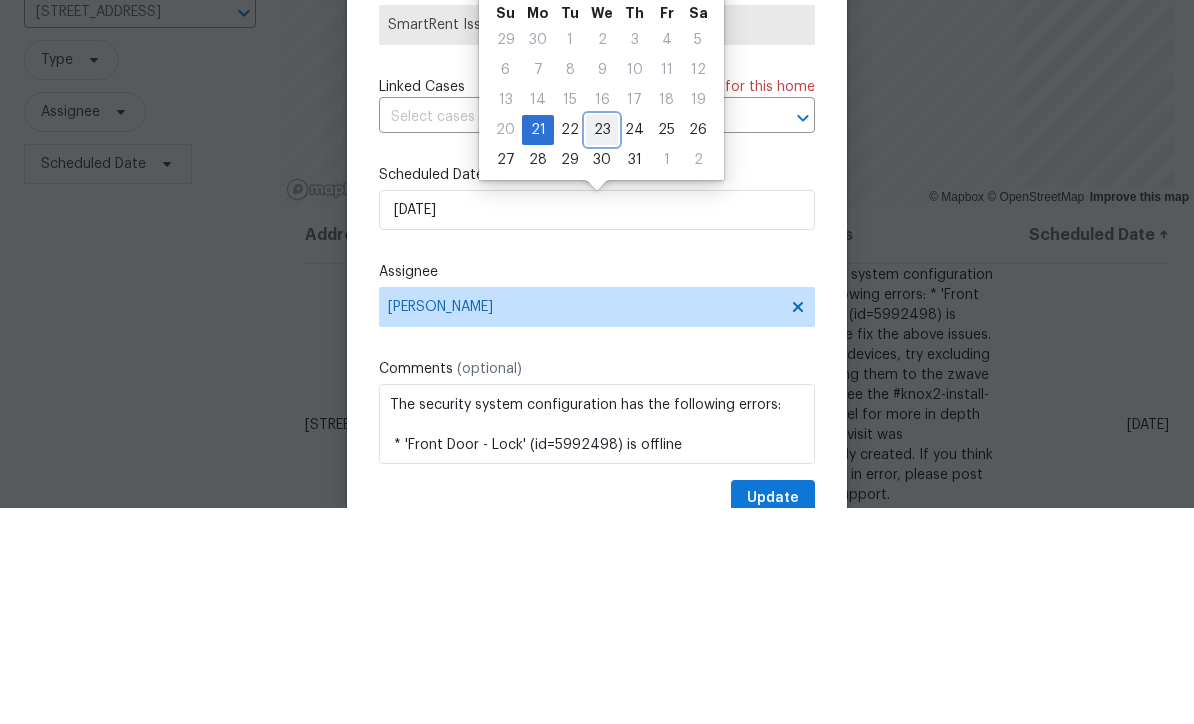 click on "23" at bounding box center (602, 346) 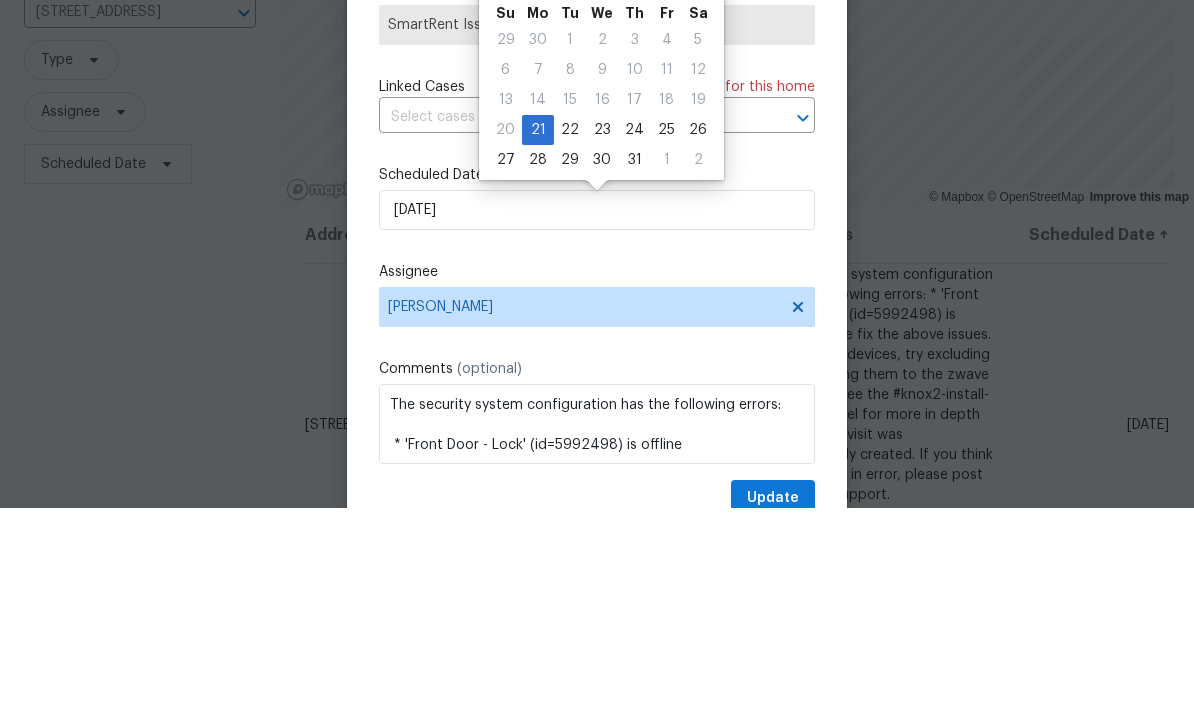 type on "7/23/2025" 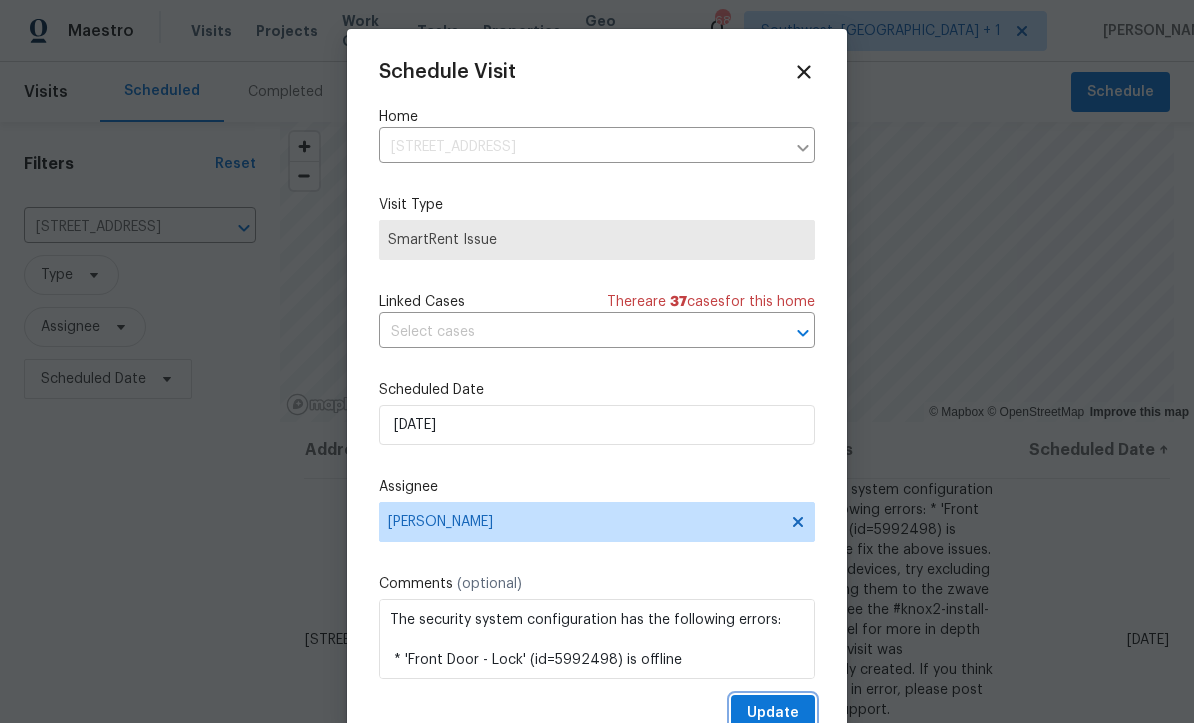 click on "Update" at bounding box center [773, 714] 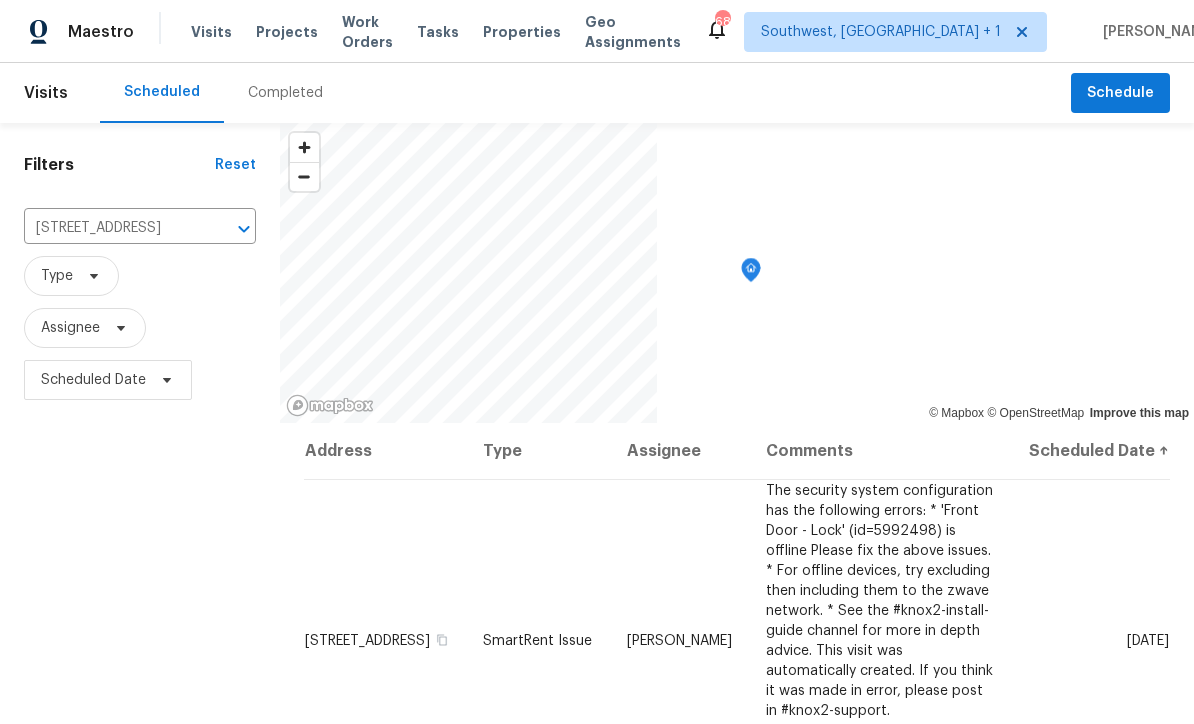 scroll, scrollTop: 0, scrollLeft: 0, axis: both 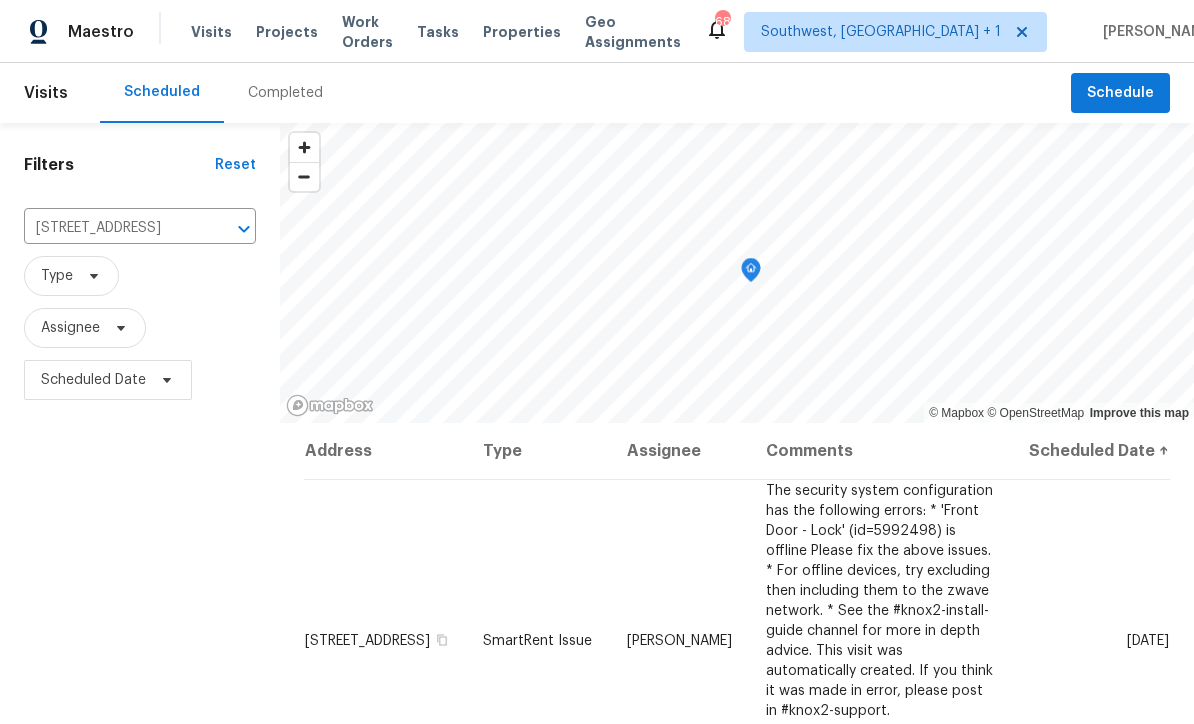 click on "4185 Barracuda Dr SE, Saint Petersburg, FL 33705" at bounding box center [112, 228] 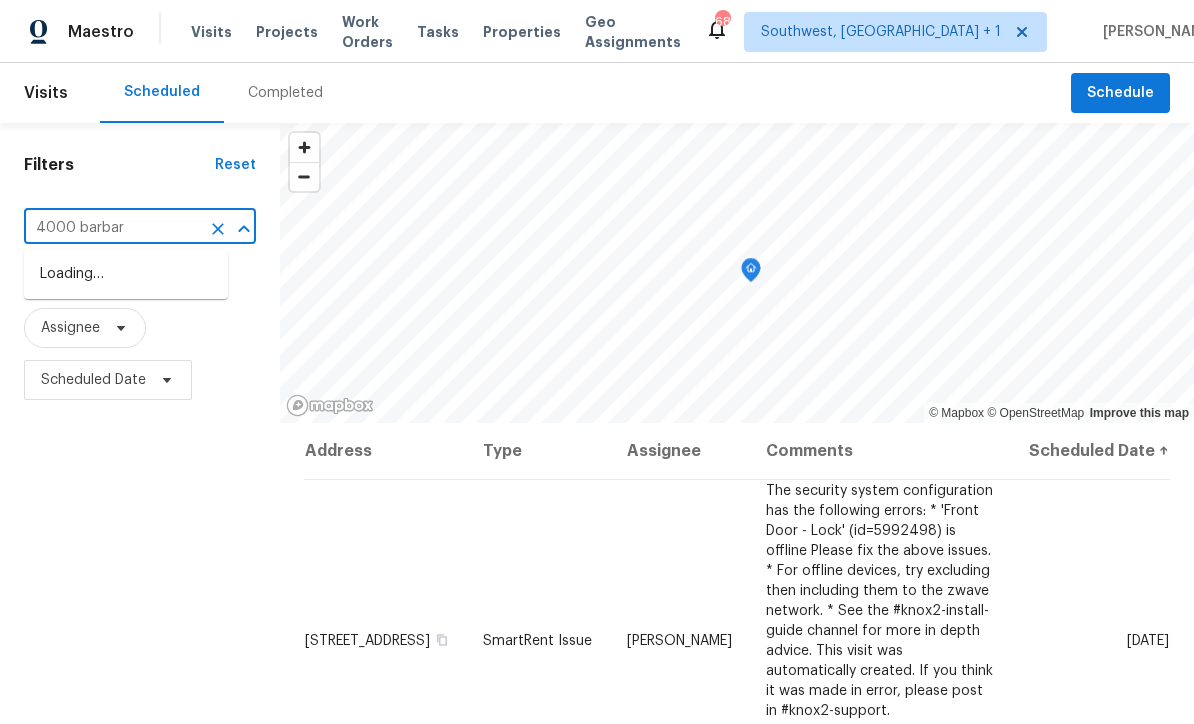 type on "4000 barbary" 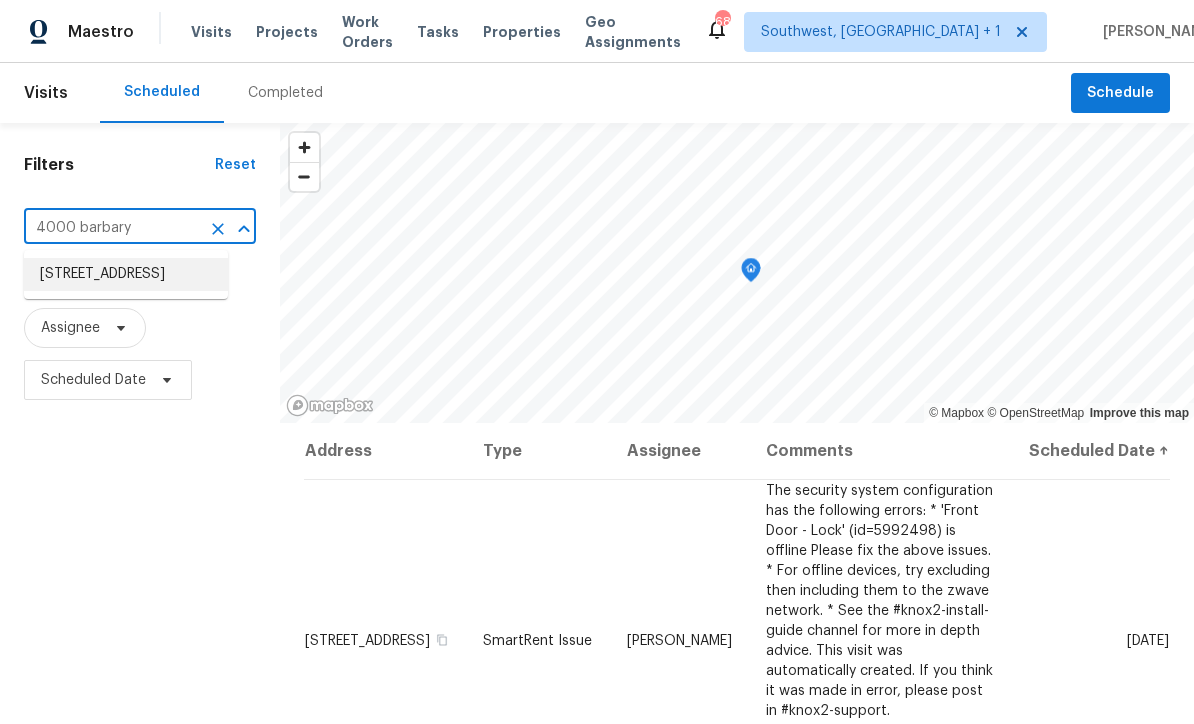 click on "4000 Barbary Ln, North Port, FL 34287" at bounding box center [126, 274] 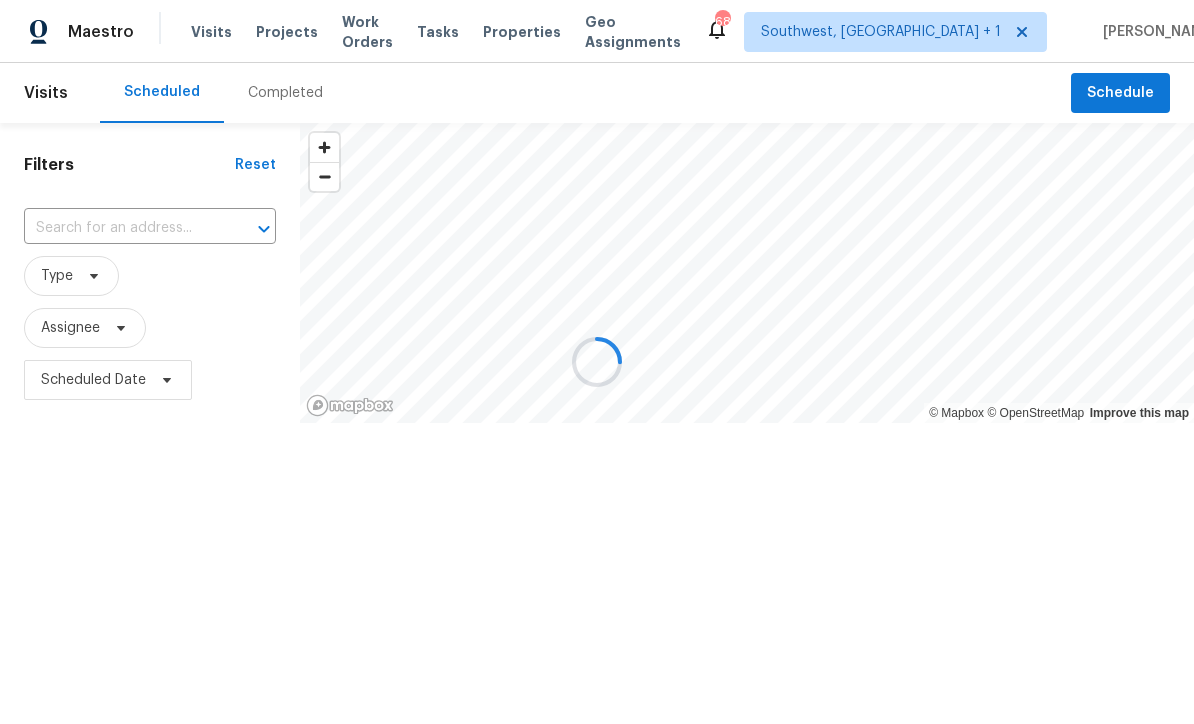 type on "4000 Barbary Ln, North Port, FL 34287" 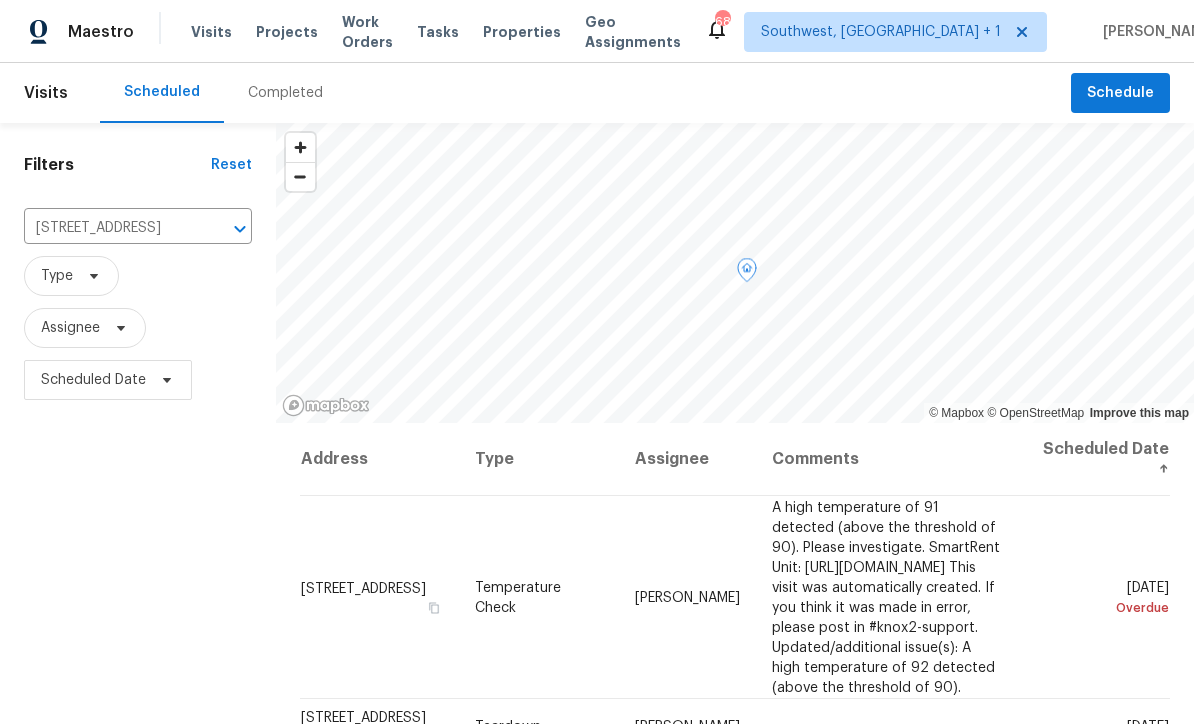 click 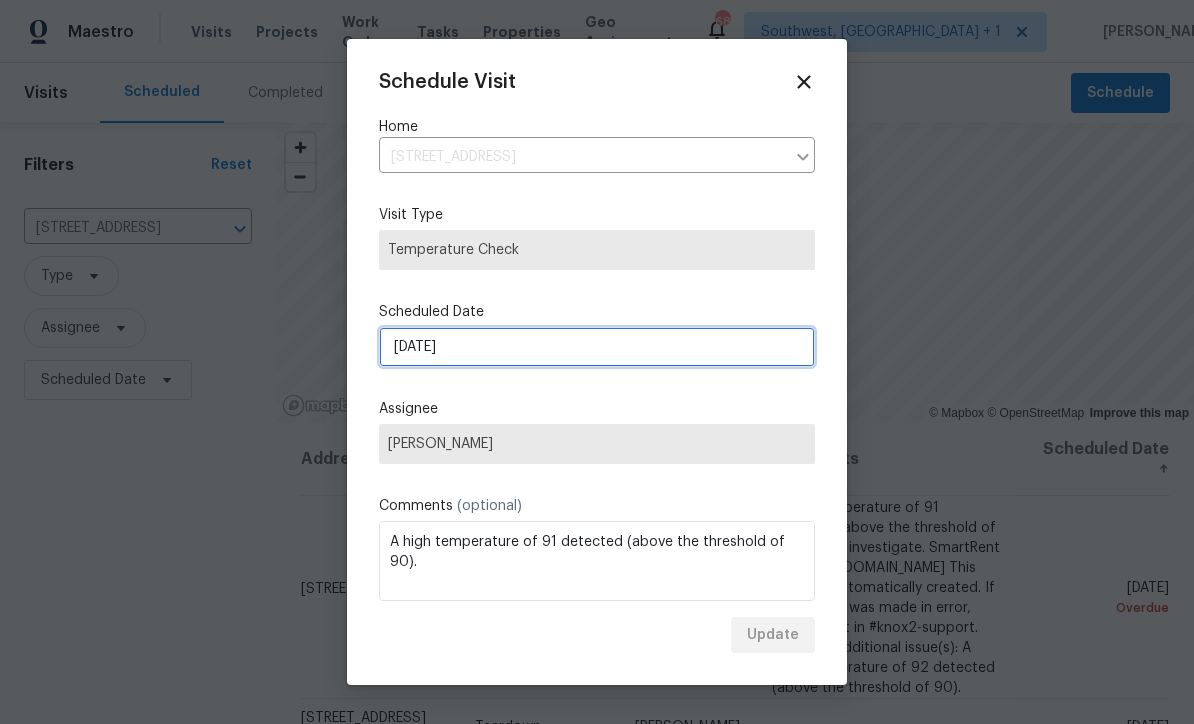 click on "7/19/2025" at bounding box center [597, 347] 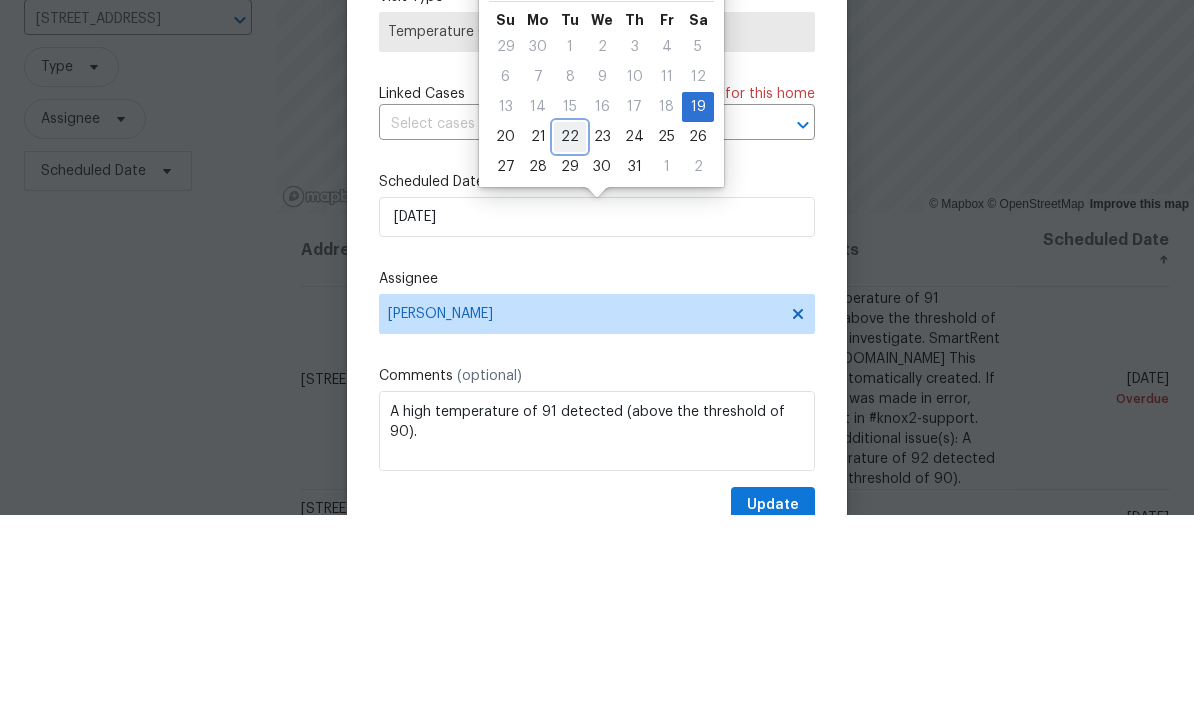click on "22" at bounding box center [570, 346] 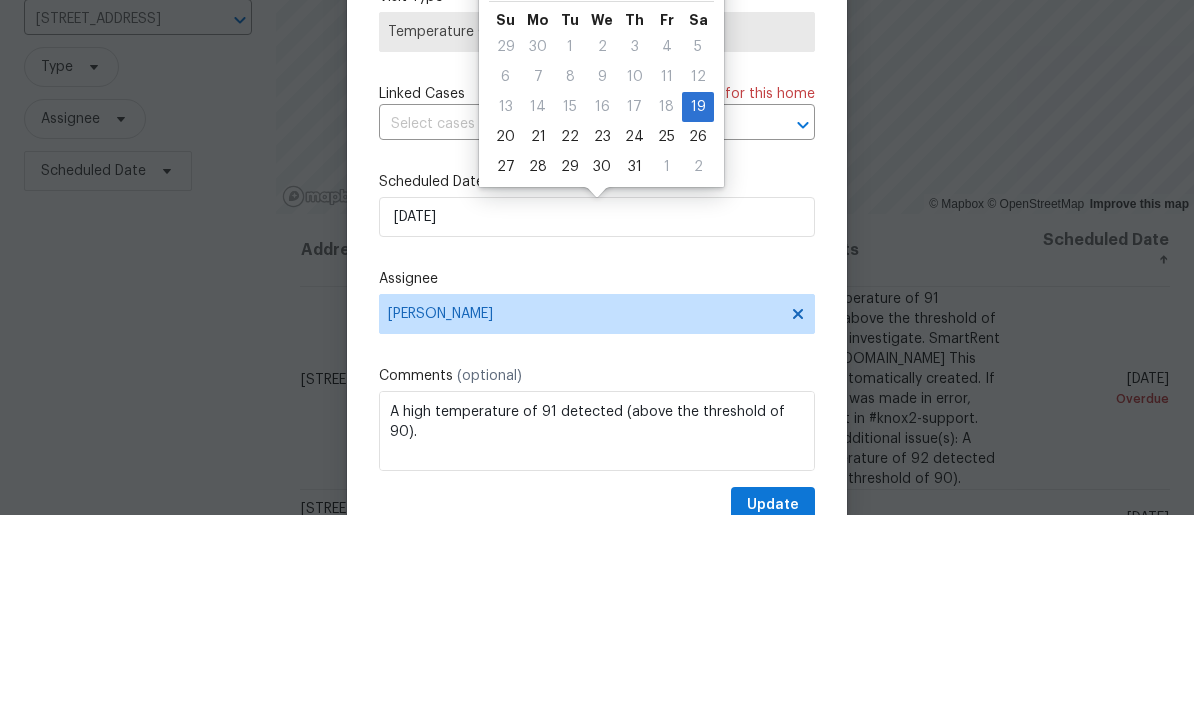 scroll, scrollTop: 66, scrollLeft: 0, axis: vertical 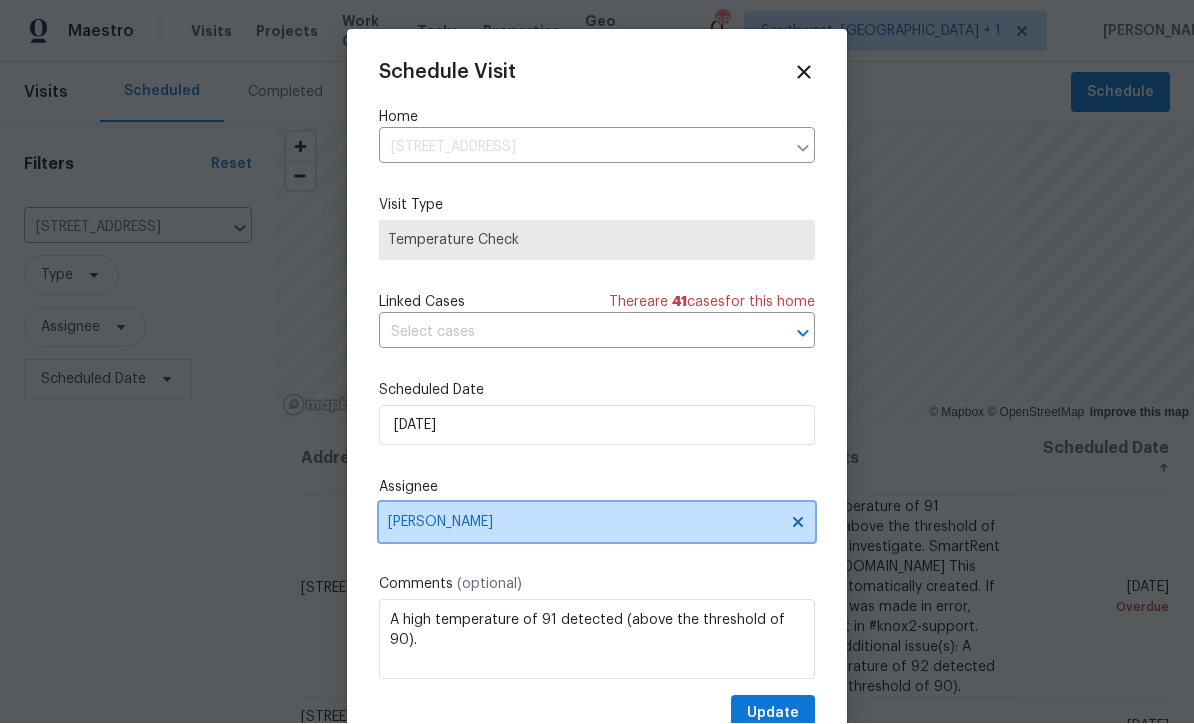 click on "[PERSON_NAME]" at bounding box center (584, 523) 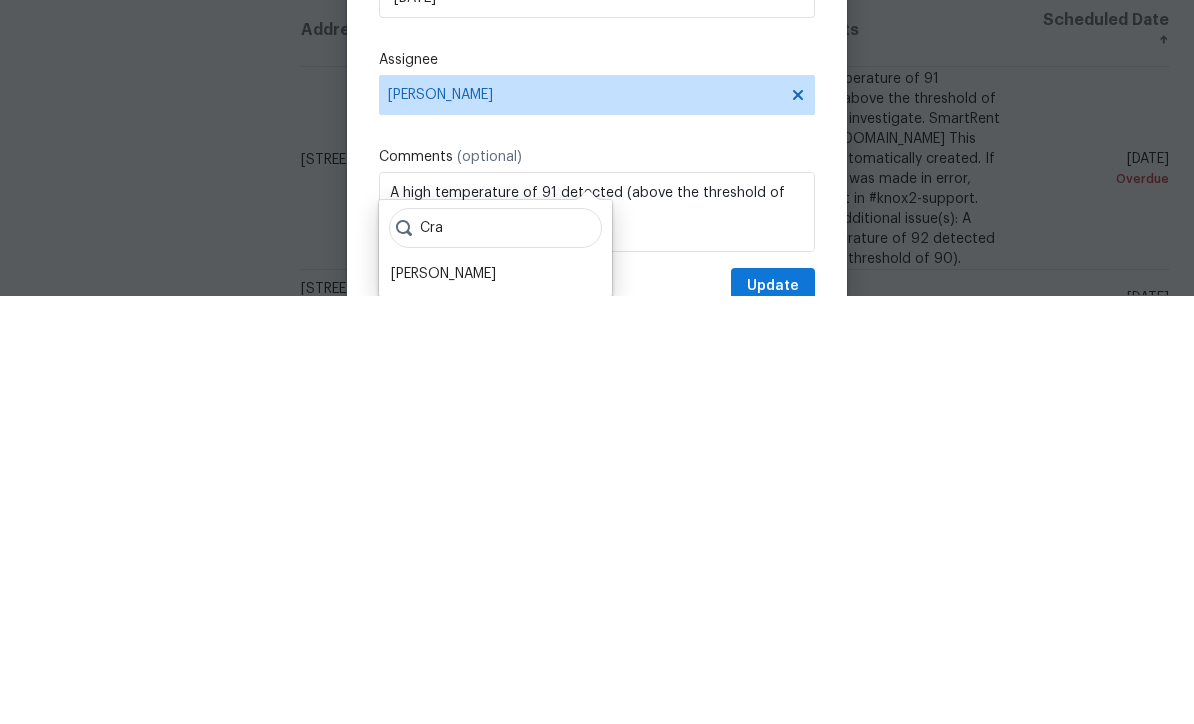 type on "Cra" 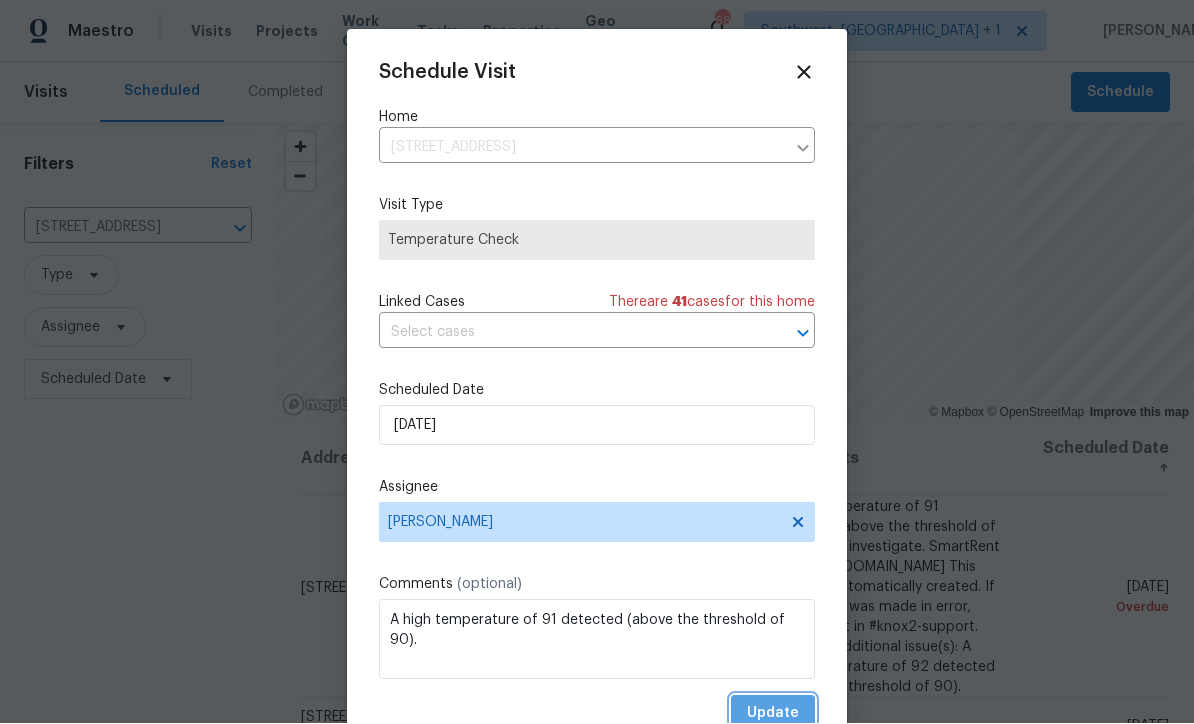 click on "Update" at bounding box center (773, 714) 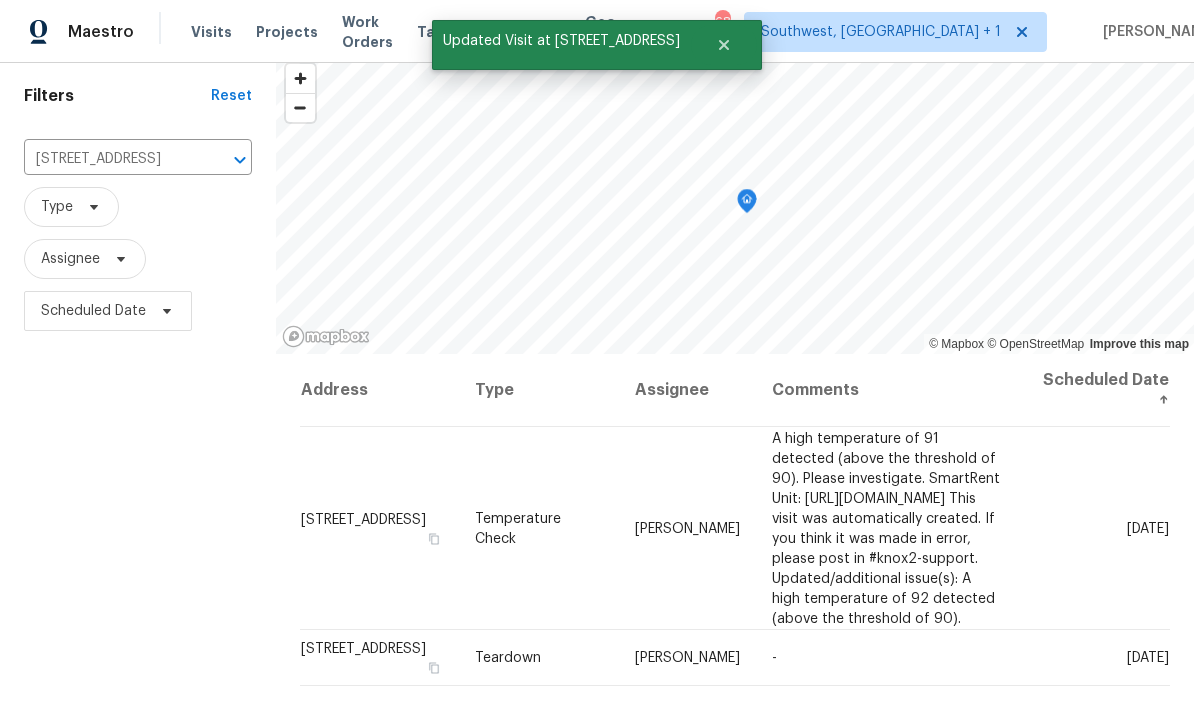 scroll, scrollTop: 72, scrollLeft: 0, axis: vertical 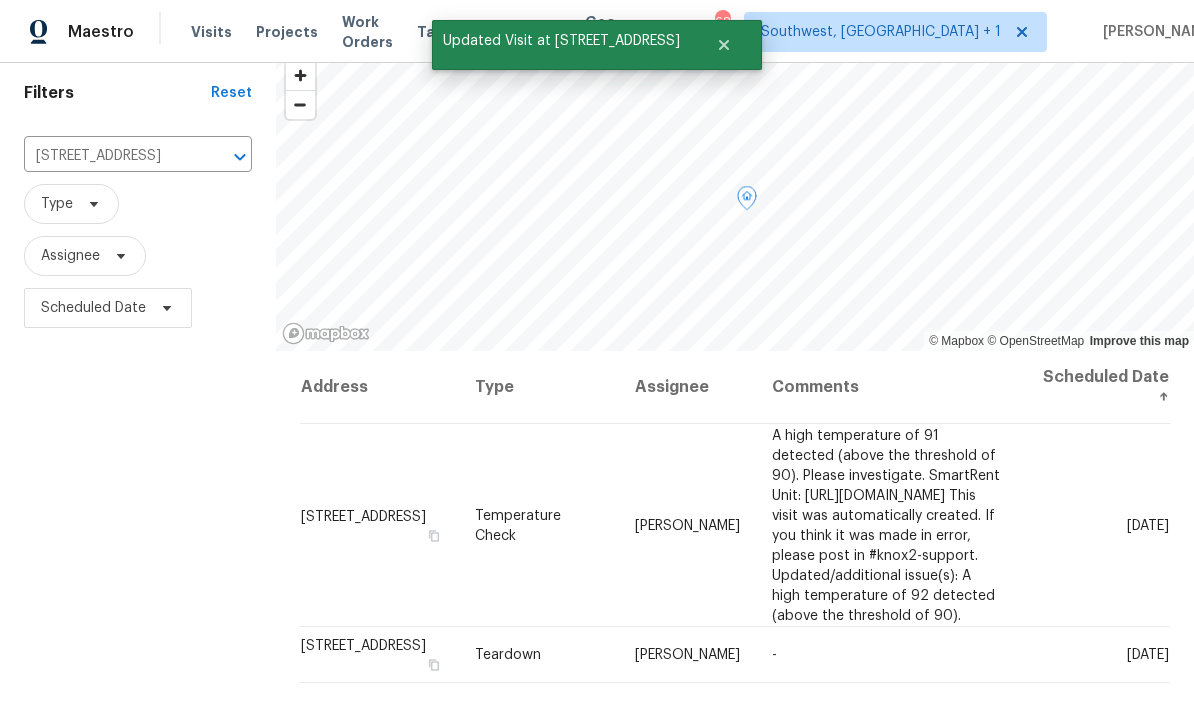 click 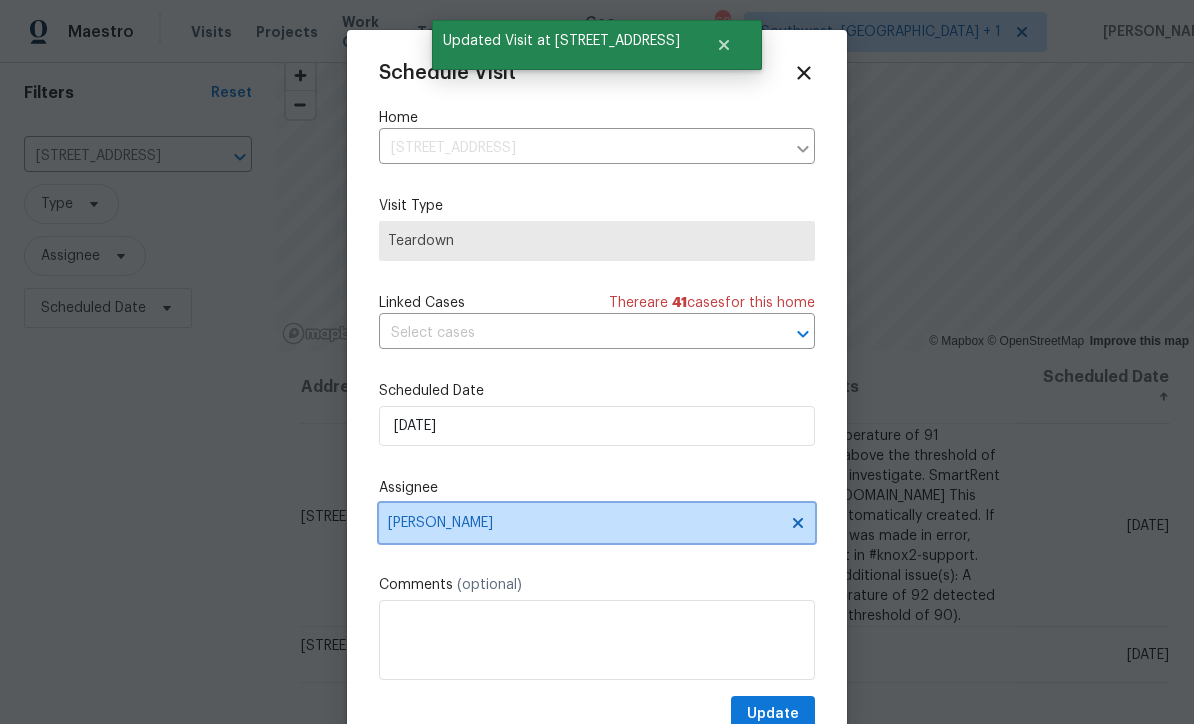 click on "[PERSON_NAME]" at bounding box center [597, 523] 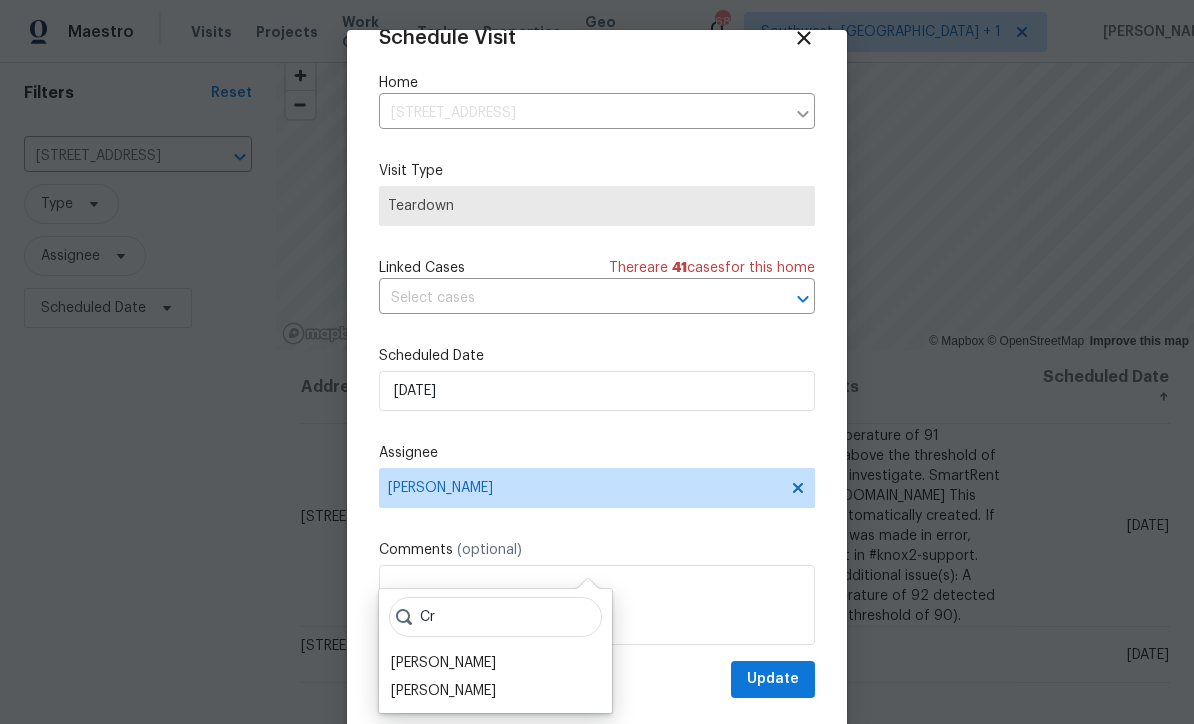 scroll, scrollTop: 39, scrollLeft: 0, axis: vertical 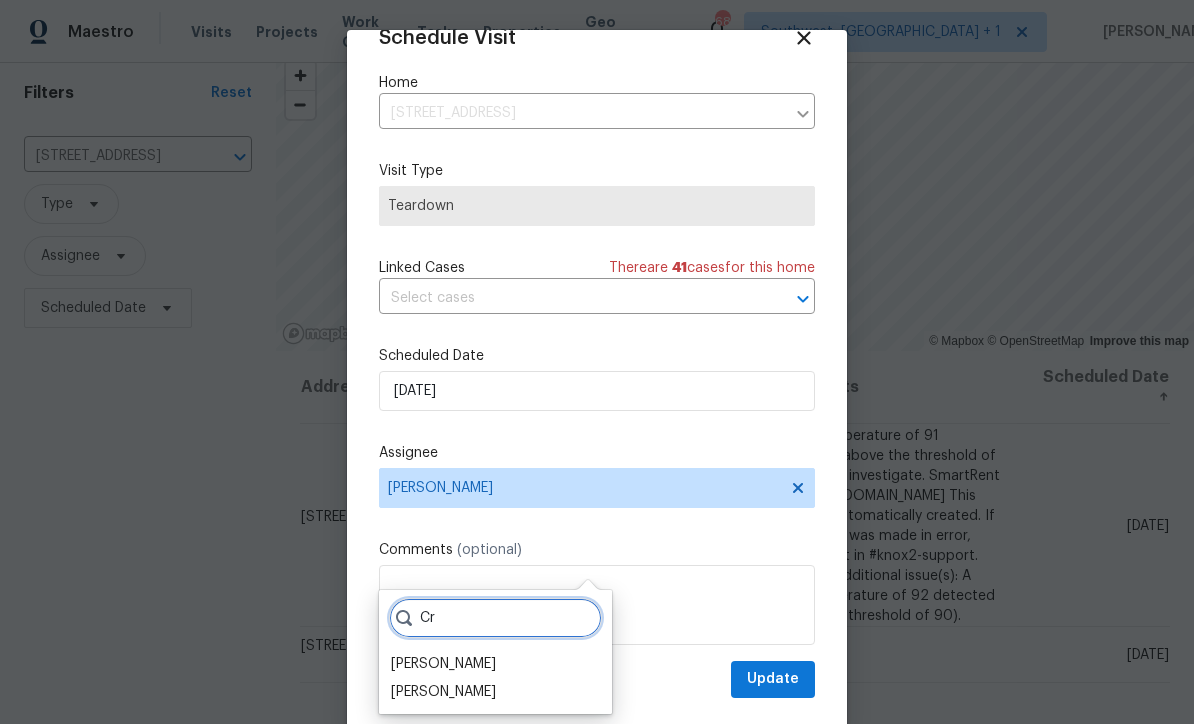 type on "Cr" 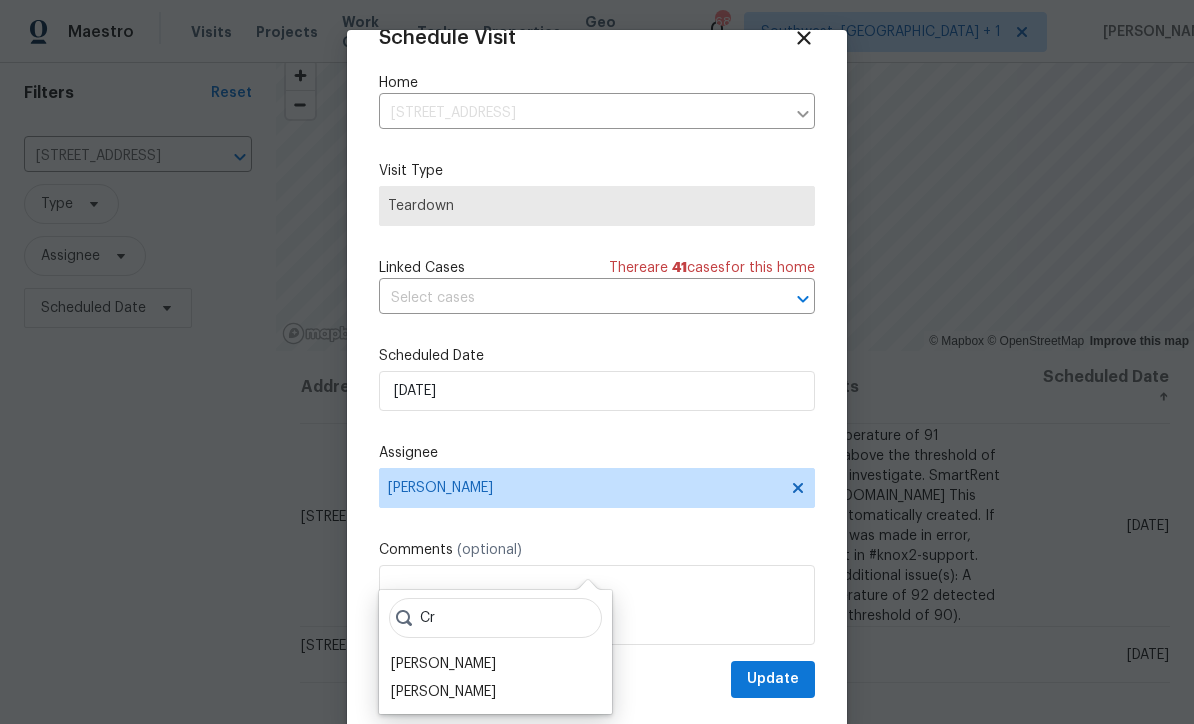 click on "Craig Edwards" at bounding box center (443, 692) 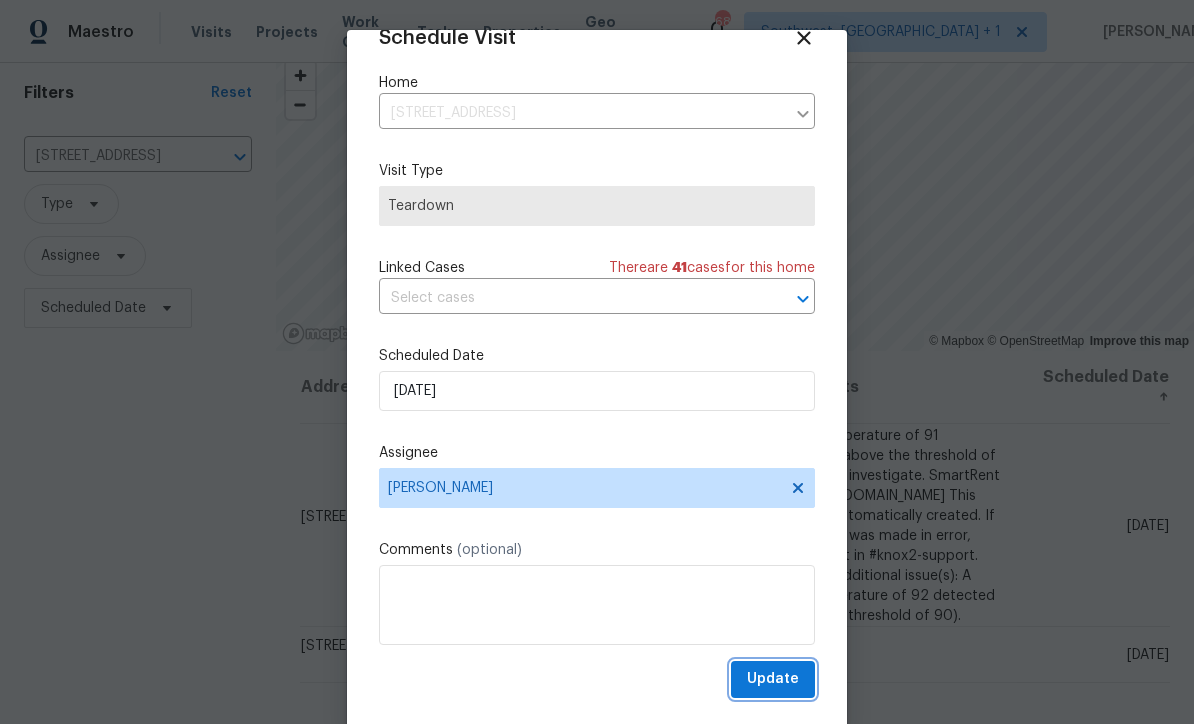 click on "Update" at bounding box center [773, 679] 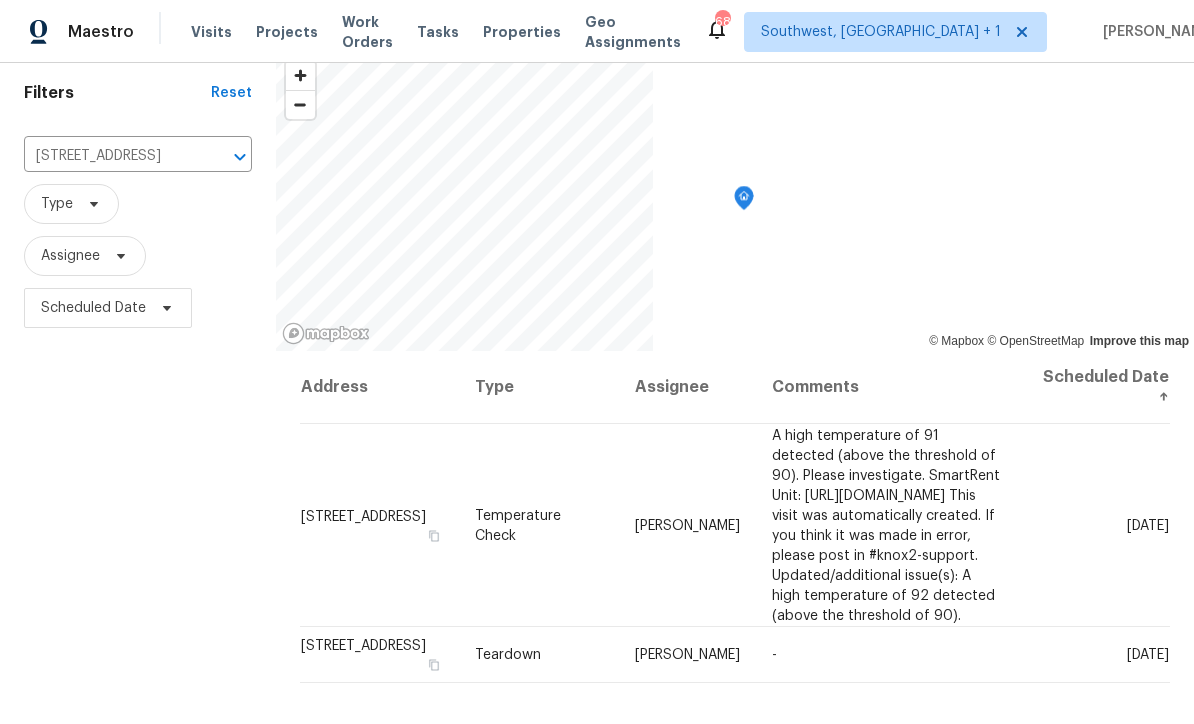 scroll, scrollTop: 0, scrollLeft: 0, axis: both 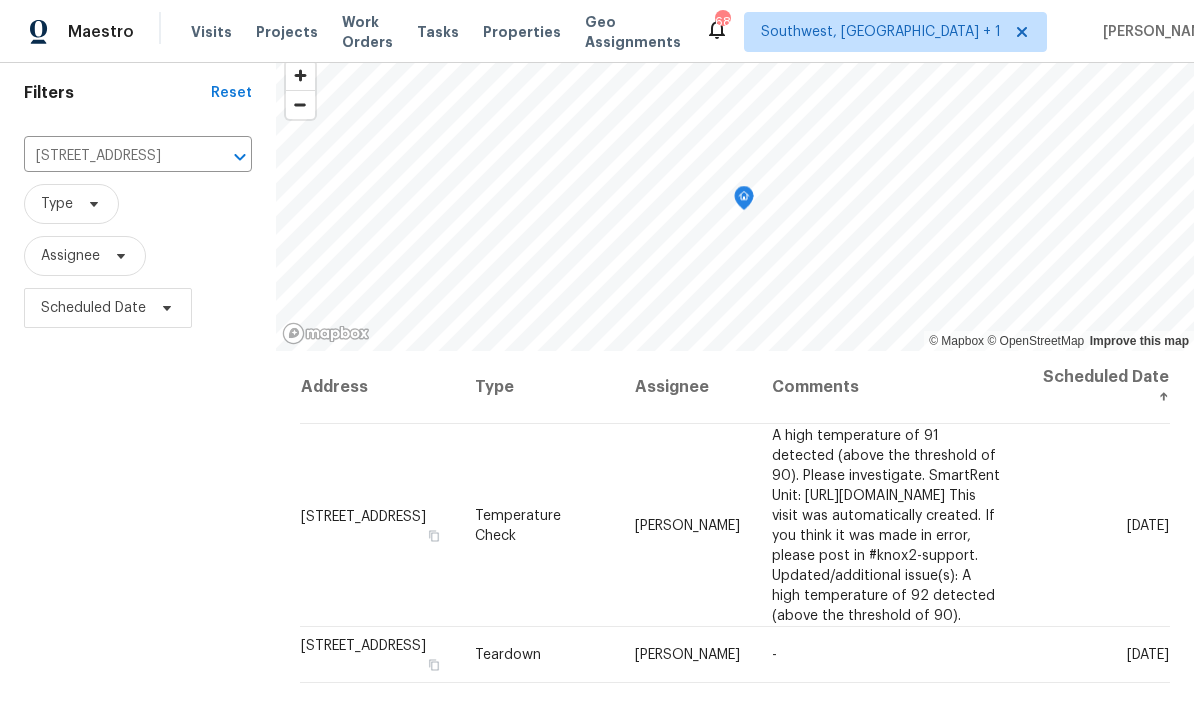 click on "4000 Barbary Ln, North Port, FL 34287" at bounding box center (110, 156) 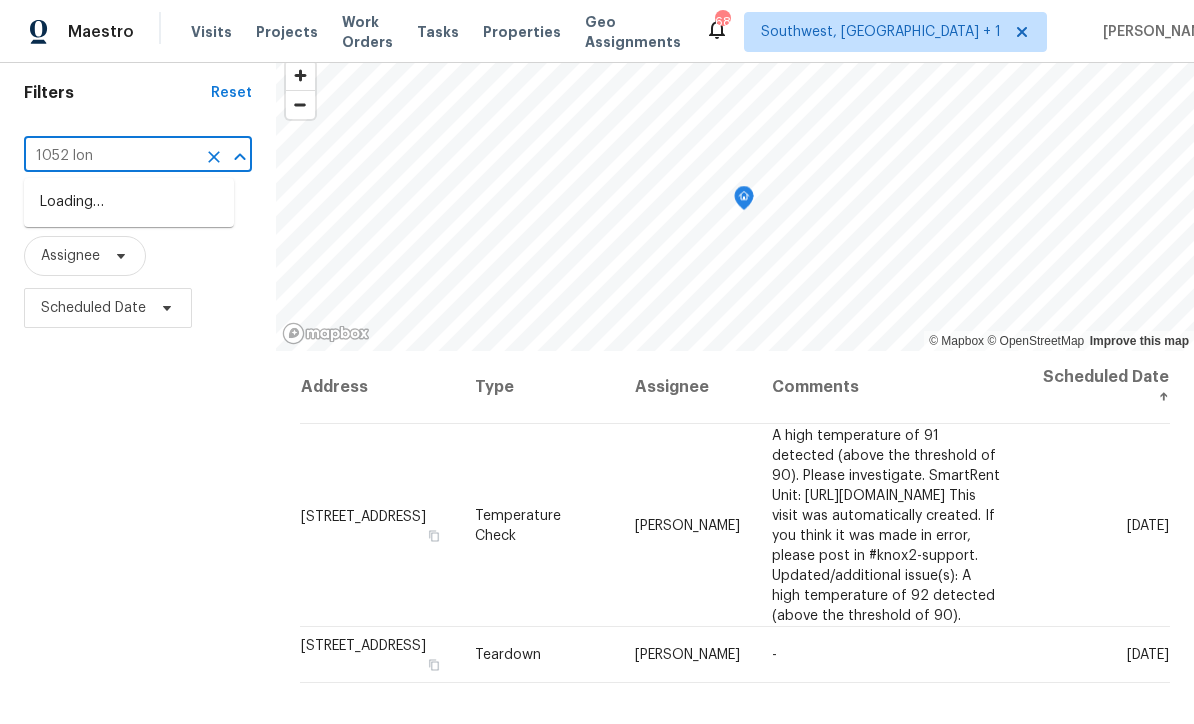 type on "1052 long" 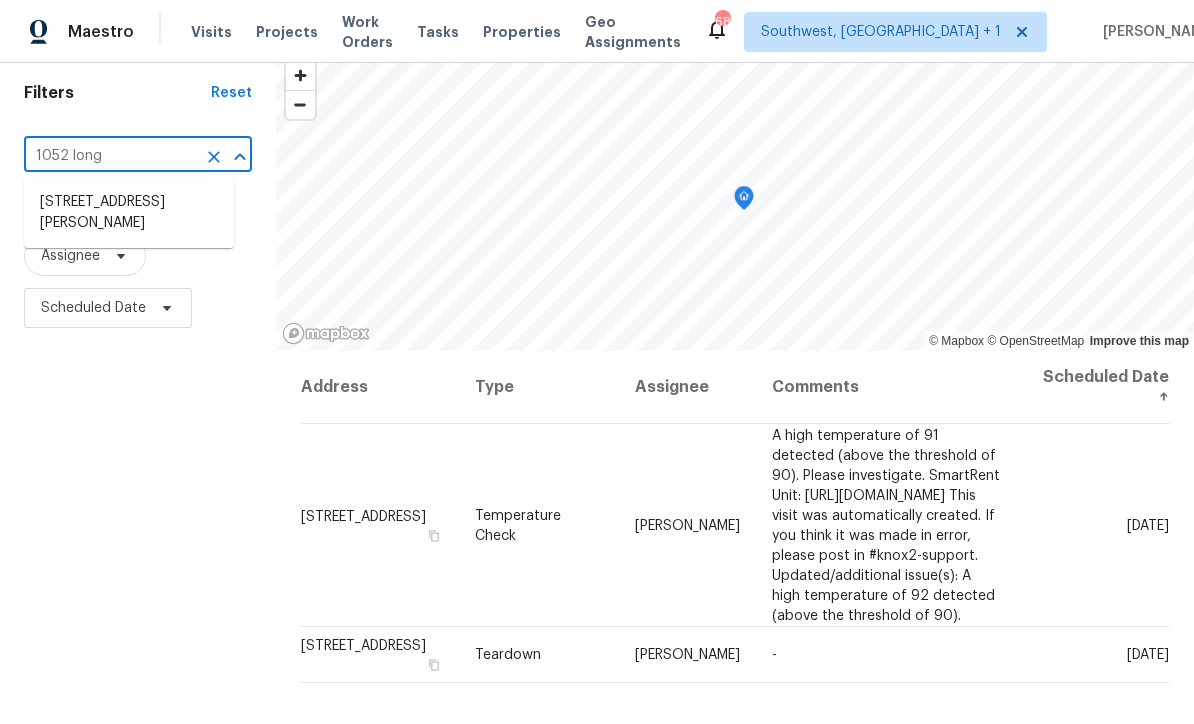 click on "1052 Longfellow Cir, Sarasota, FL 34243" at bounding box center [129, 213] 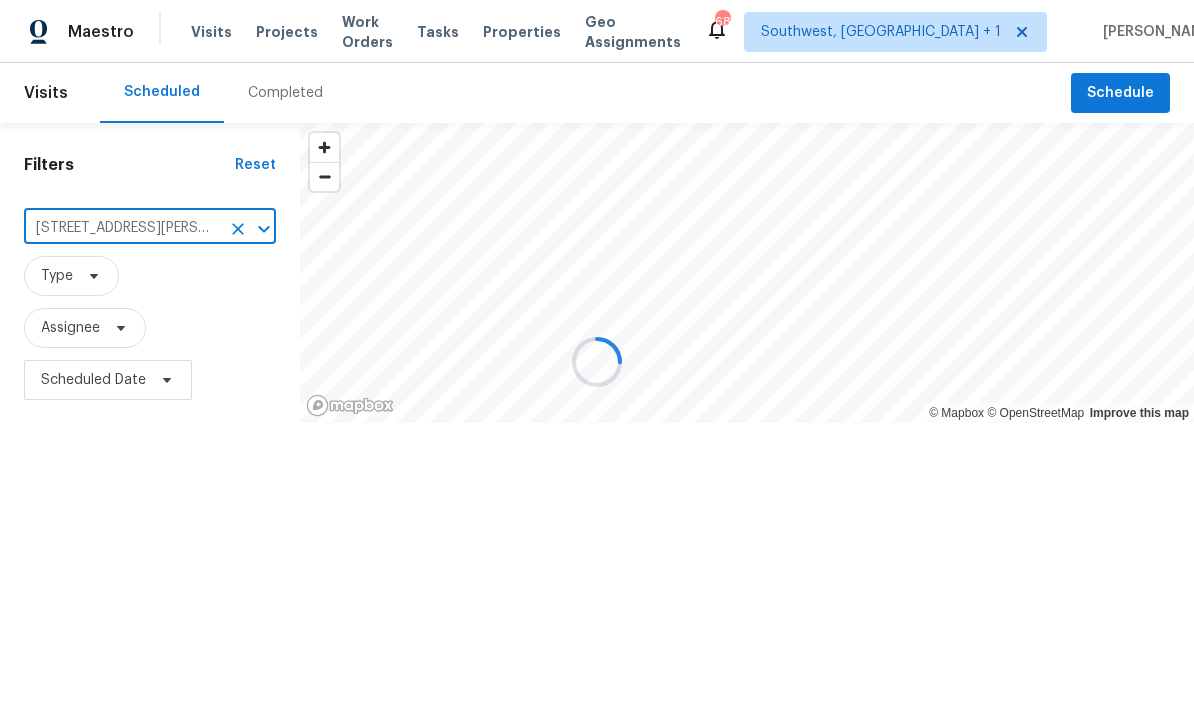 scroll, scrollTop: 0, scrollLeft: 0, axis: both 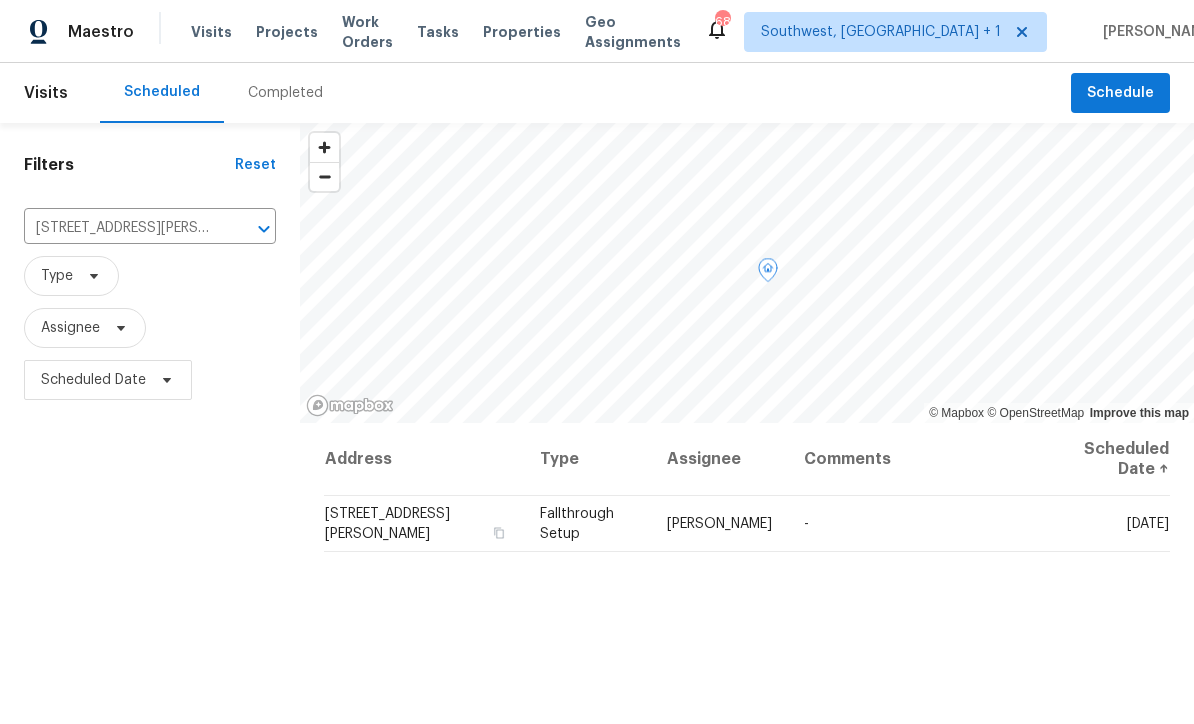 click 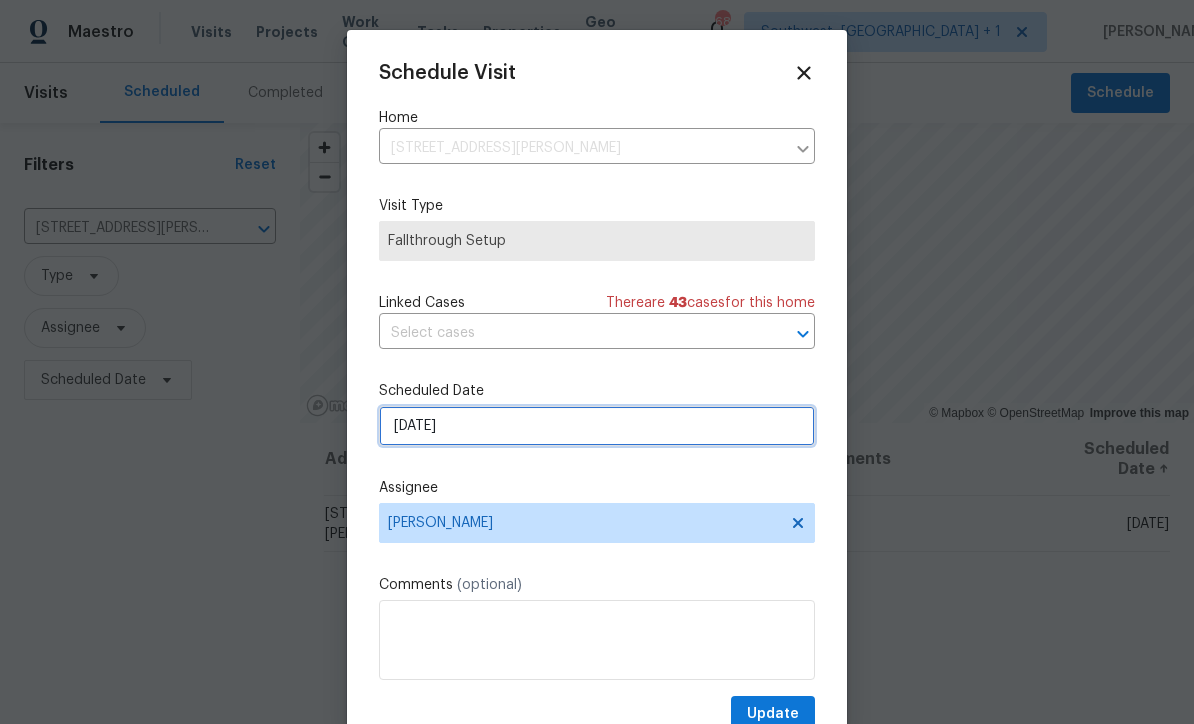 click on "7/22/2025" at bounding box center (597, 426) 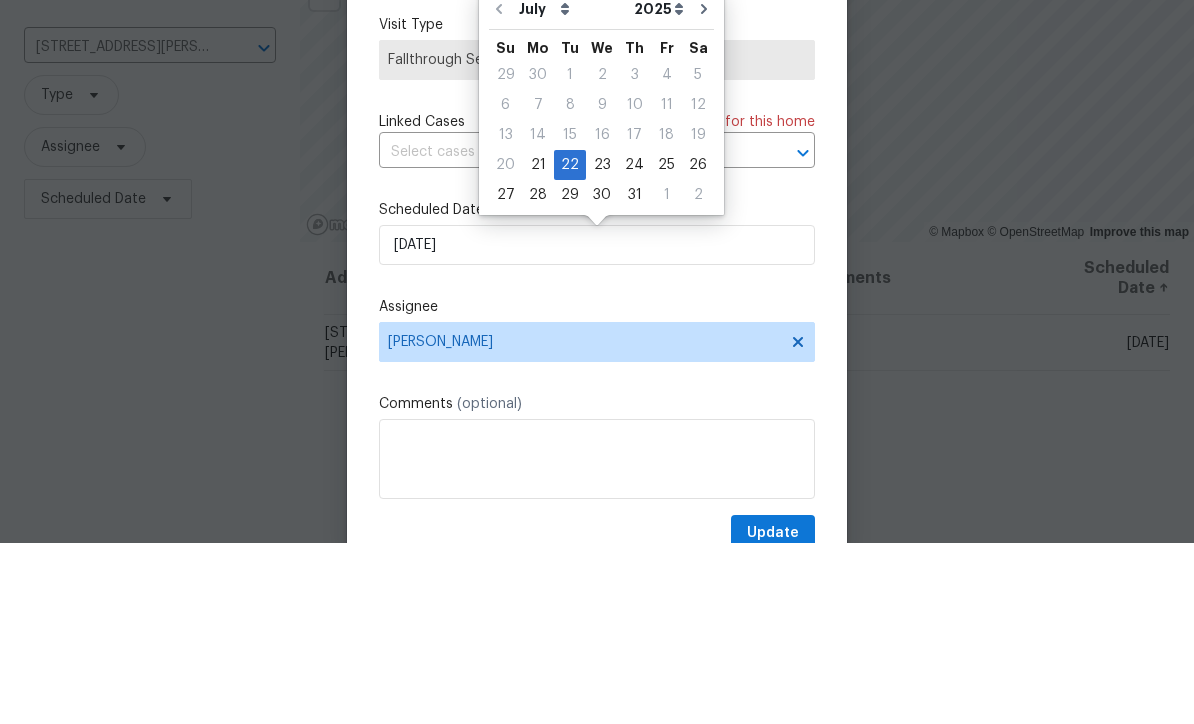 scroll, scrollTop: 66, scrollLeft: 0, axis: vertical 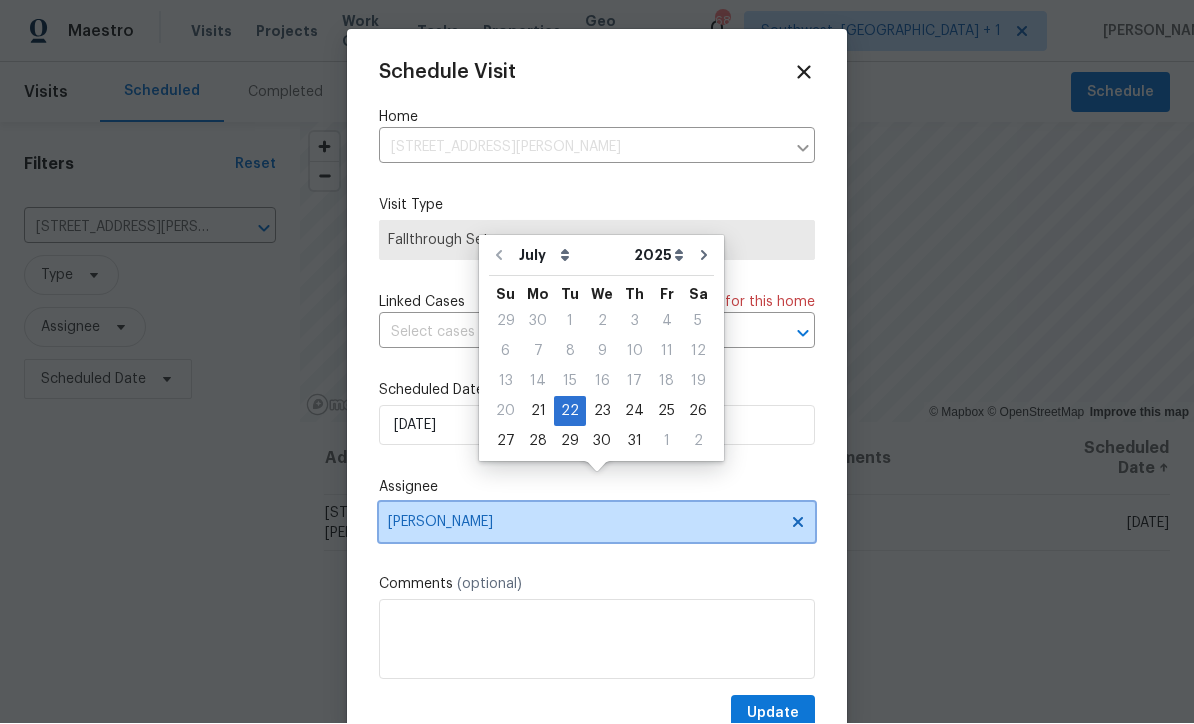 click on "[PERSON_NAME]" at bounding box center (597, 523) 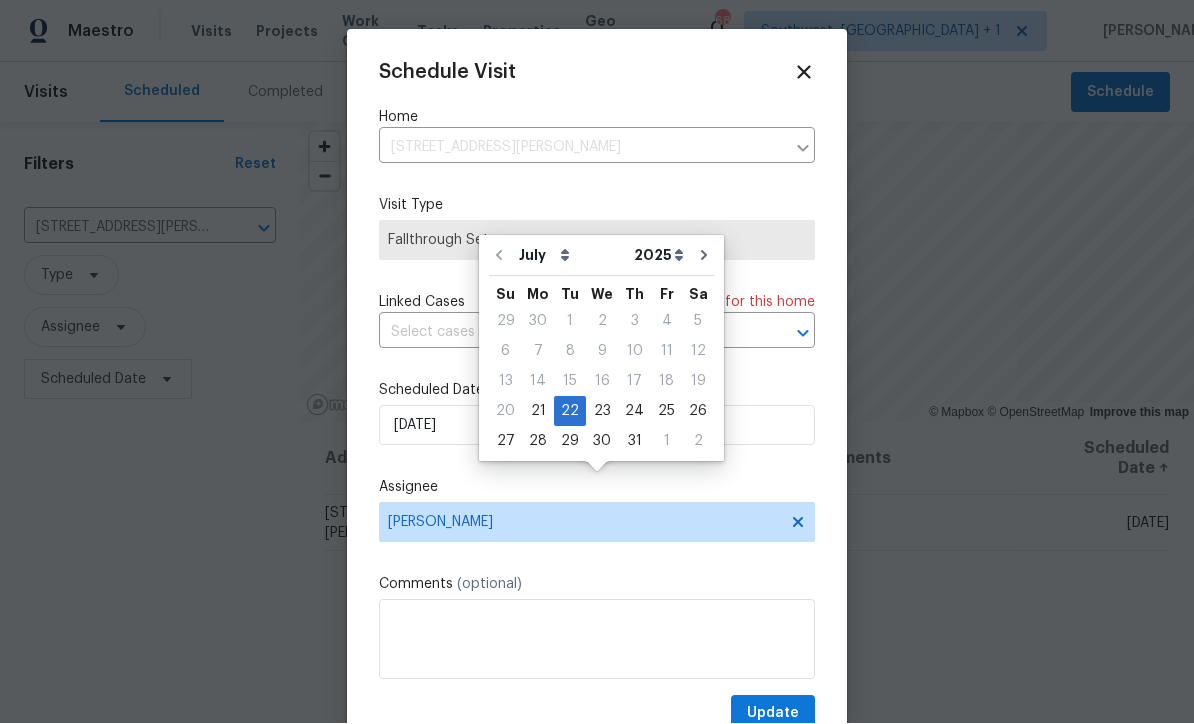 scroll, scrollTop: 0, scrollLeft: 0, axis: both 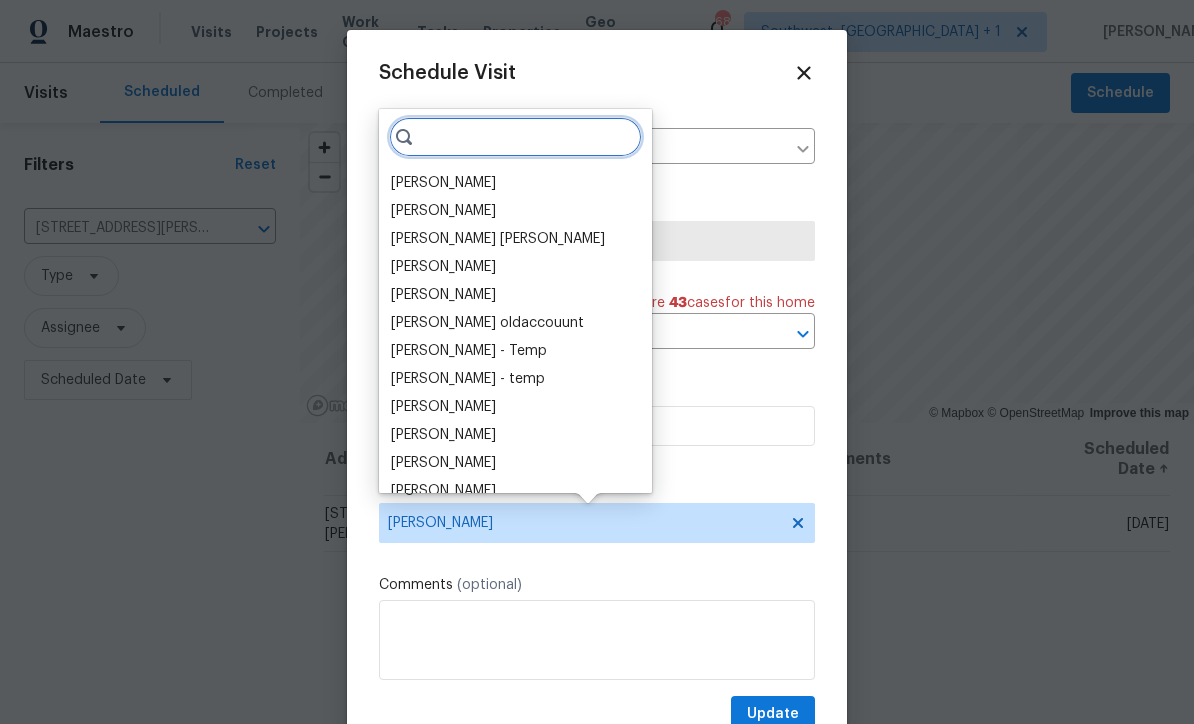 click at bounding box center [515, 137] 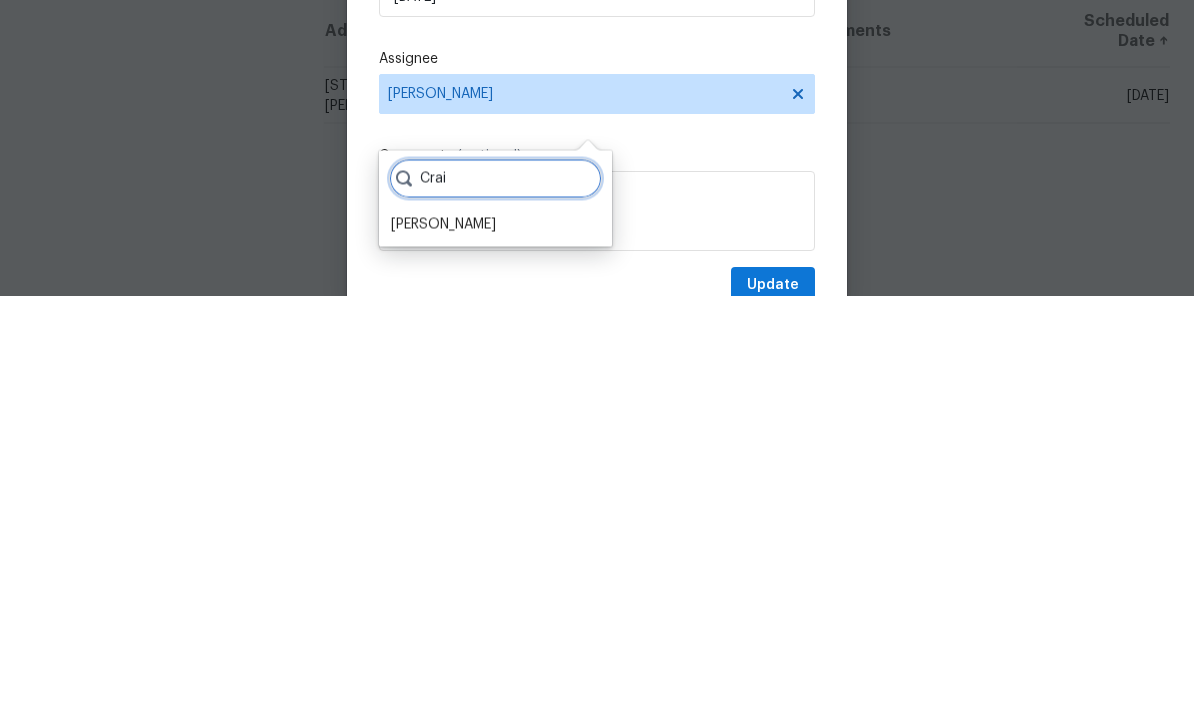 type on "Crai" 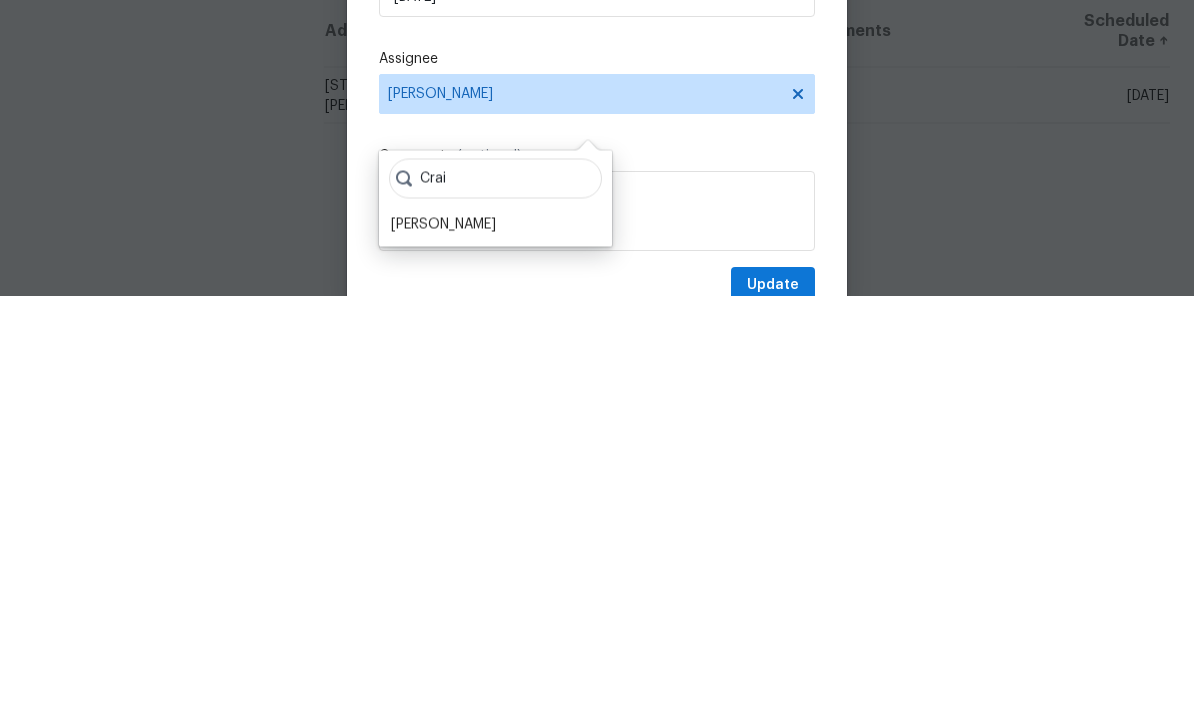 click on "Crai Craig Edwards" at bounding box center [495, 627] 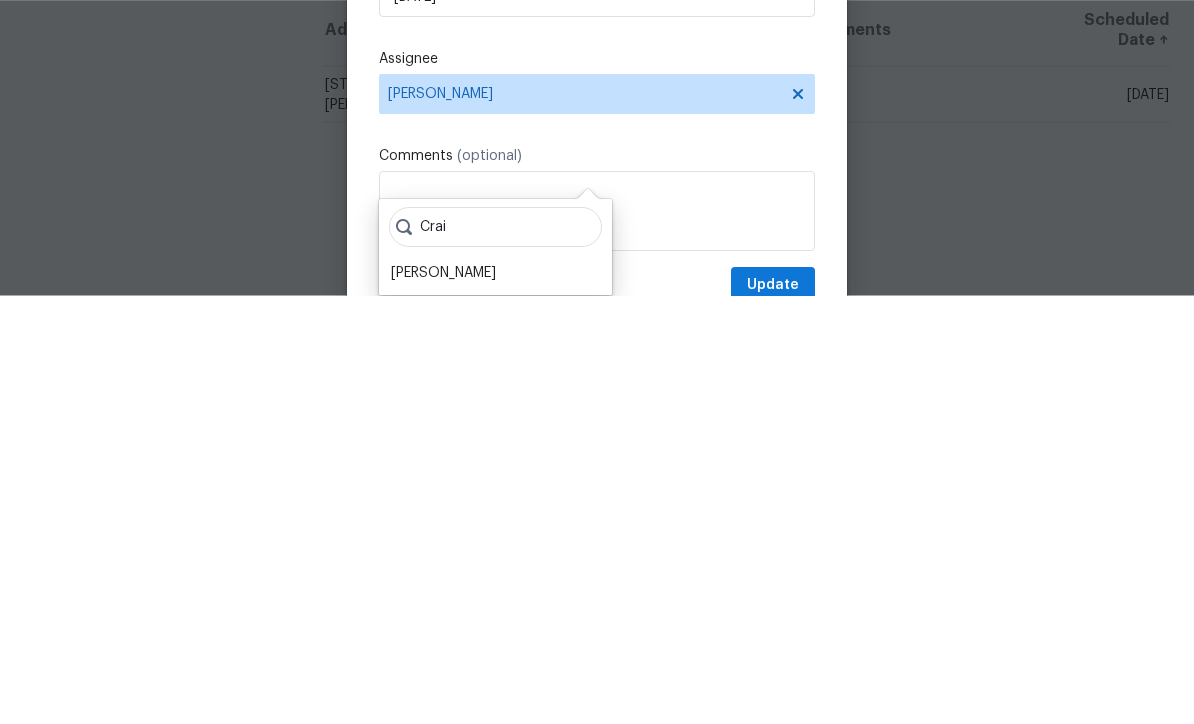 scroll, scrollTop: 66, scrollLeft: 0, axis: vertical 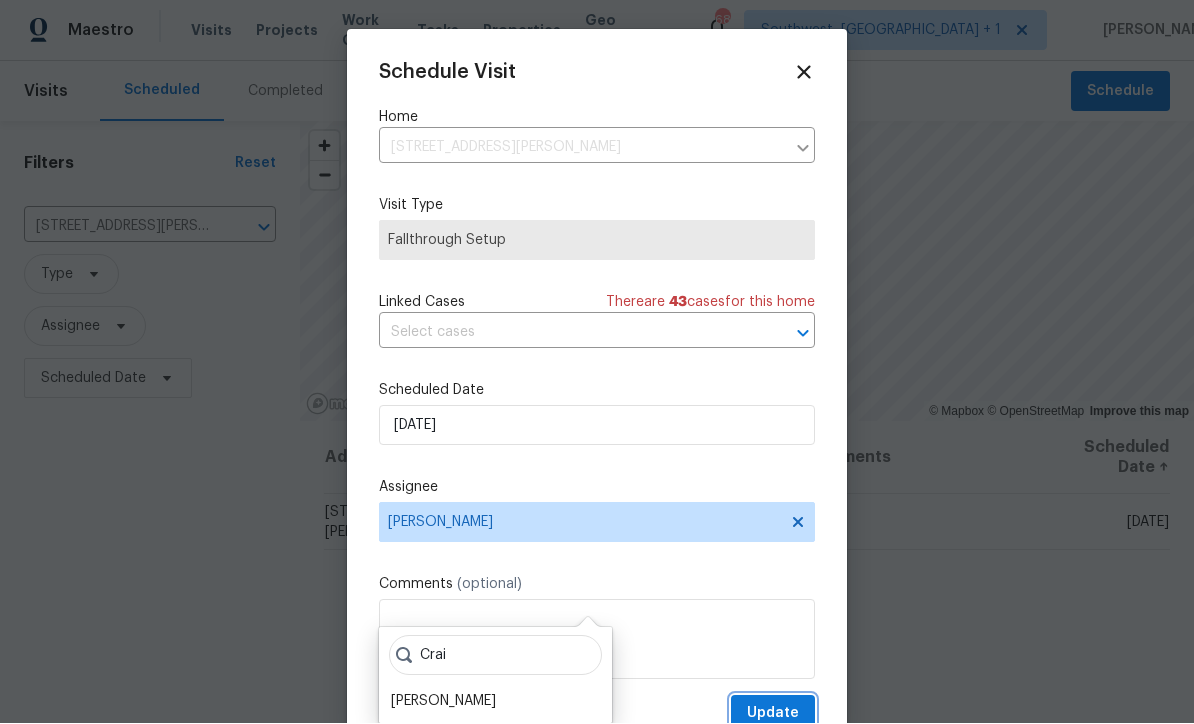 click on "Update" at bounding box center (773, 714) 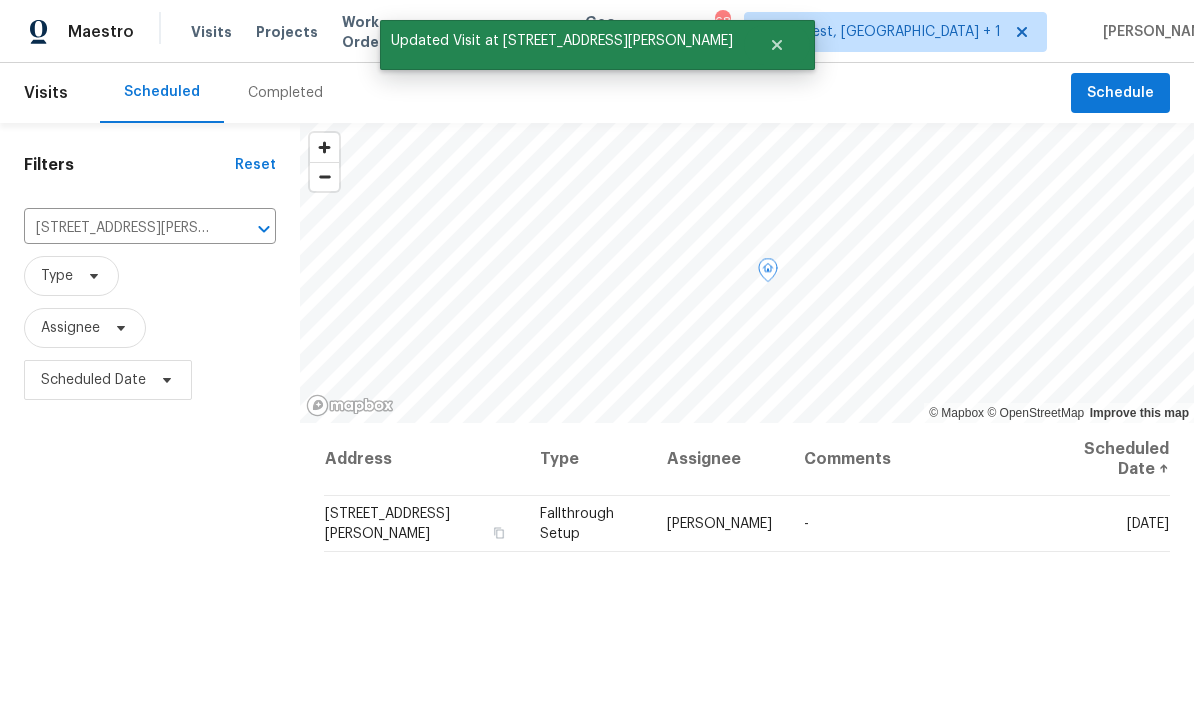 click 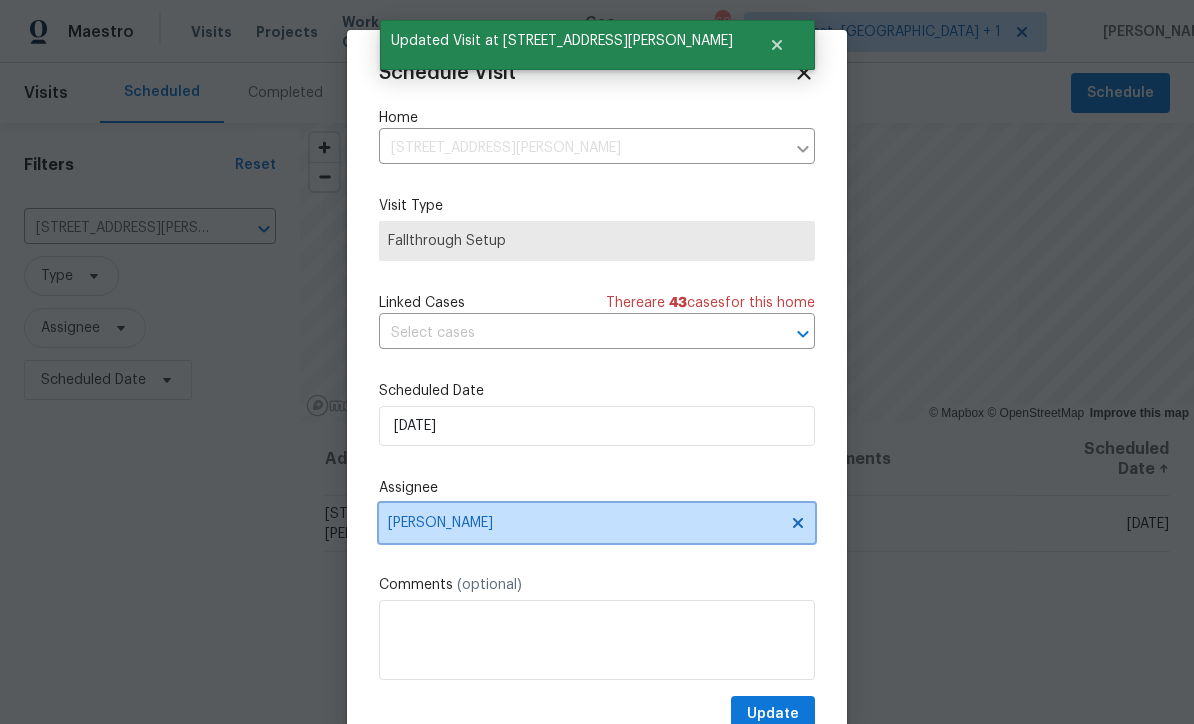 click on "[PERSON_NAME]" at bounding box center (597, 523) 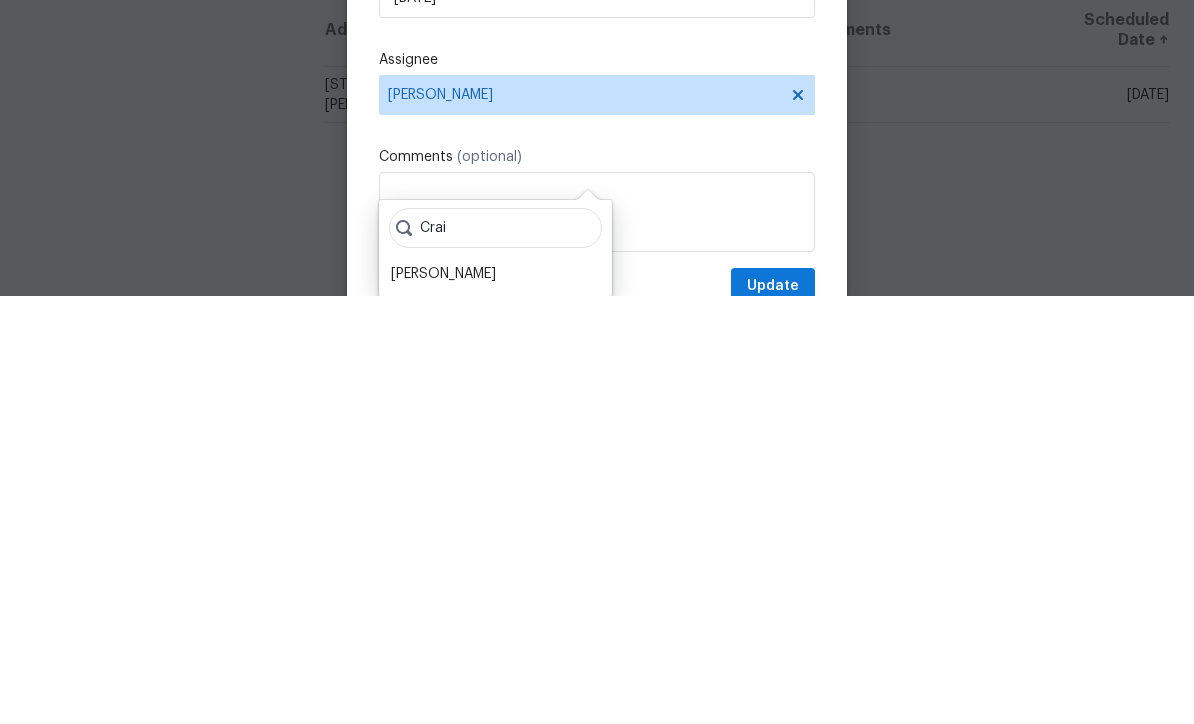 scroll, scrollTop: 66, scrollLeft: 0, axis: vertical 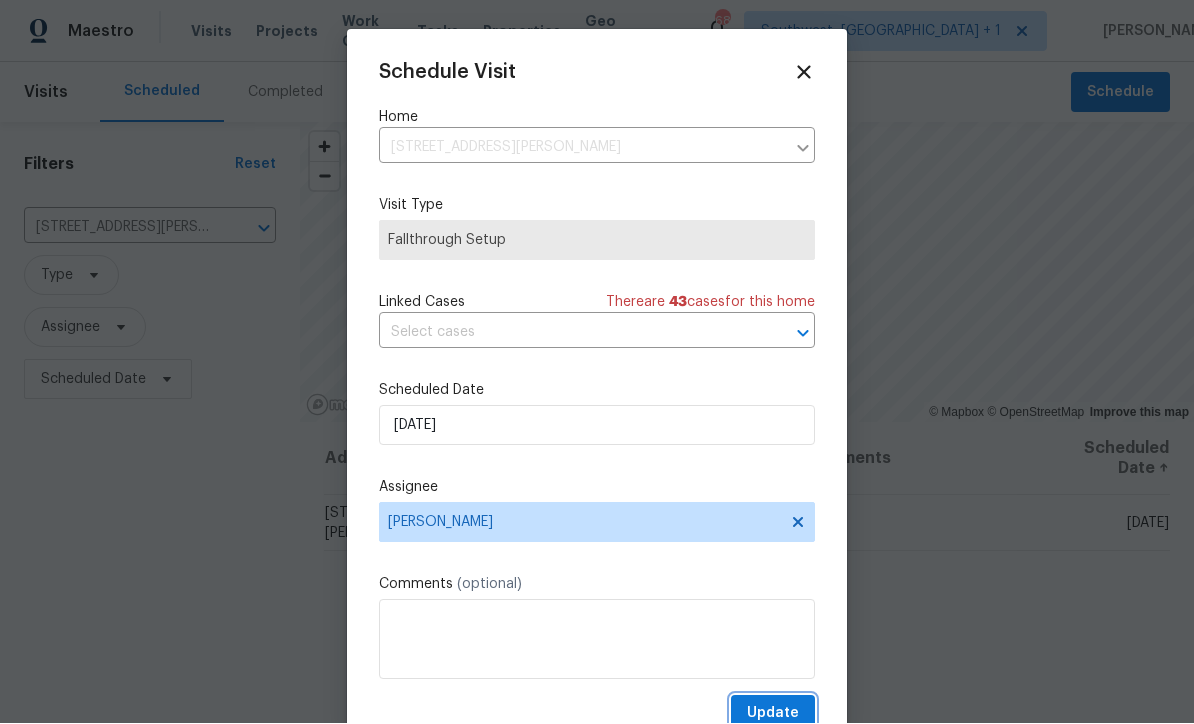 click on "Update" at bounding box center [773, 714] 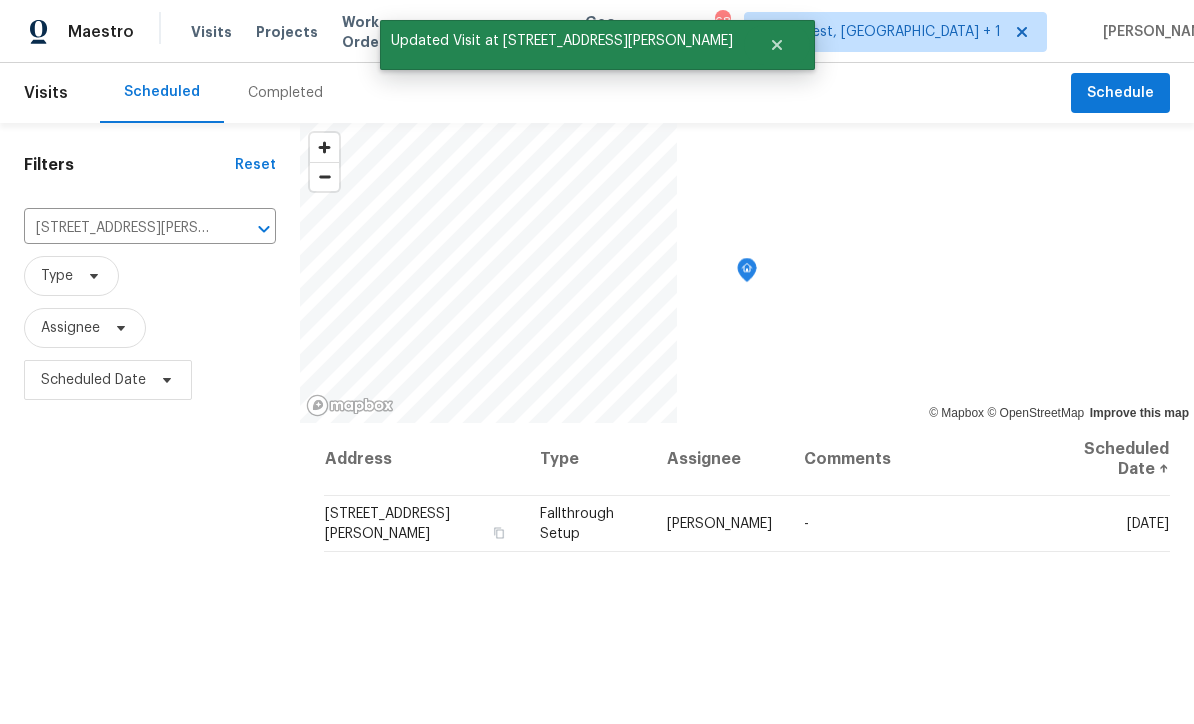 scroll, scrollTop: 0, scrollLeft: 0, axis: both 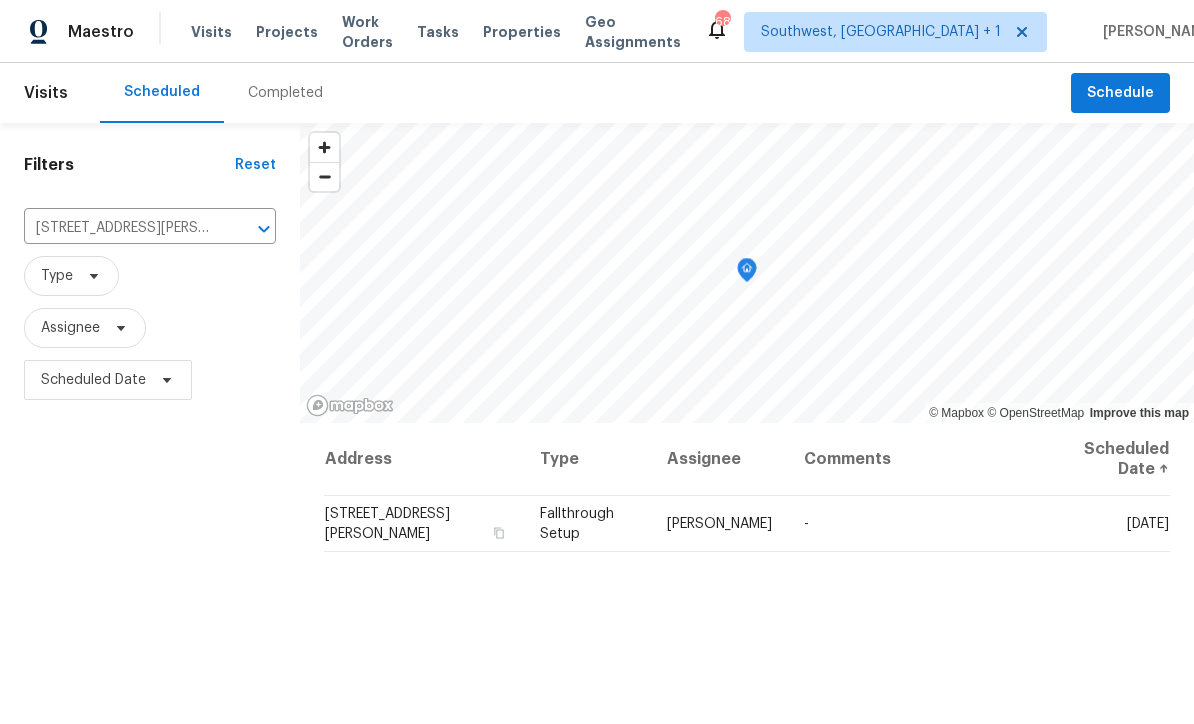 click on "1052 Longfellow Cir, Sarasota, FL 34243" at bounding box center [122, 228] 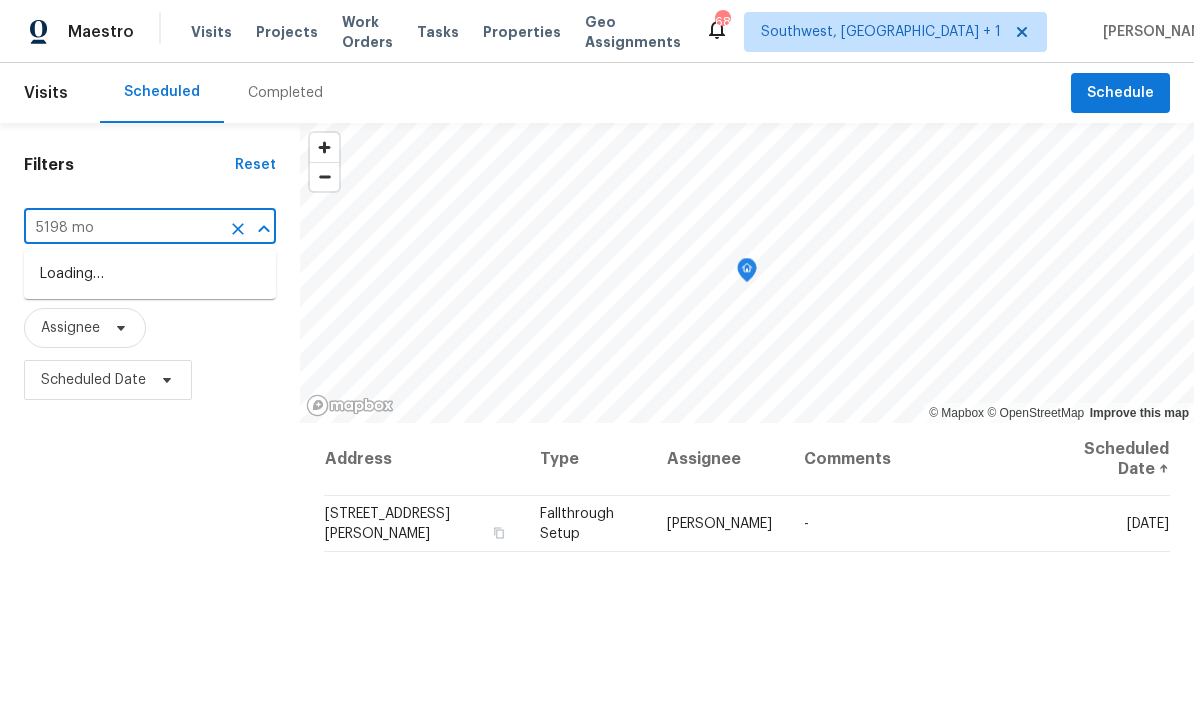 type on "5198 moe" 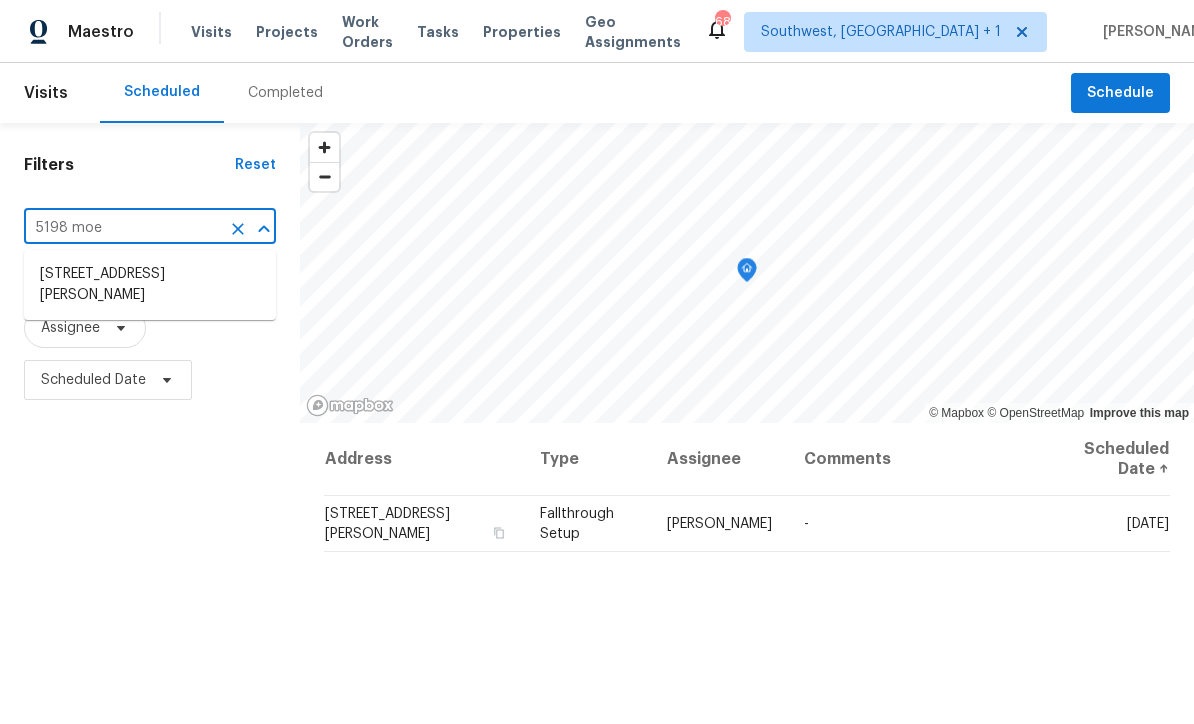 click on "5198 Moeller Ave, Sarasota, FL 34233" at bounding box center [150, 285] 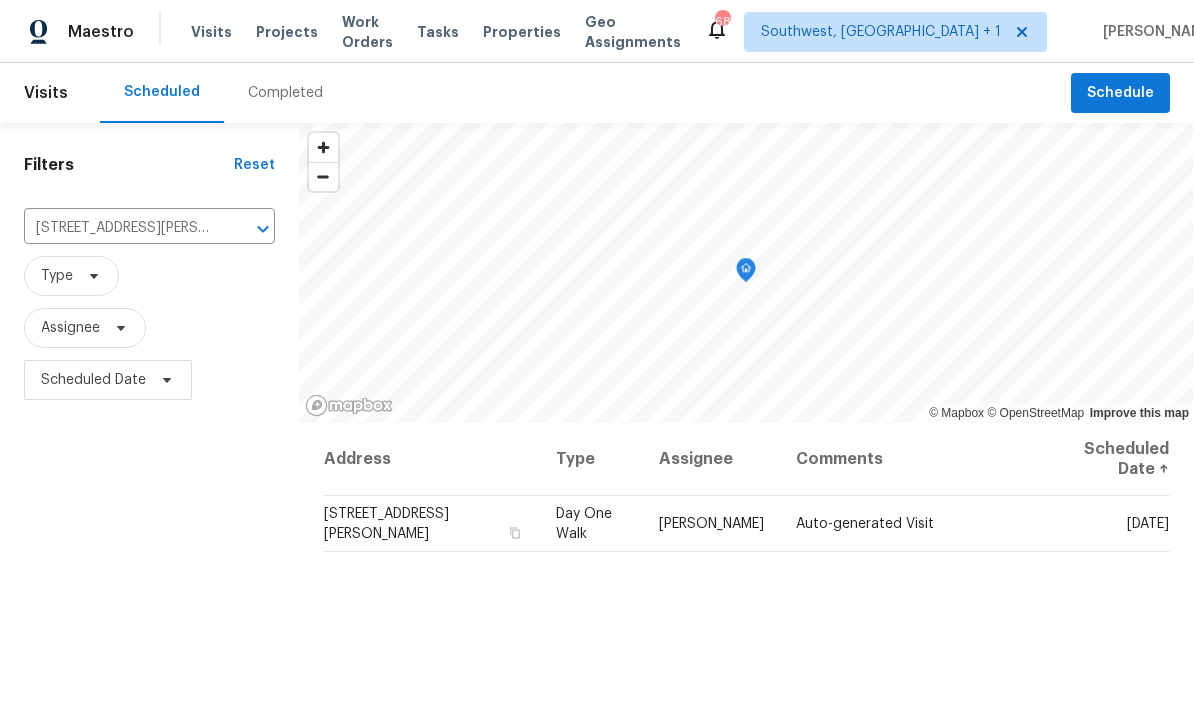 click 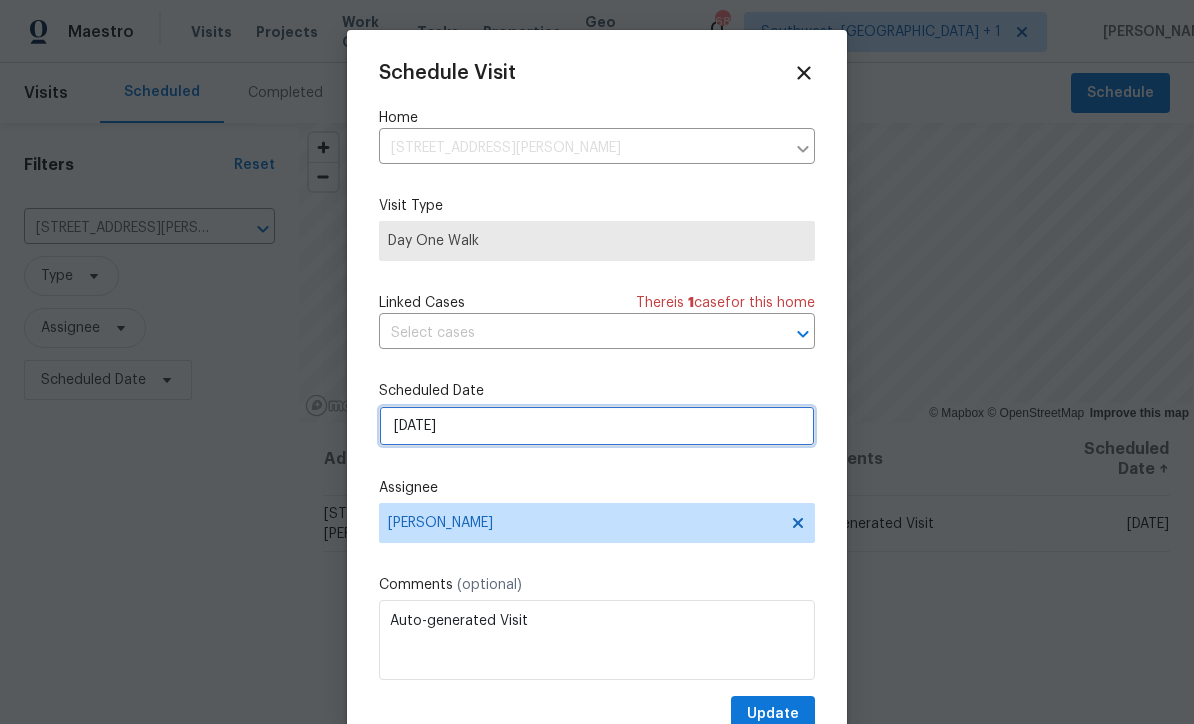 click on "8/4/2025" at bounding box center (597, 426) 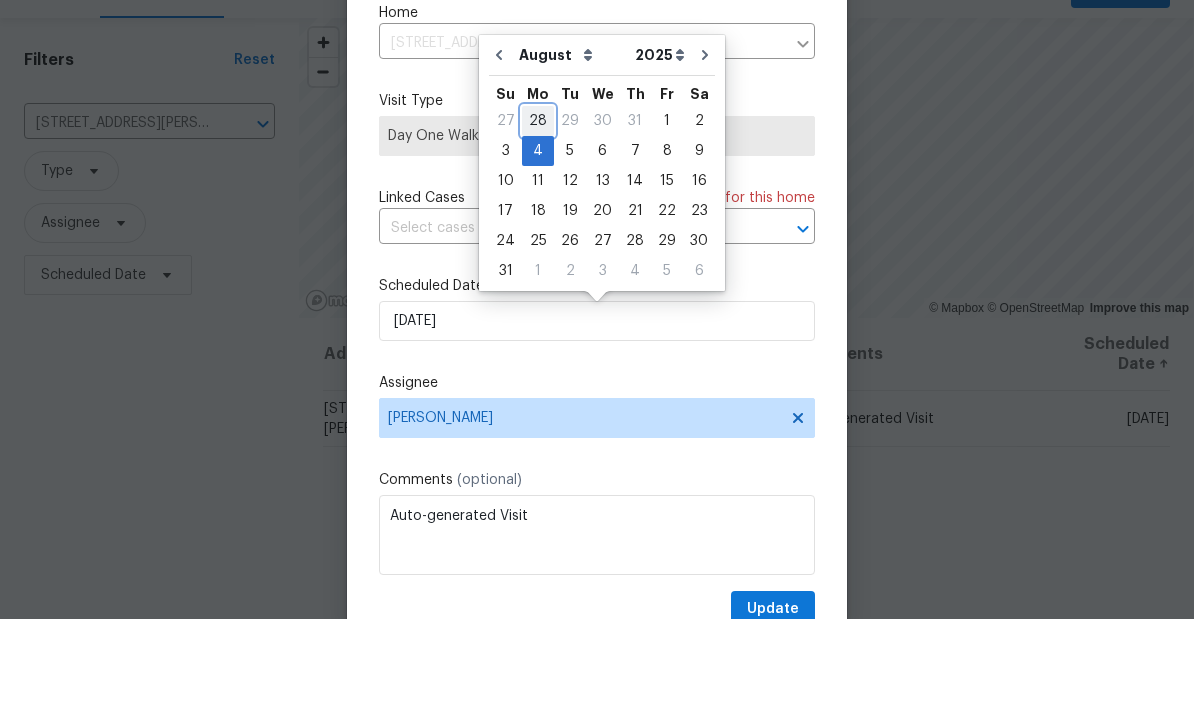 click on "28" at bounding box center [538, 226] 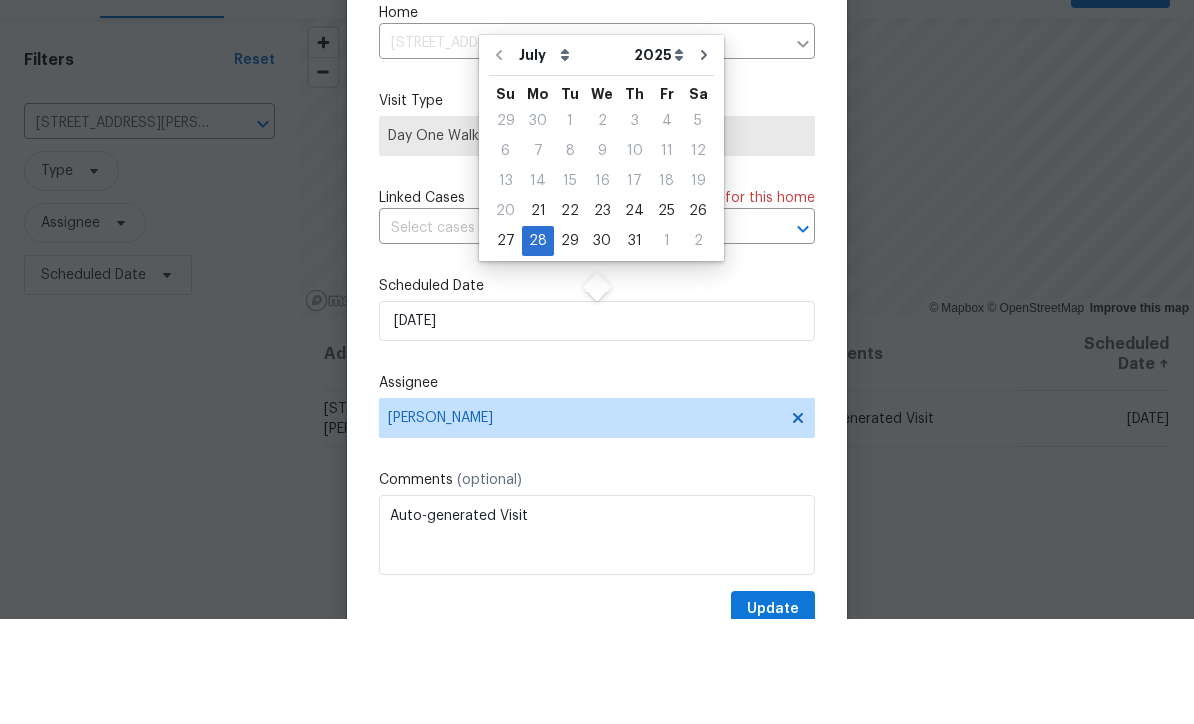 scroll, scrollTop: 66, scrollLeft: 0, axis: vertical 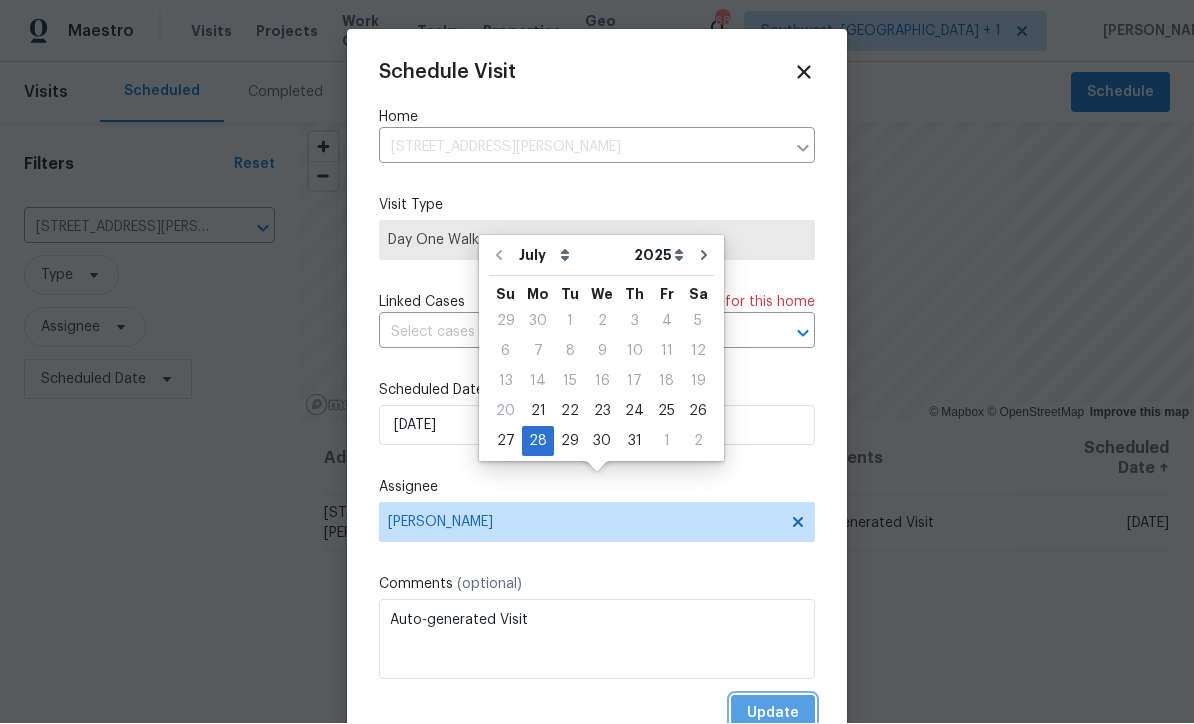 click on "Update" at bounding box center [773, 714] 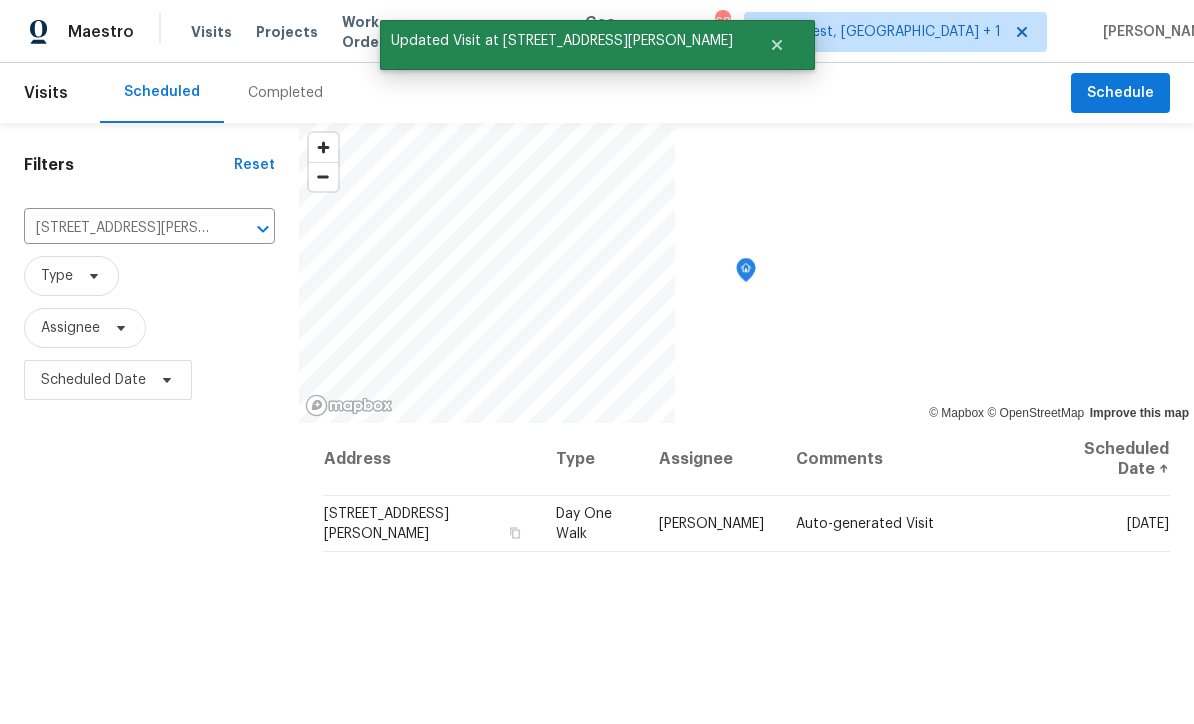 scroll, scrollTop: 0, scrollLeft: 0, axis: both 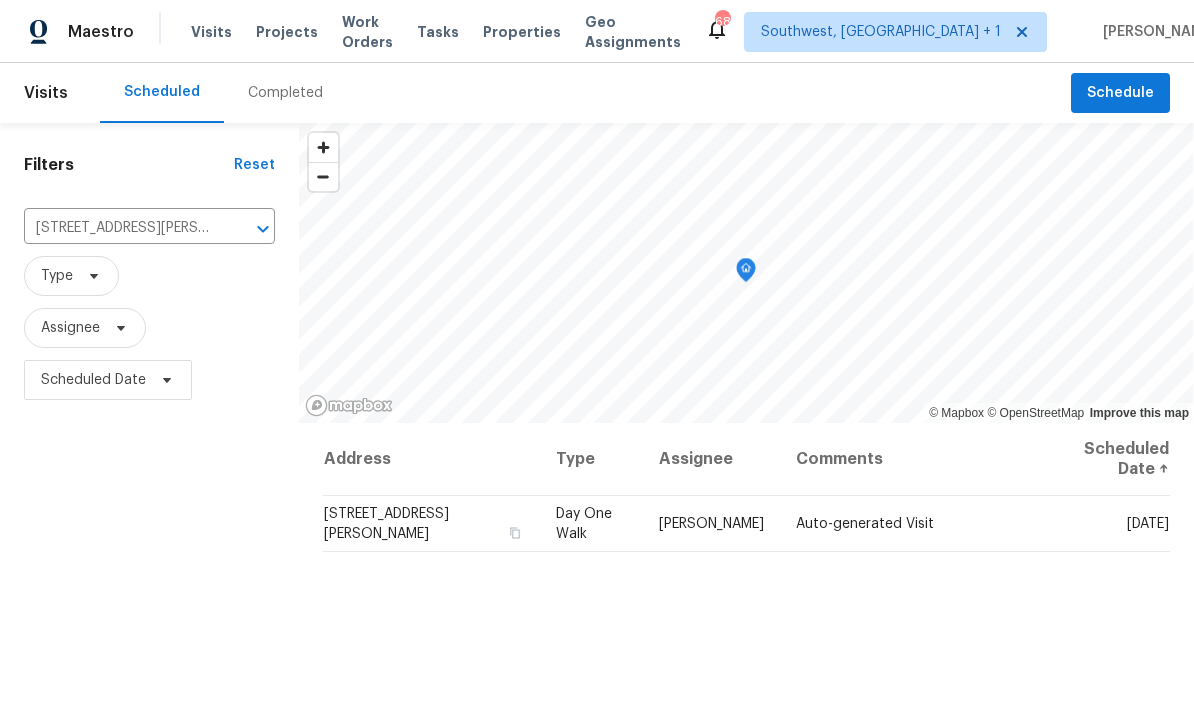 click on "5198 Moeller Ave, Sarasota, FL 34233" at bounding box center (121, 228) 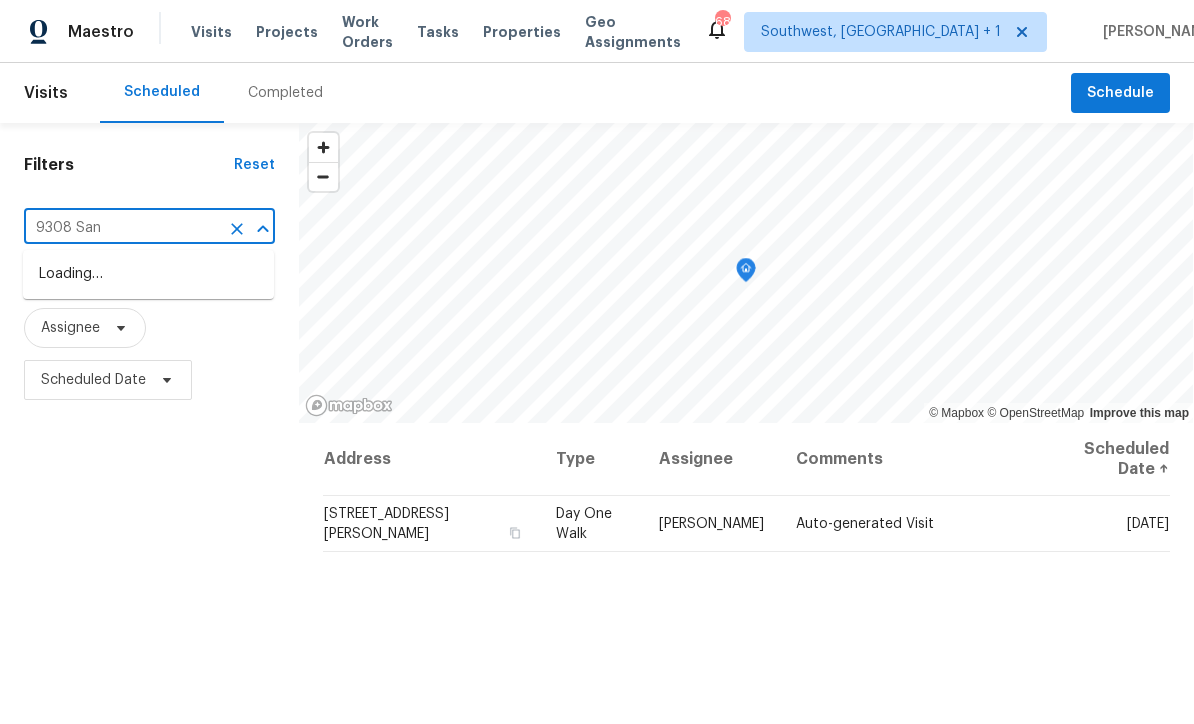 type on "9308 San" 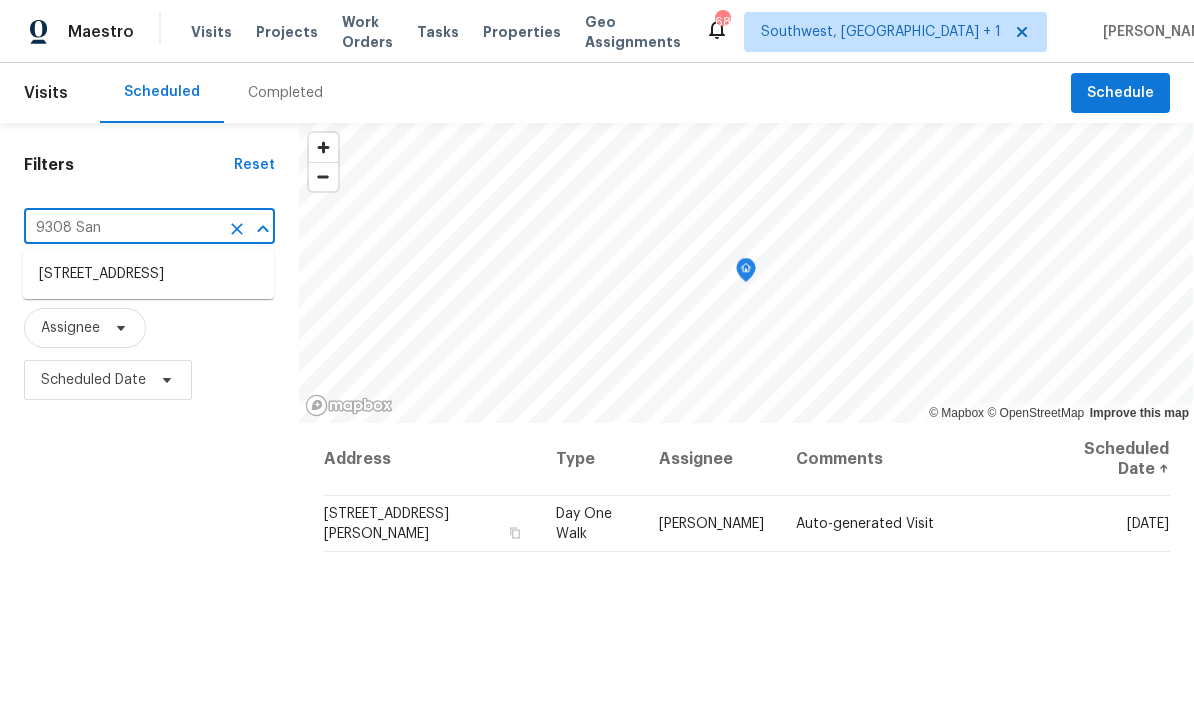 click on "9308 San Bernandino Ave, Englewood, FL 34224" at bounding box center [148, 274] 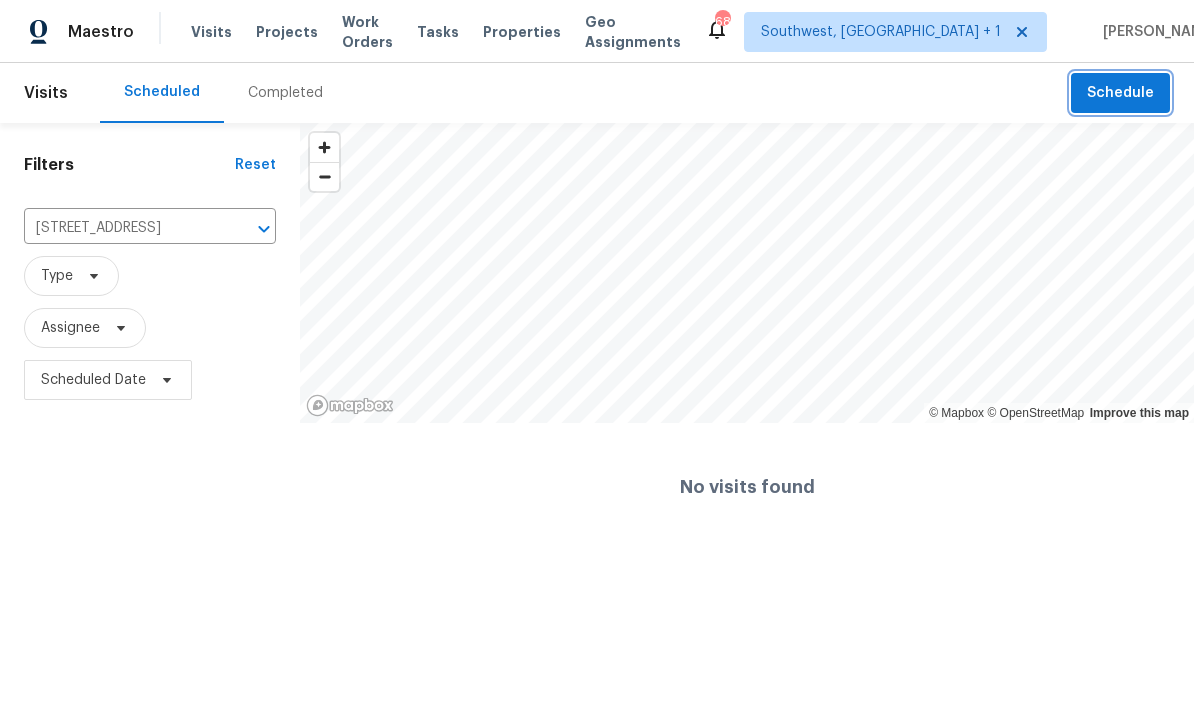 click on "Schedule" at bounding box center (1120, 93) 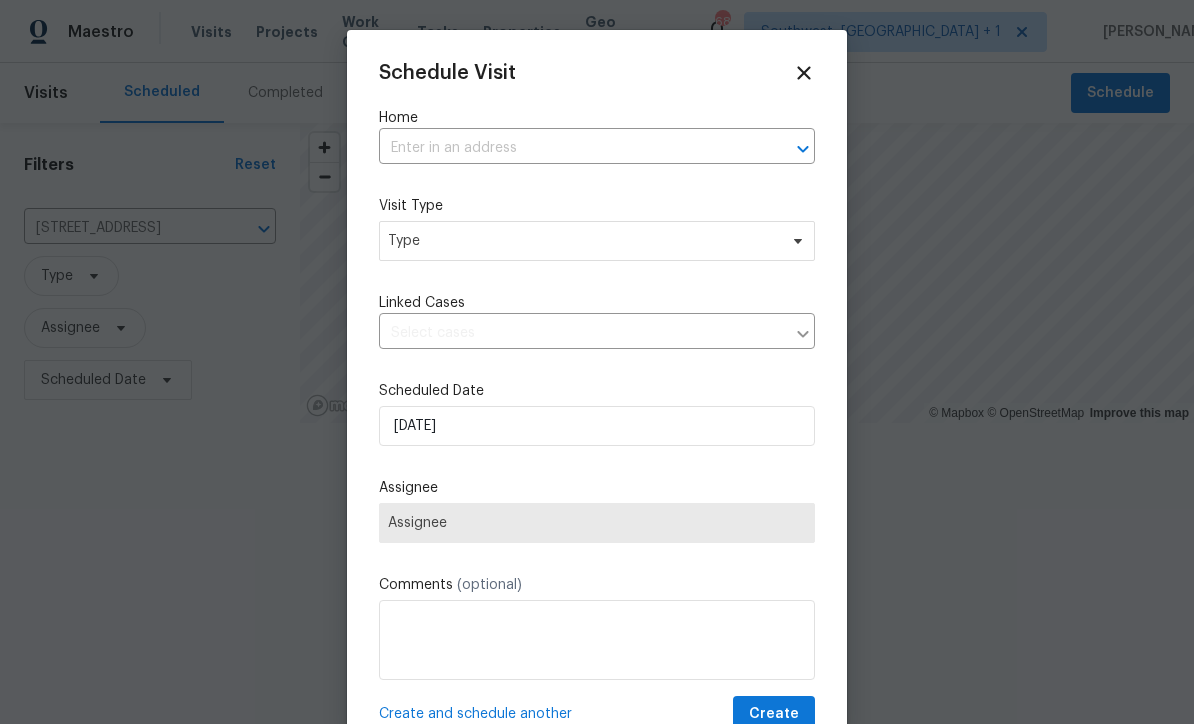 click at bounding box center (597, 362) 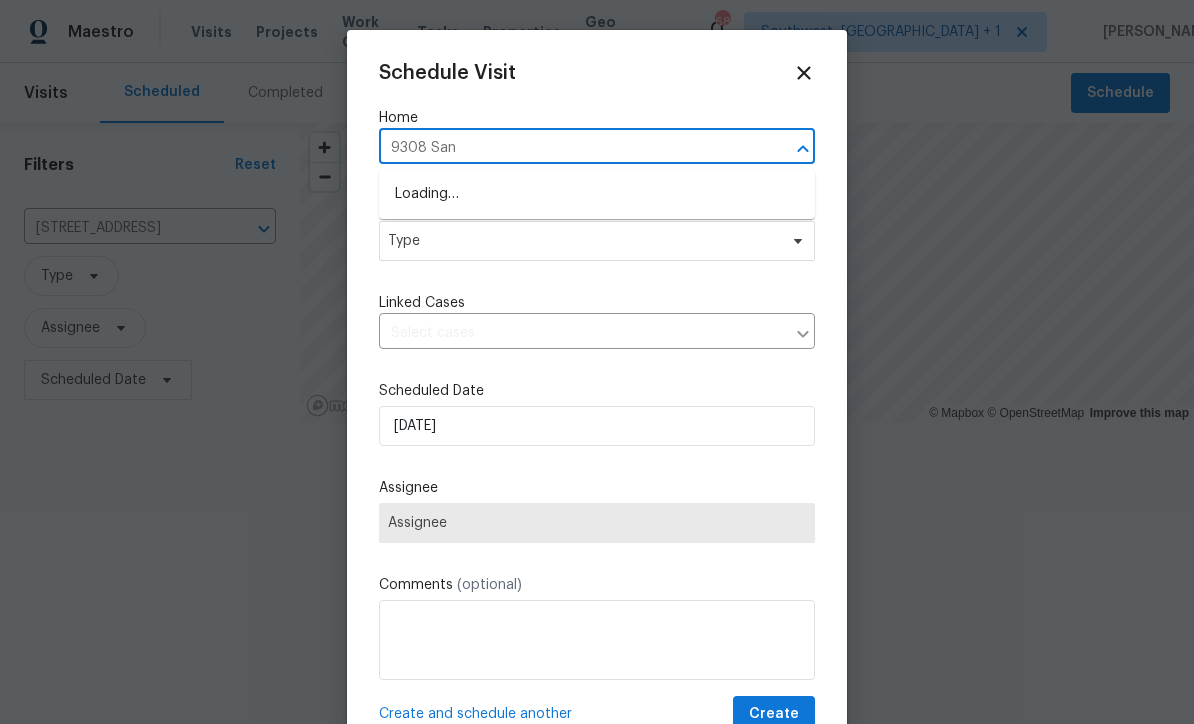 type on "9308 San" 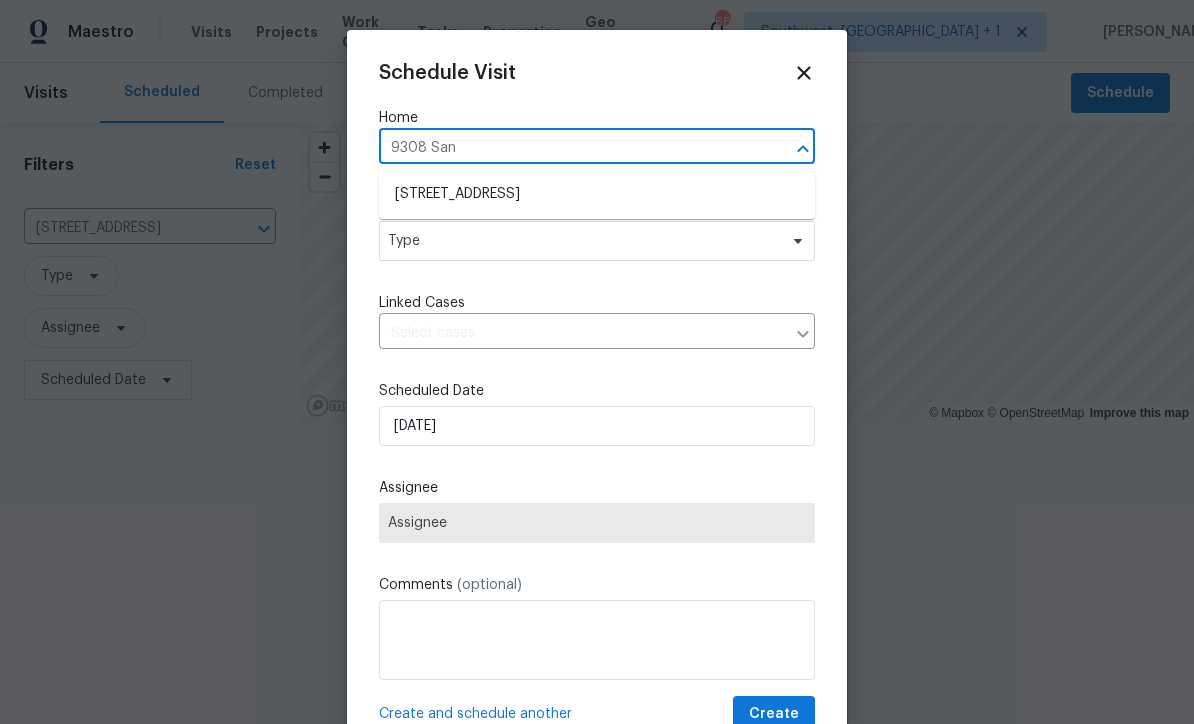click on "9308 San Bernandino Ave, Englewood, FL 34224" at bounding box center [597, 194] 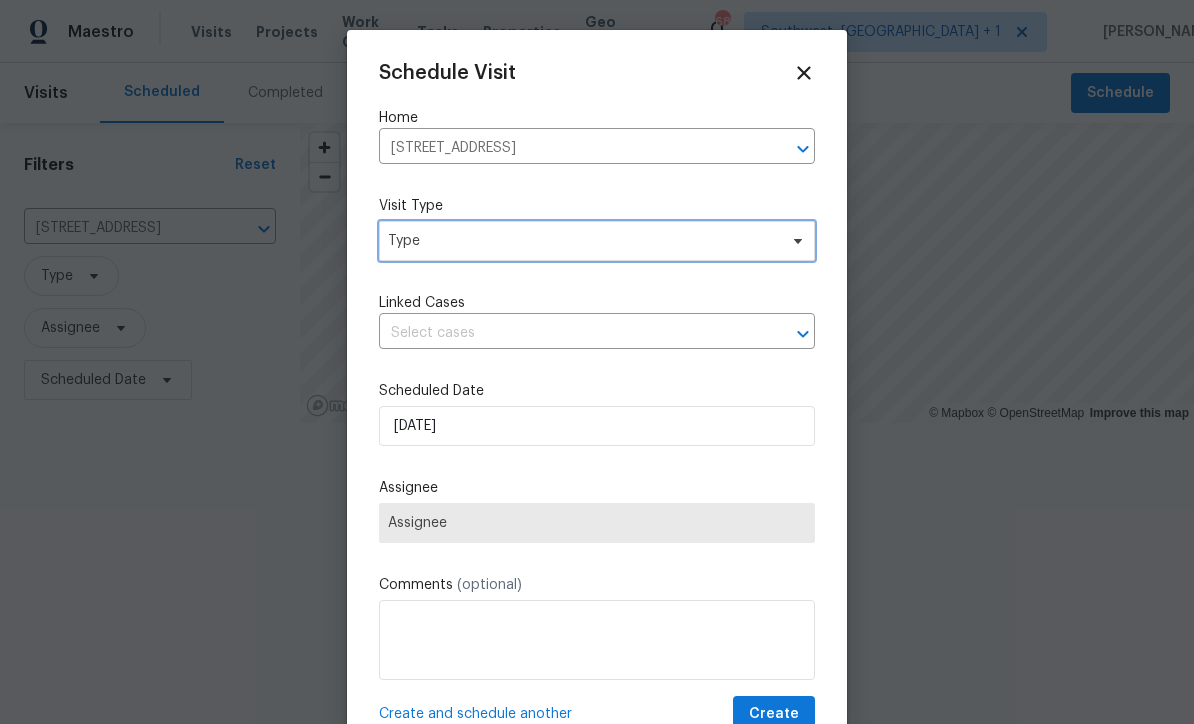 click on "Type" at bounding box center [582, 241] 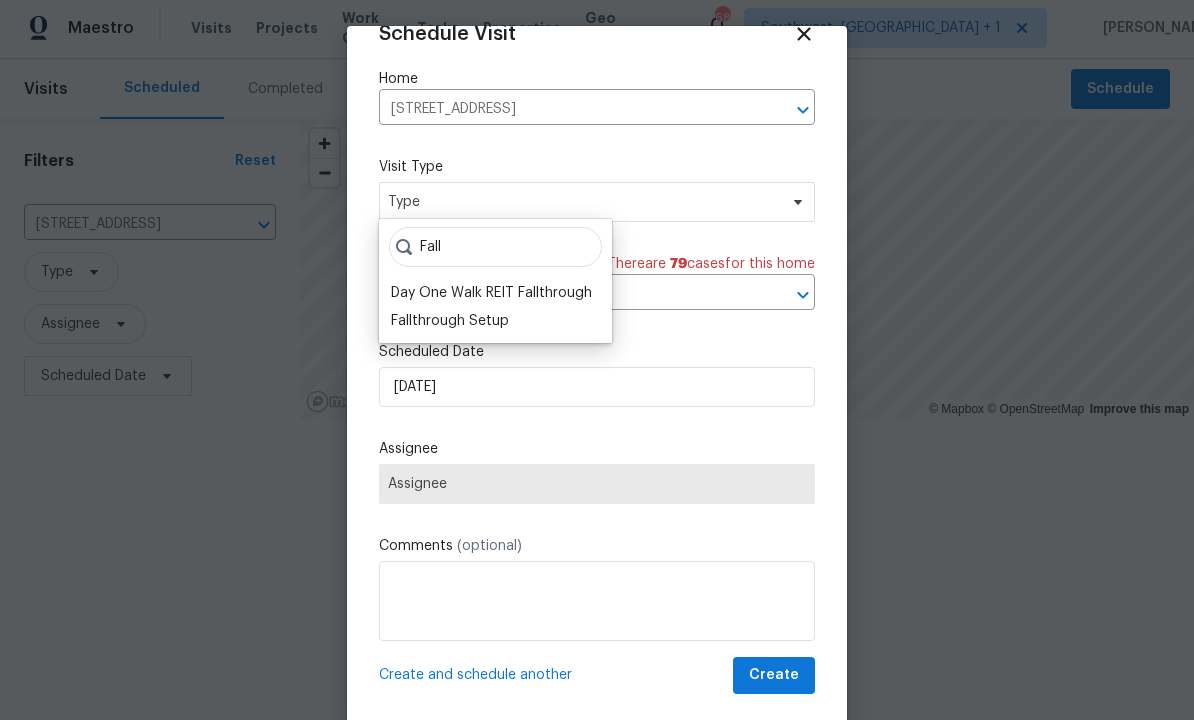 scroll, scrollTop: 39, scrollLeft: 0, axis: vertical 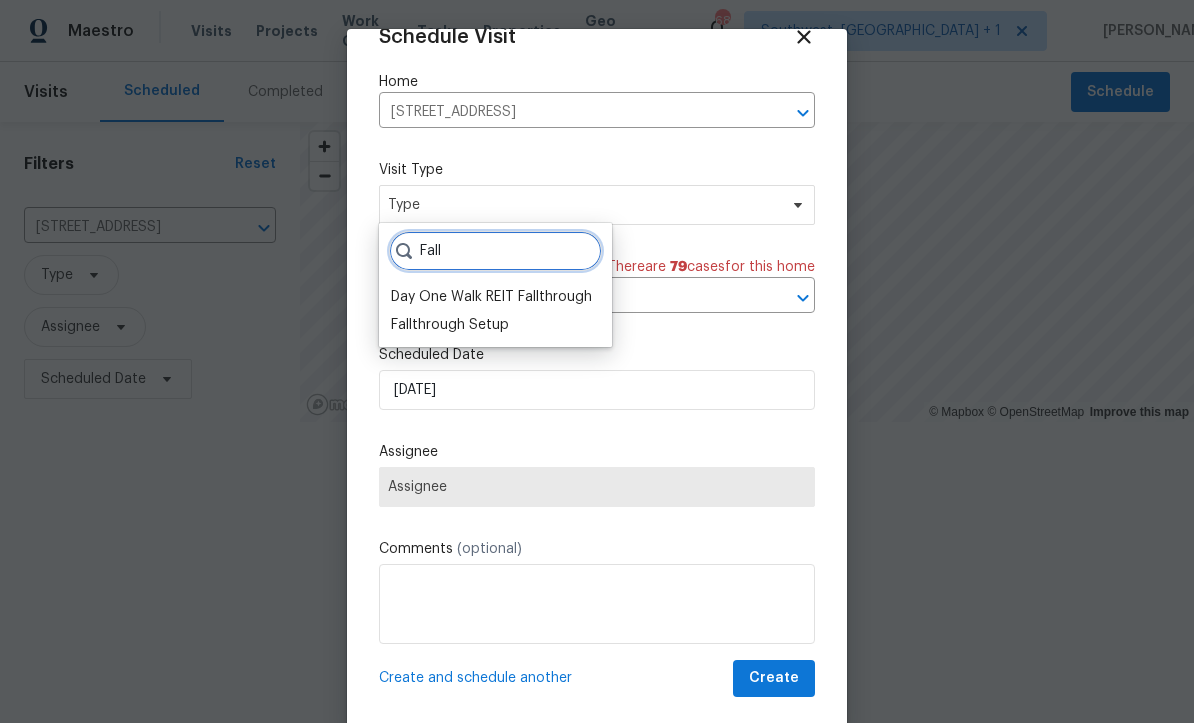type on "Fall" 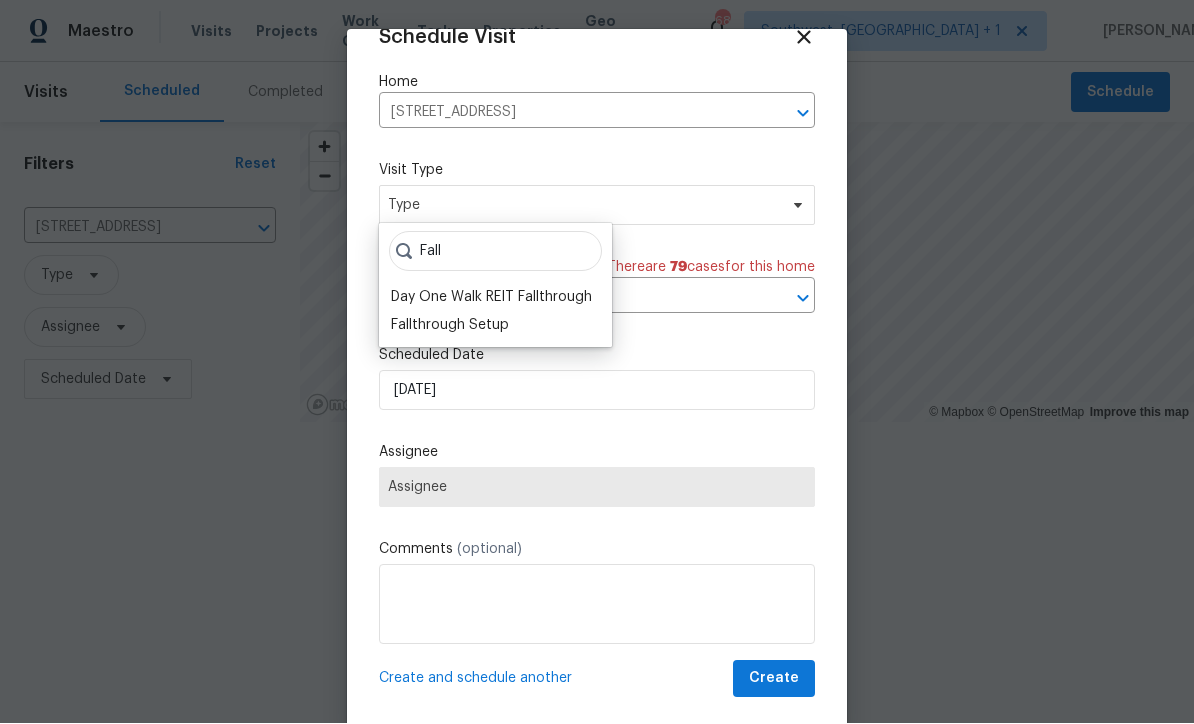 click on "Fallthrough Setup" at bounding box center (450, 326) 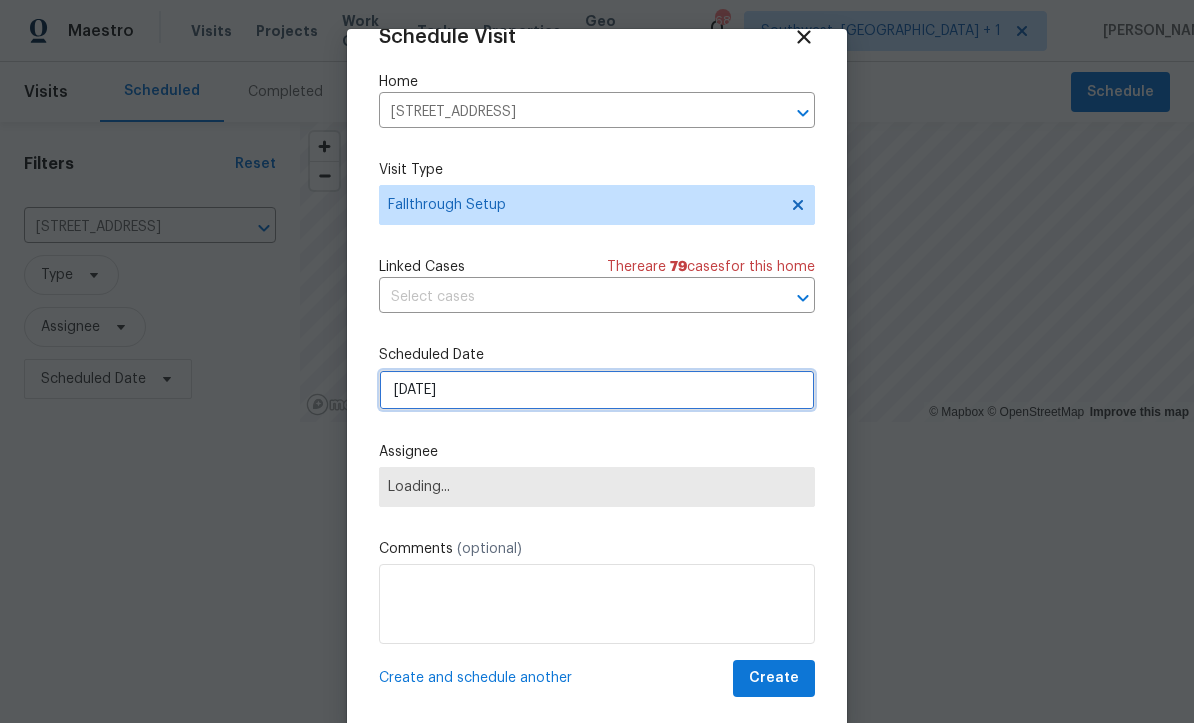 click on "7/21/2025" at bounding box center [597, 391] 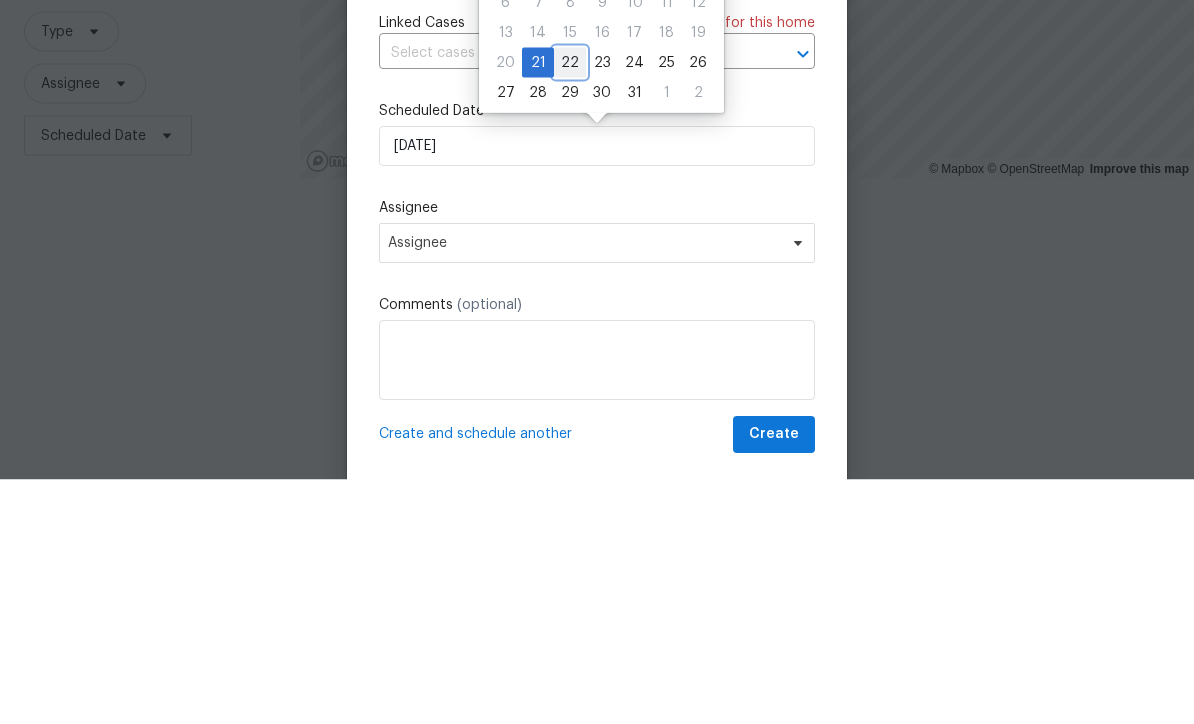 click on "22" at bounding box center (570, 307) 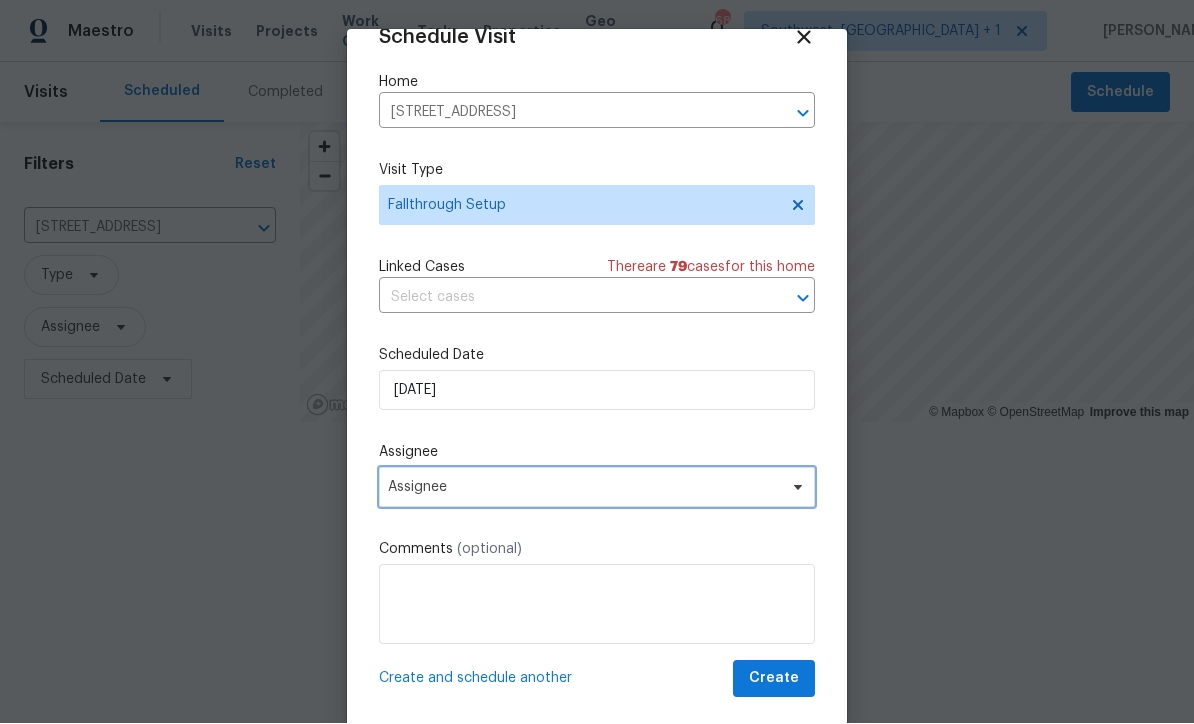 click on "Assignee" at bounding box center [584, 488] 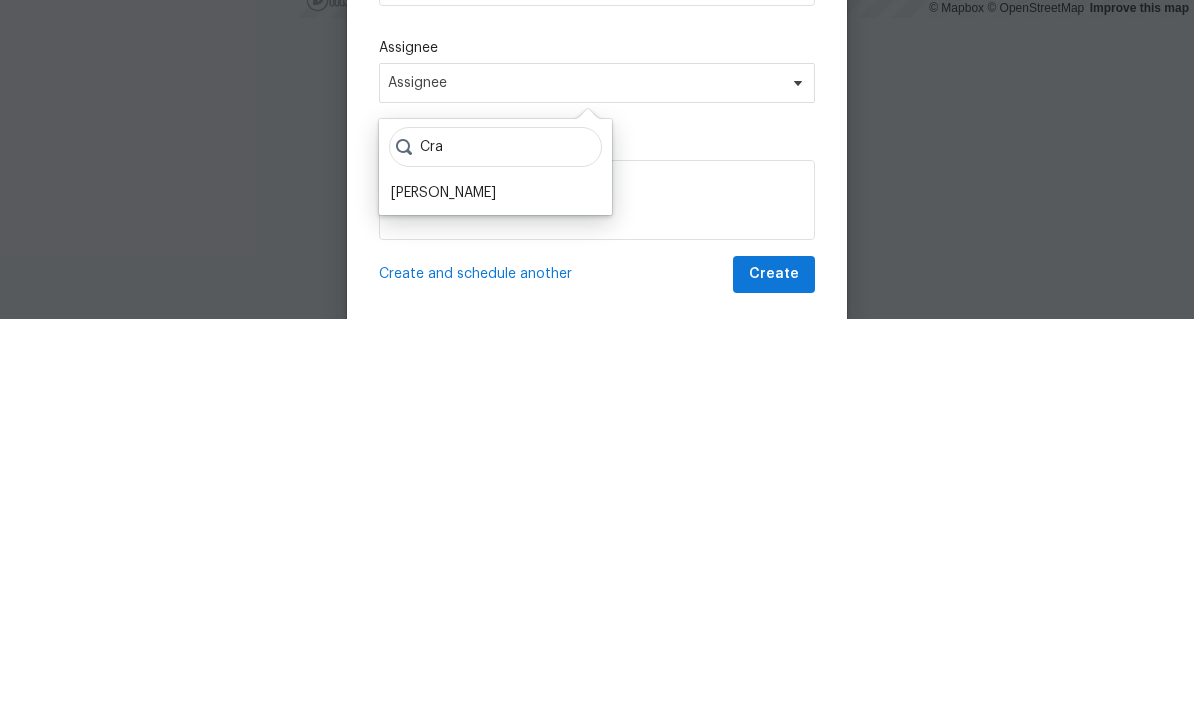 type on "Cra" 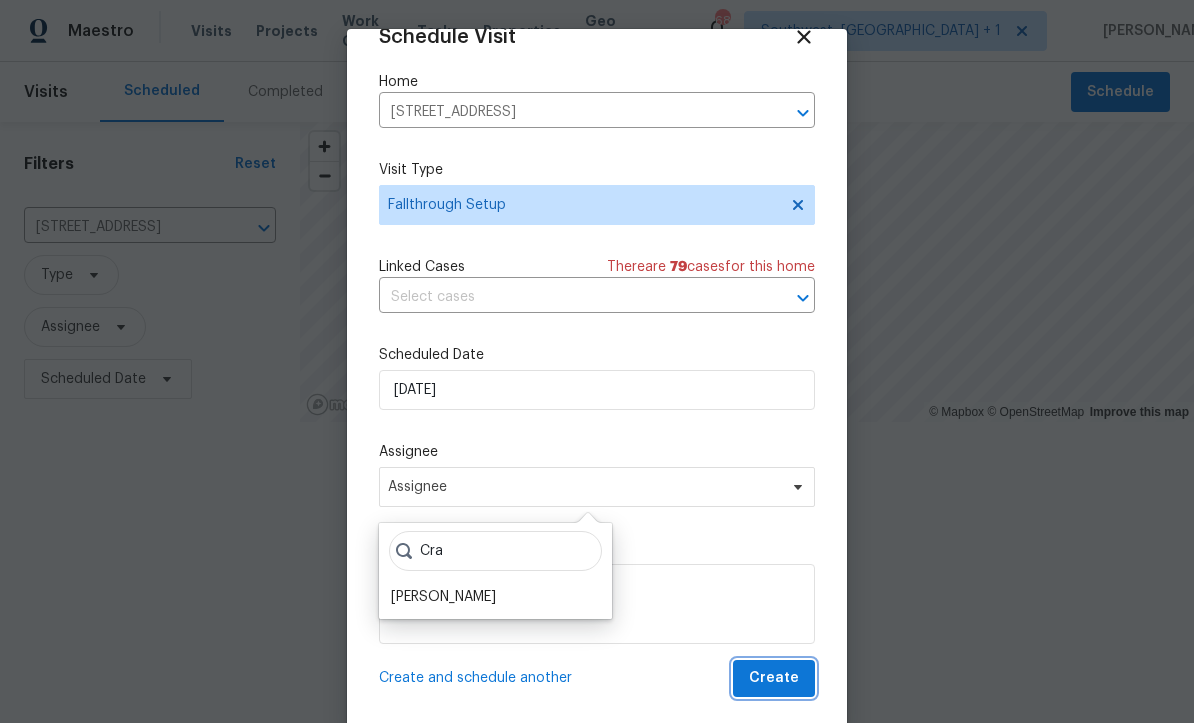click on "Create" at bounding box center [774, 679] 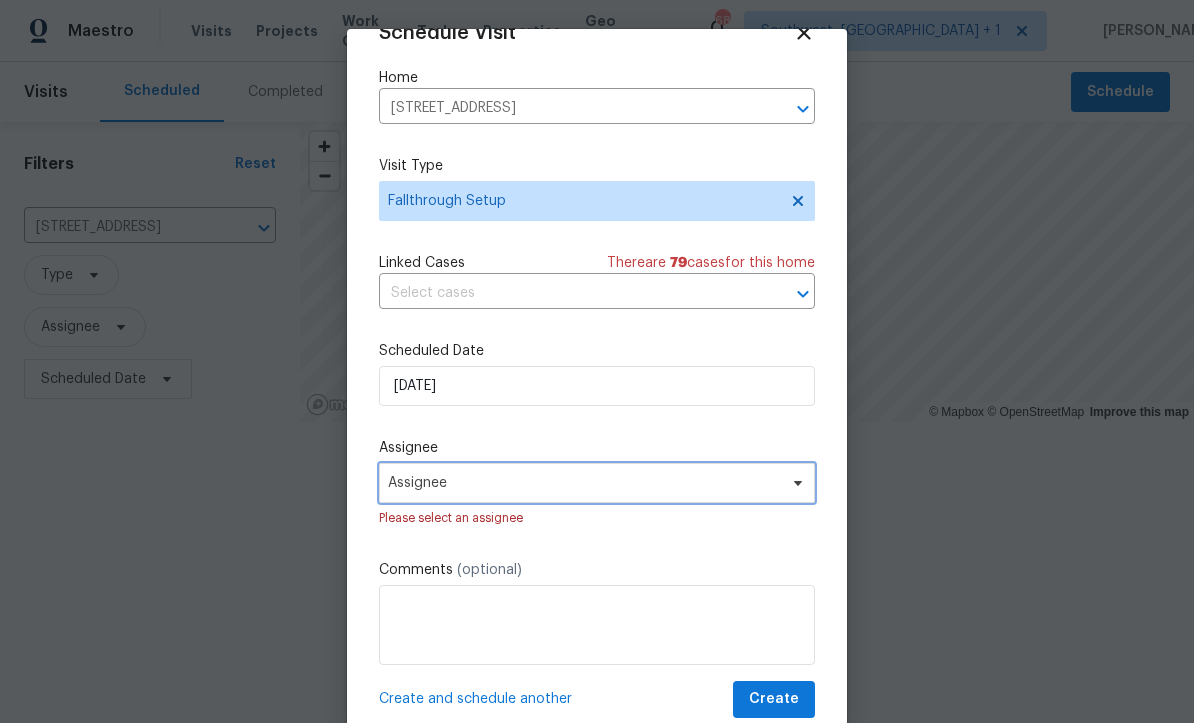 click on "Assignee" at bounding box center (584, 484) 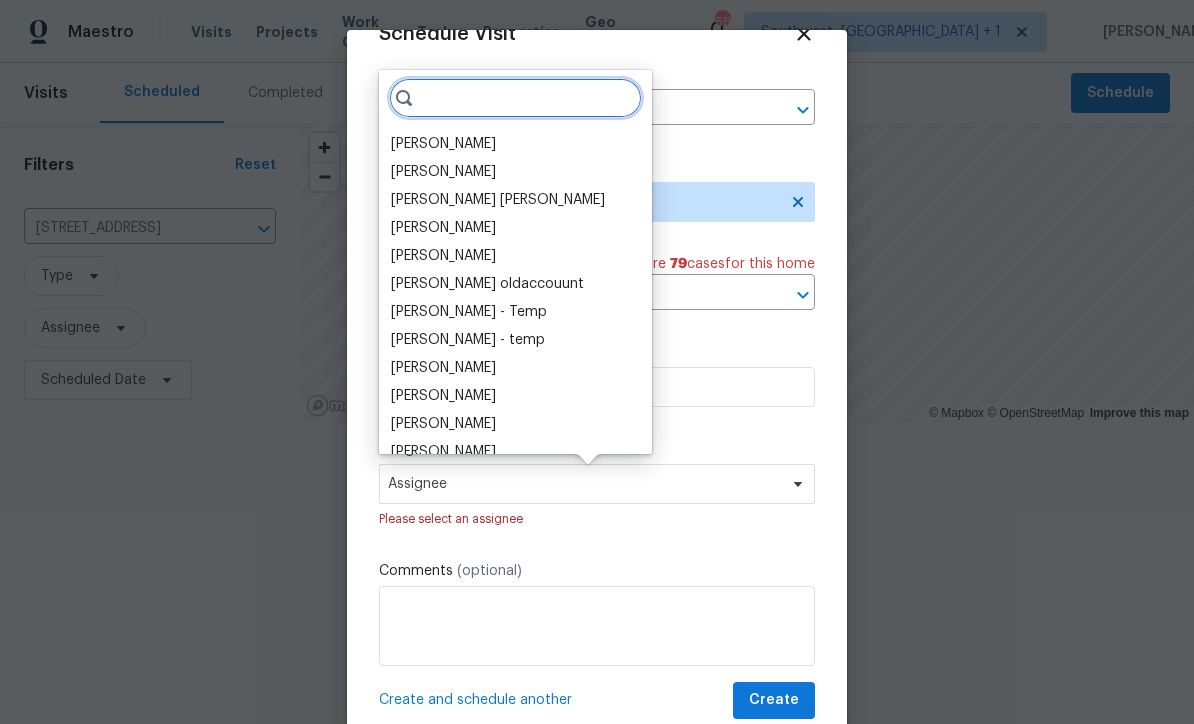 click at bounding box center [515, 98] 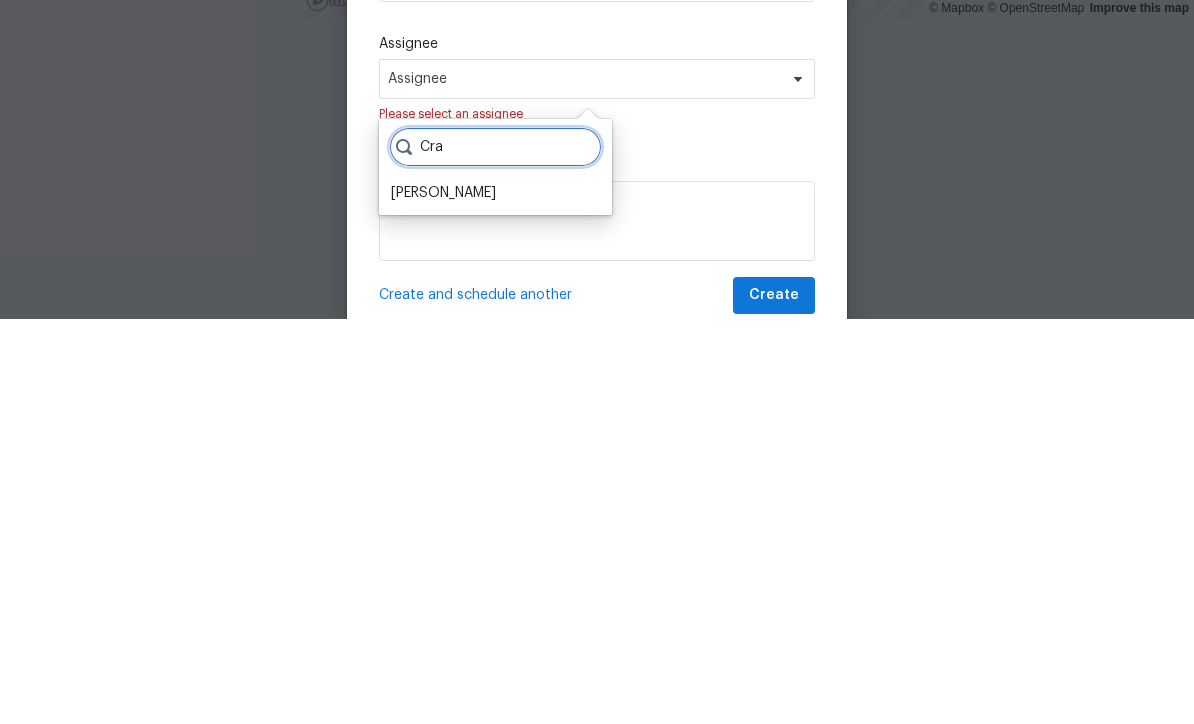 type on "Cra" 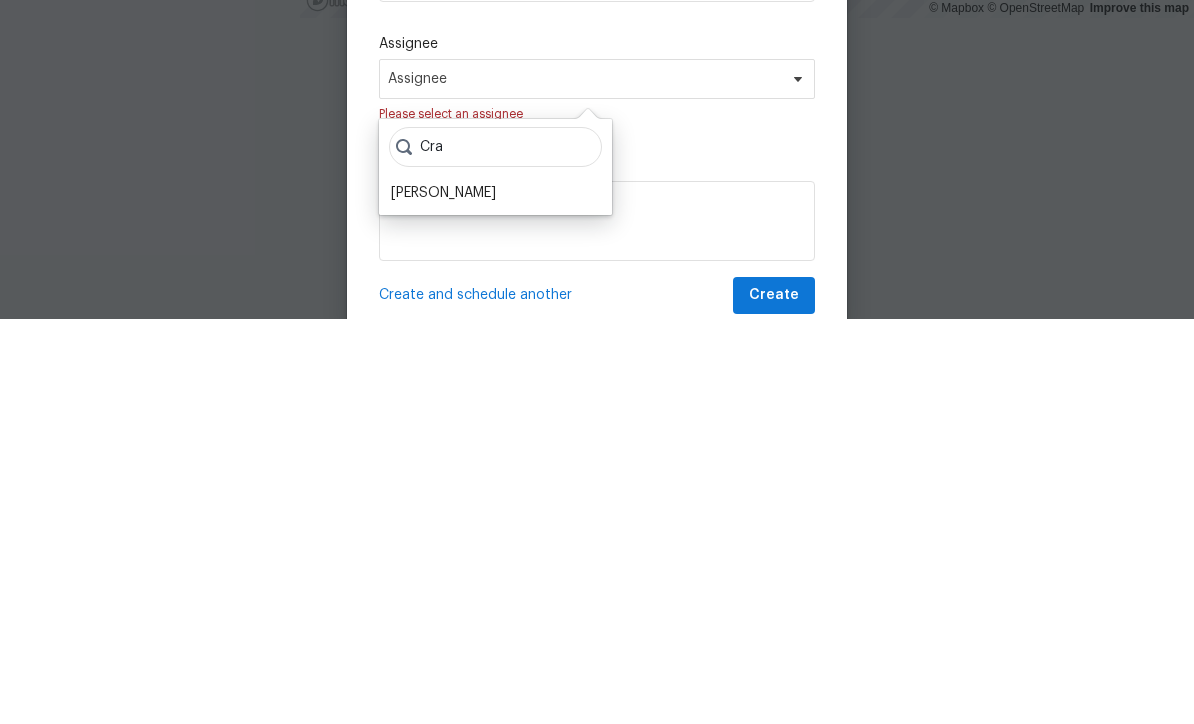 click on "Craig Edwards" at bounding box center [443, 598] 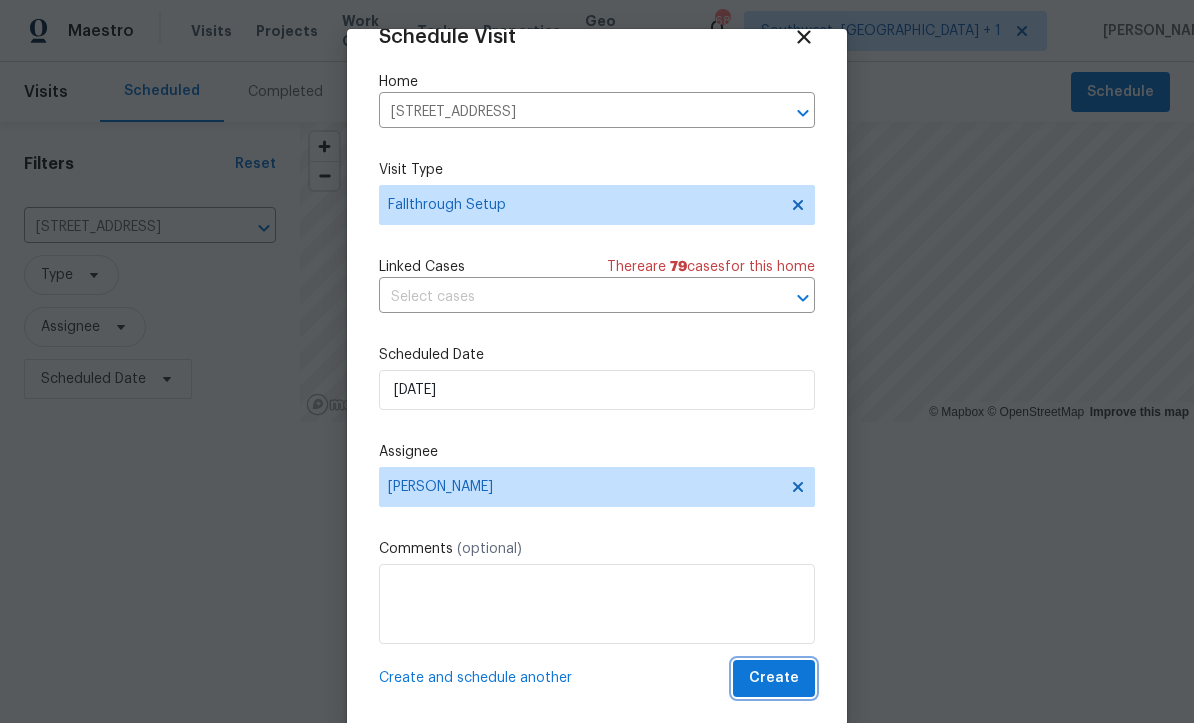 click on "Create" at bounding box center [774, 679] 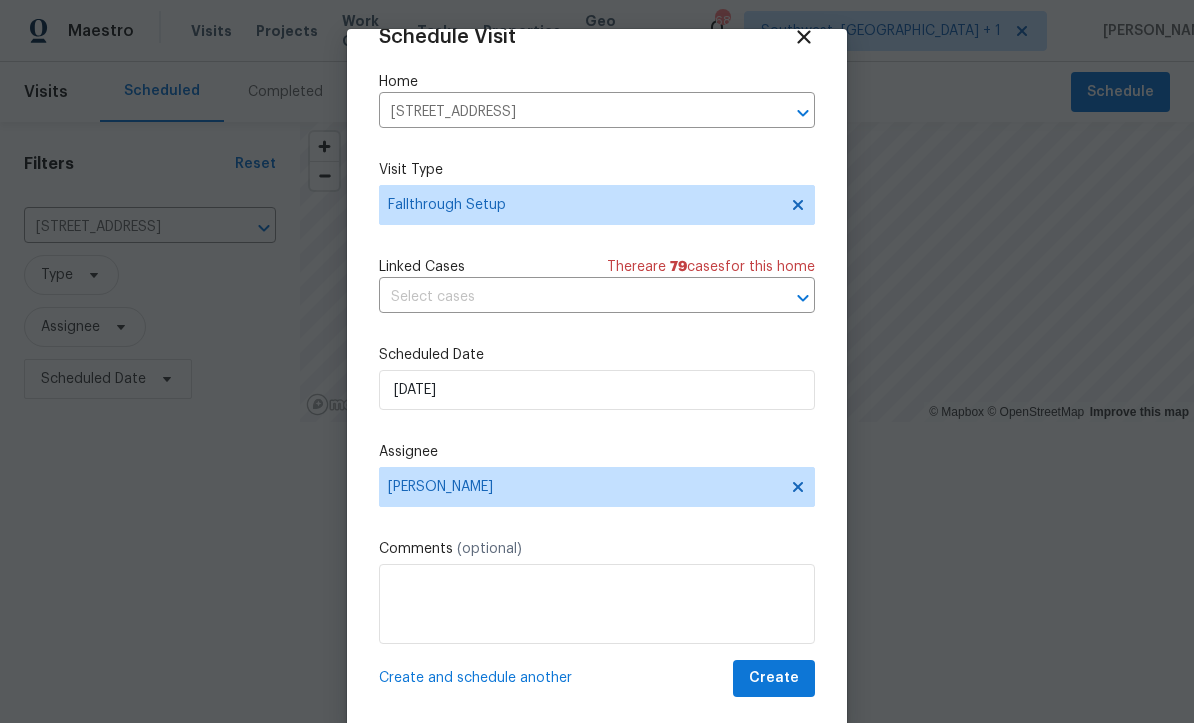 scroll, scrollTop: 1, scrollLeft: 0, axis: vertical 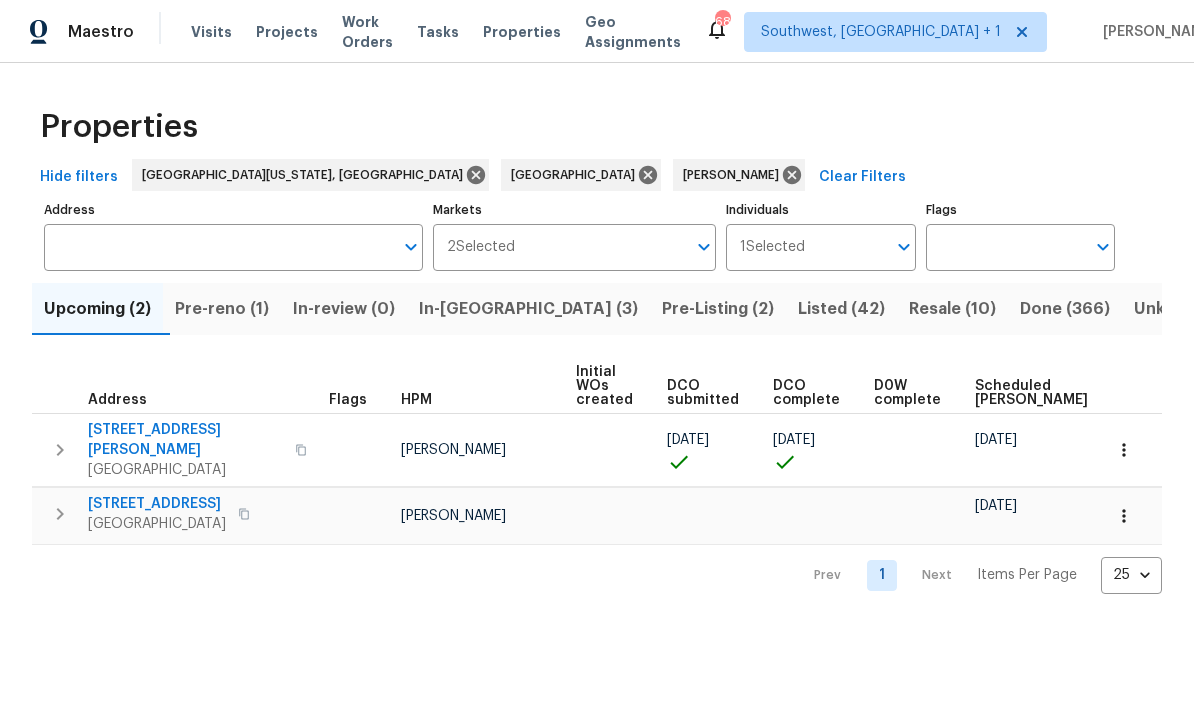 click on "Listed (42)" at bounding box center (841, 309) 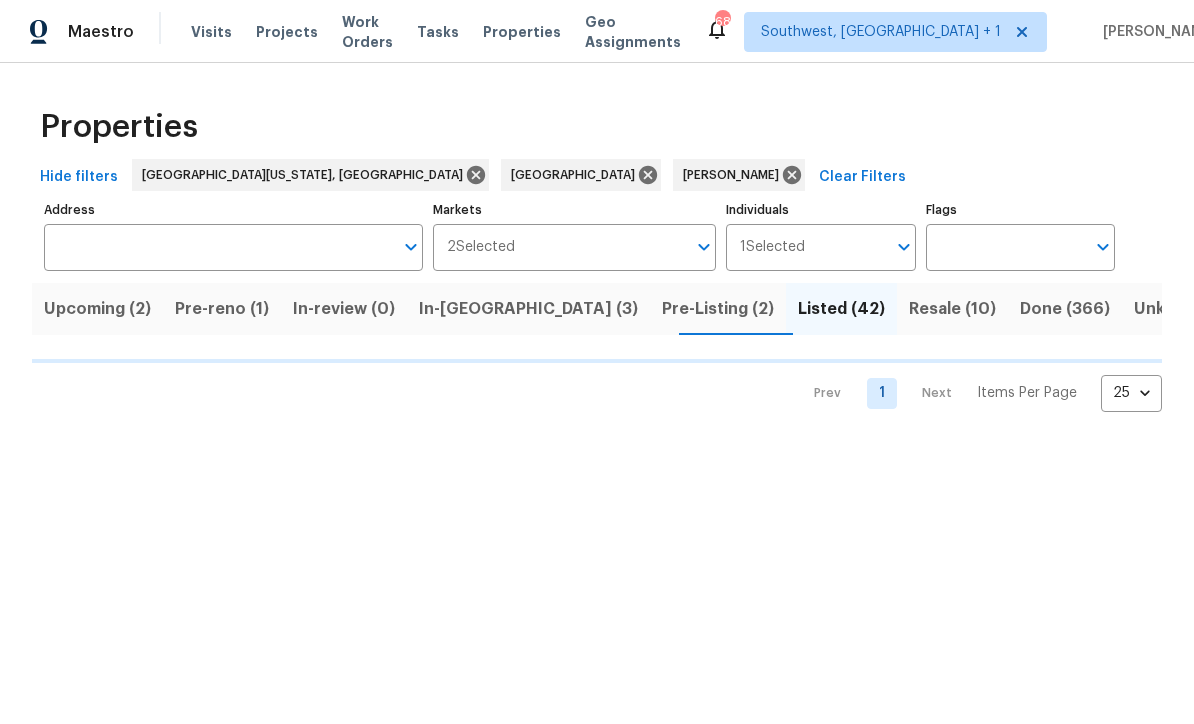 click on "Resale (10)" at bounding box center (952, 309) 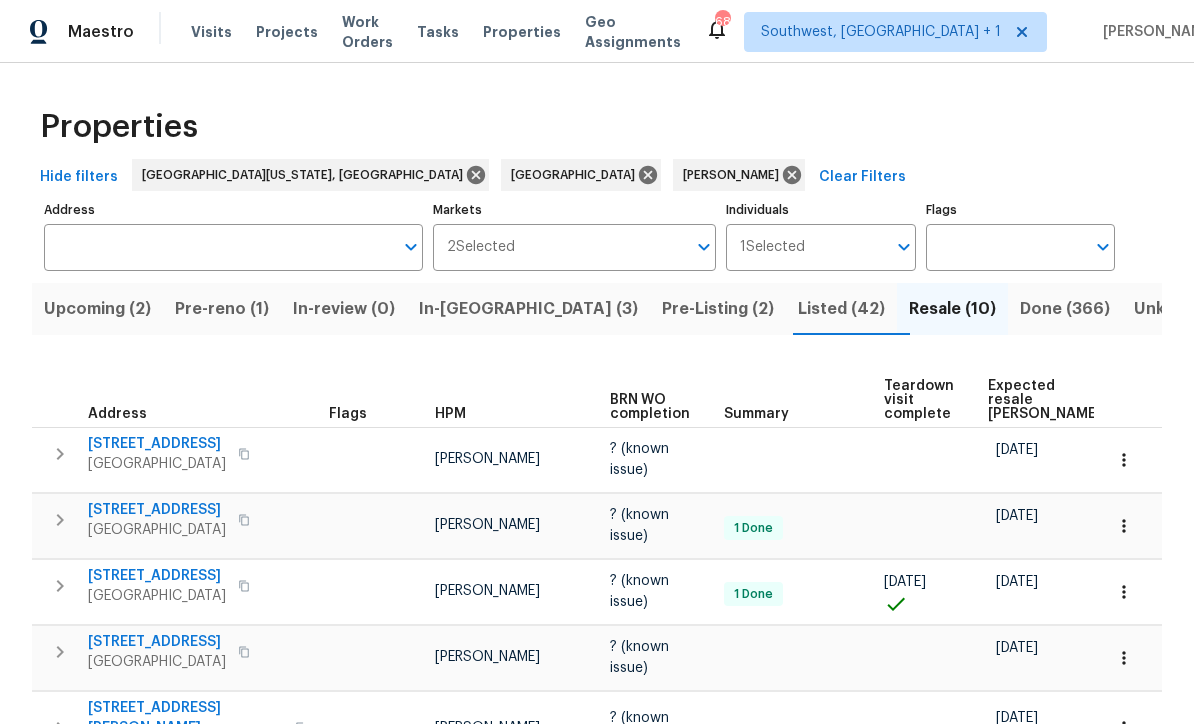 scroll, scrollTop: 0, scrollLeft: 0, axis: both 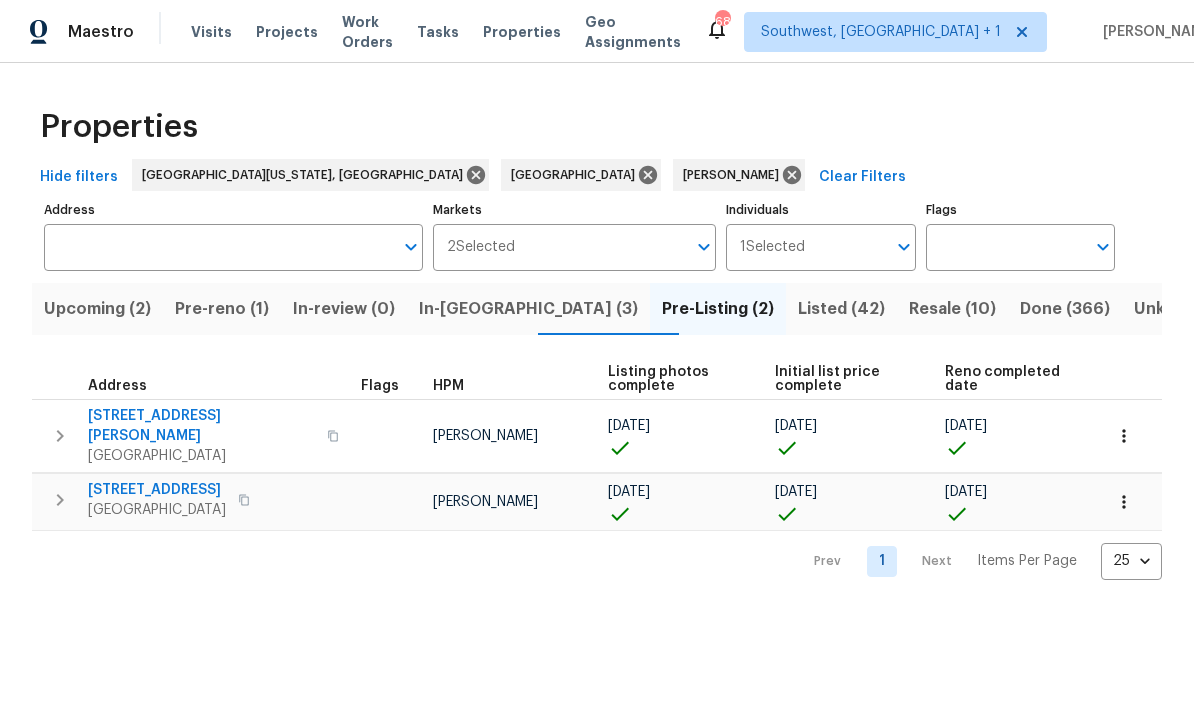 click on "In-reno (3)" at bounding box center [528, 309] 